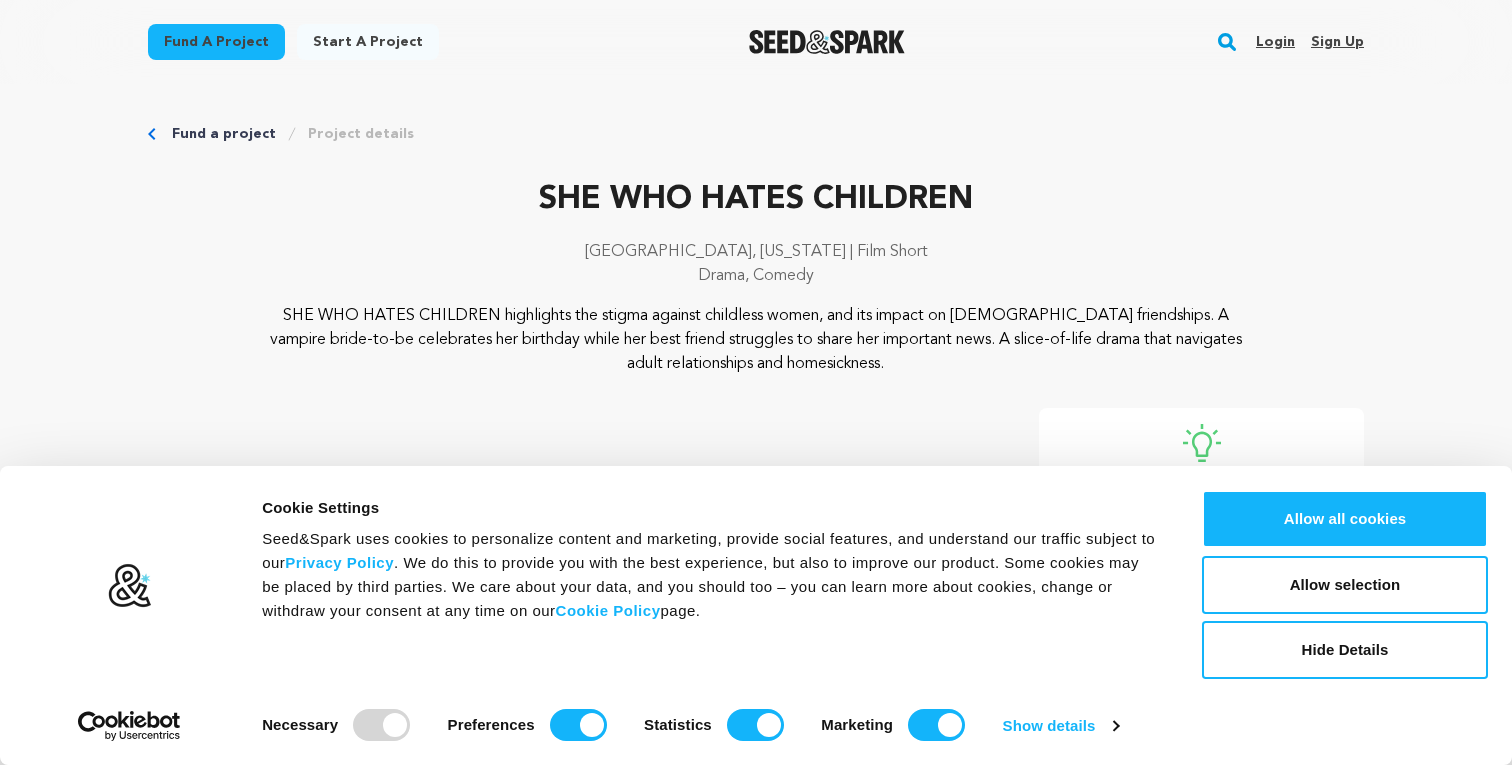 scroll, scrollTop: 676, scrollLeft: 0, axis: vertical 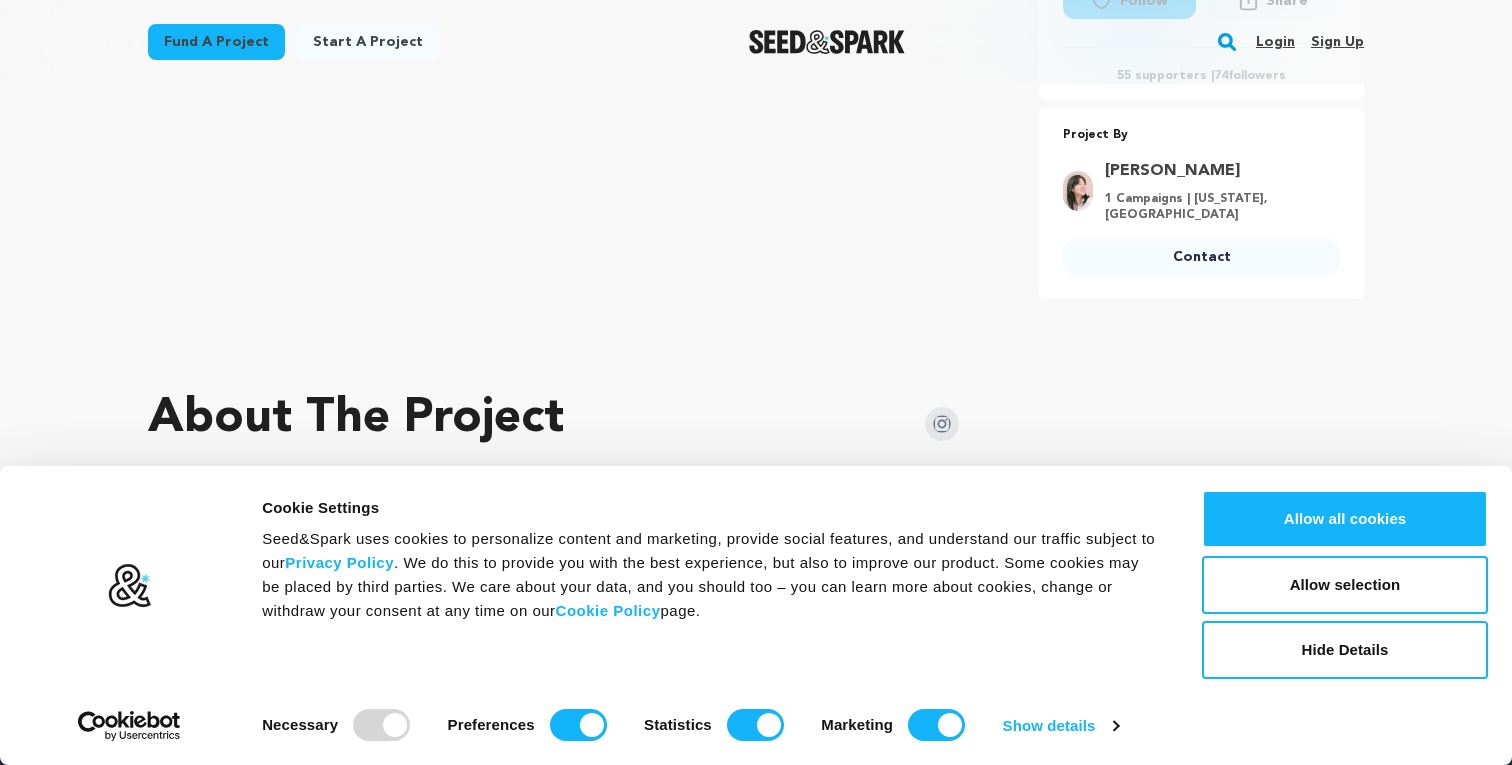 click at bounding box center [129, 615] 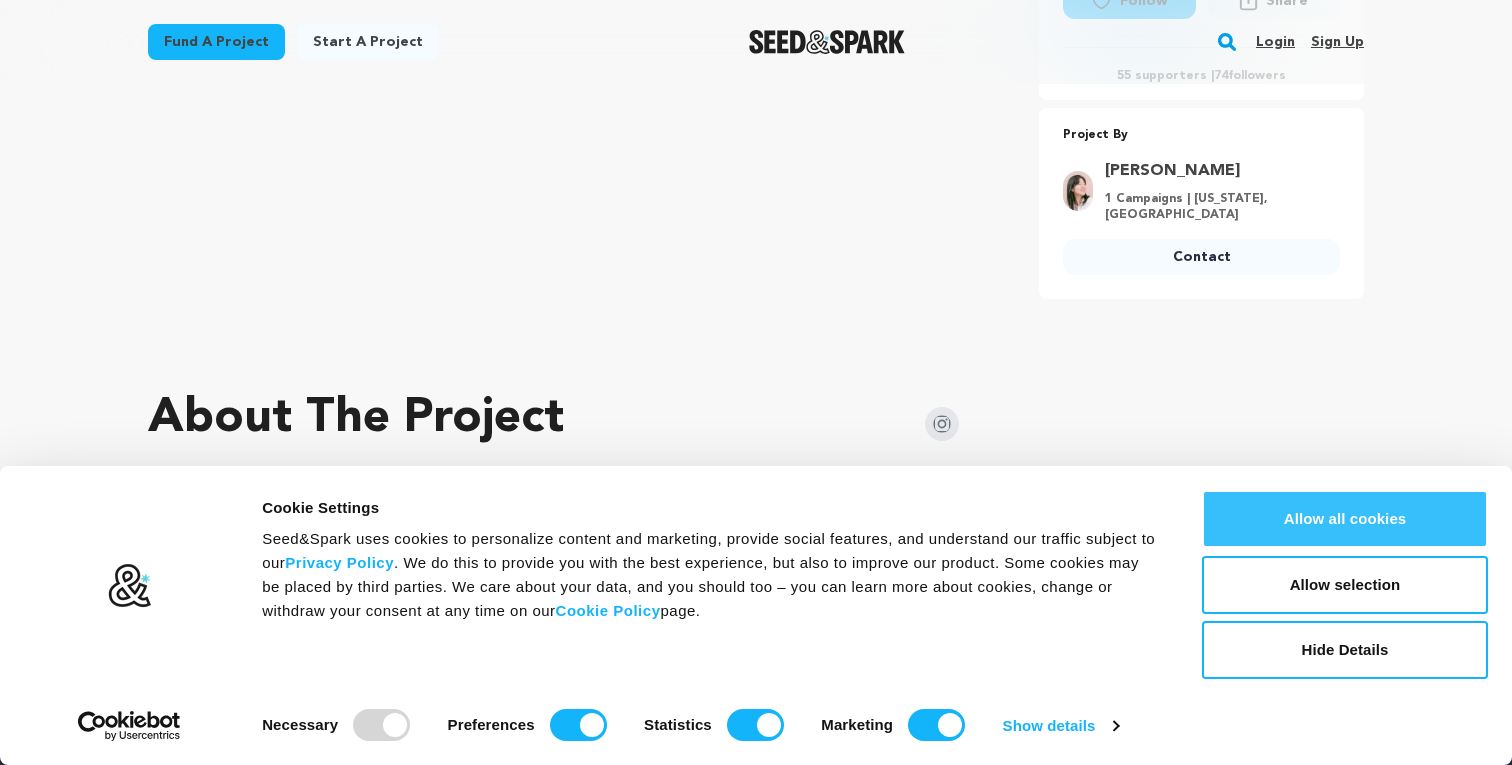 click on "Allow all cookies" at bounding box center [1345, 519] 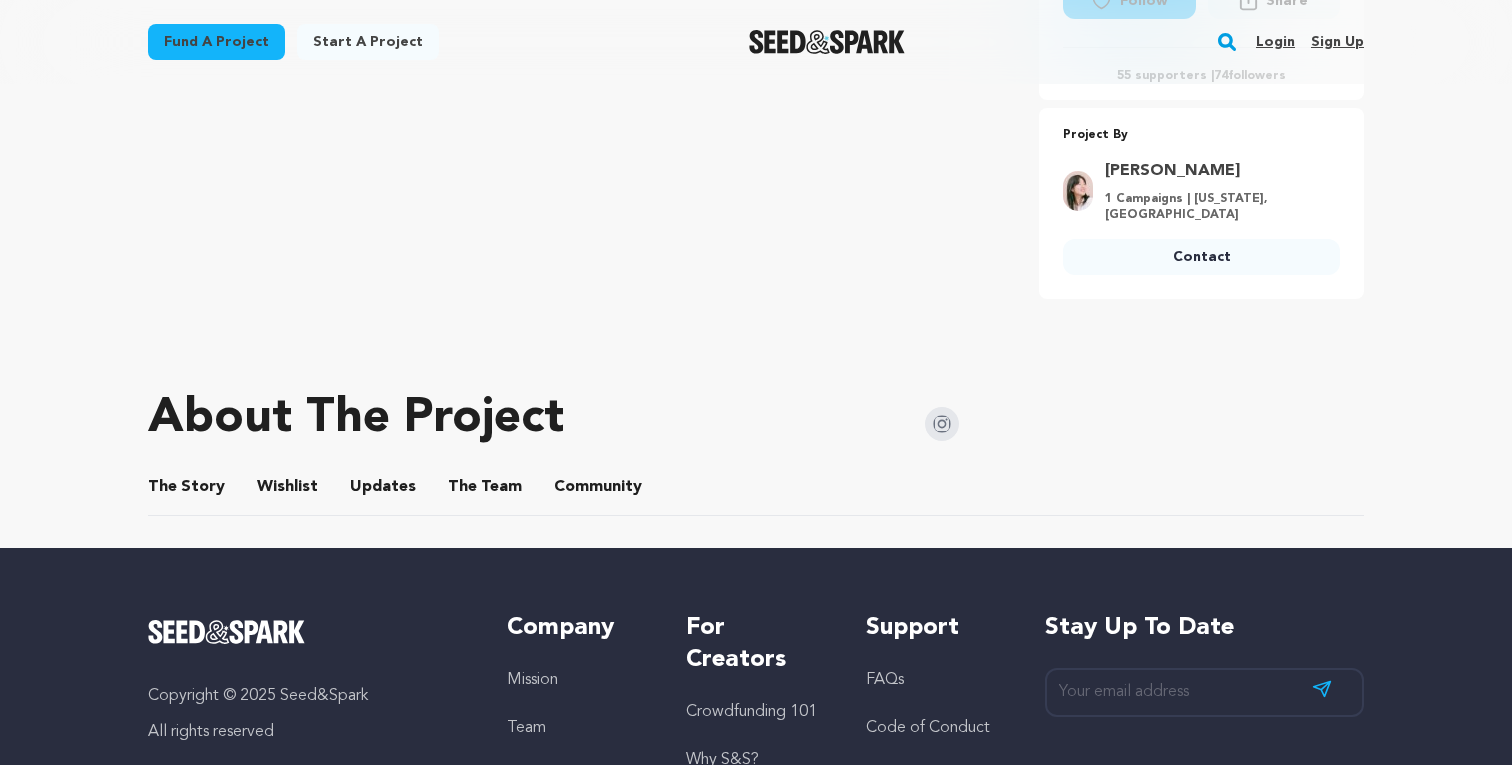 click on "The Story" at bounding box center [187, 491] 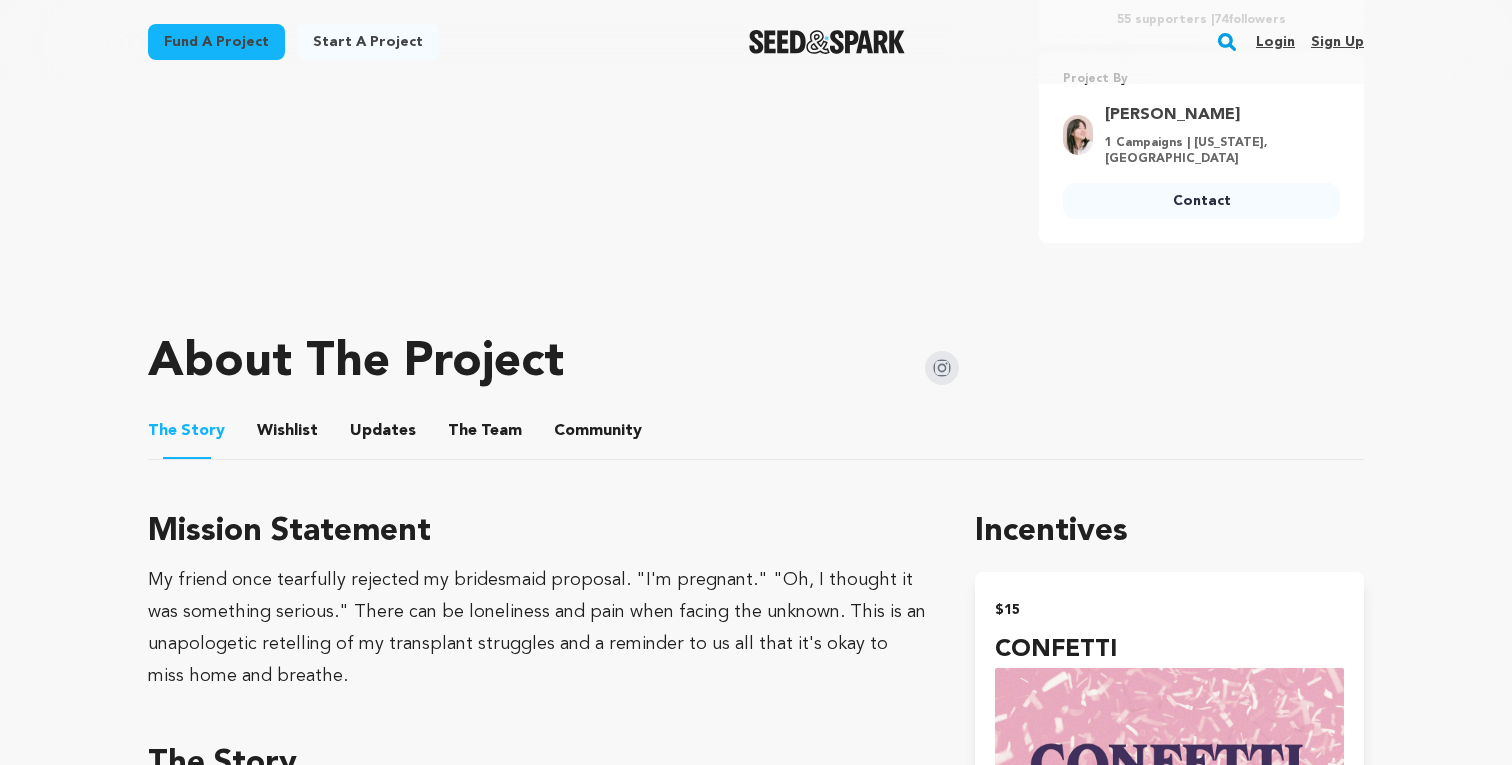 scroll, scrollTop: 738, scrollLeft: 0, axis: vertical 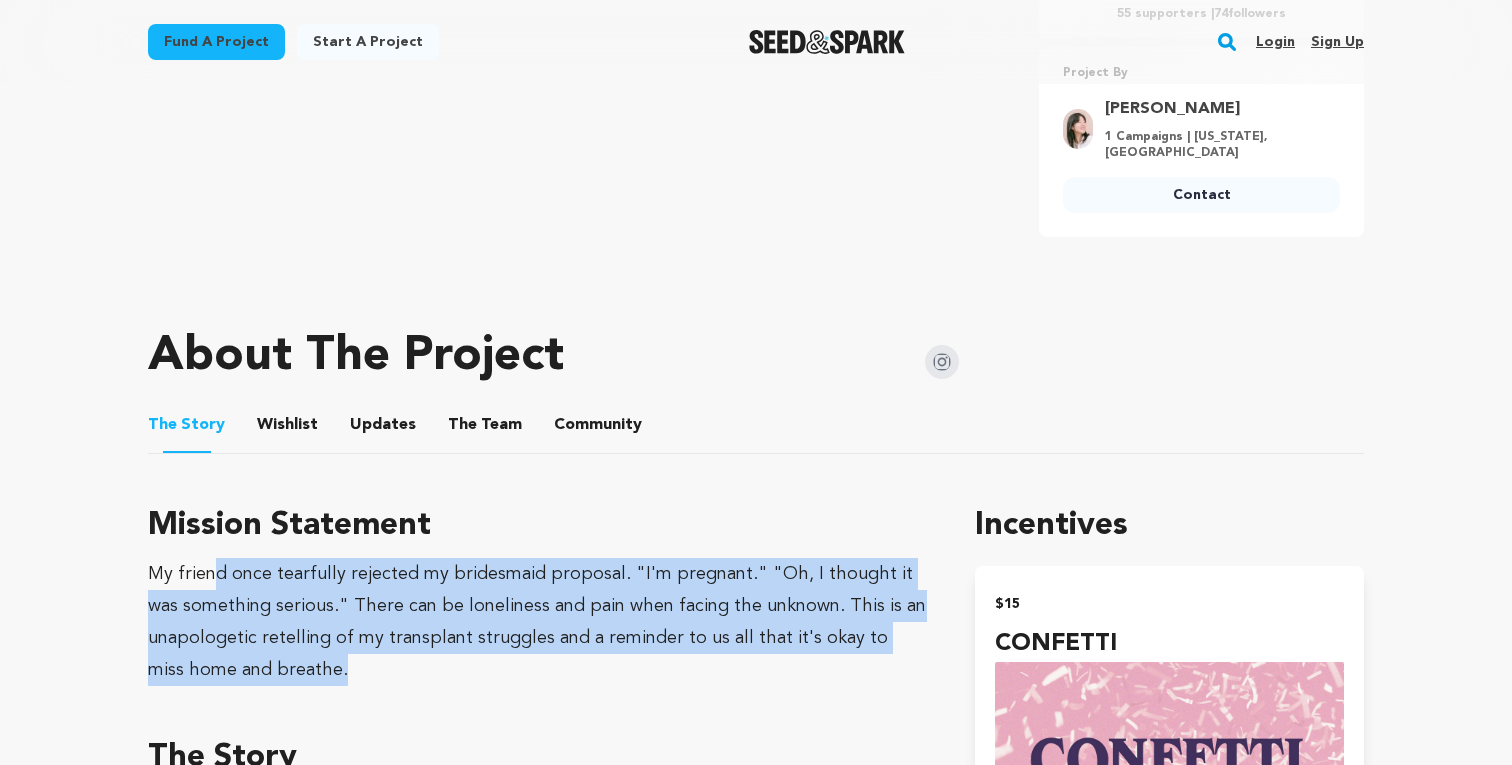 drag, startPoint x: 415, startPoint y: 670, endPoint x: 208, endPoint y: 580, distance: 225.71886 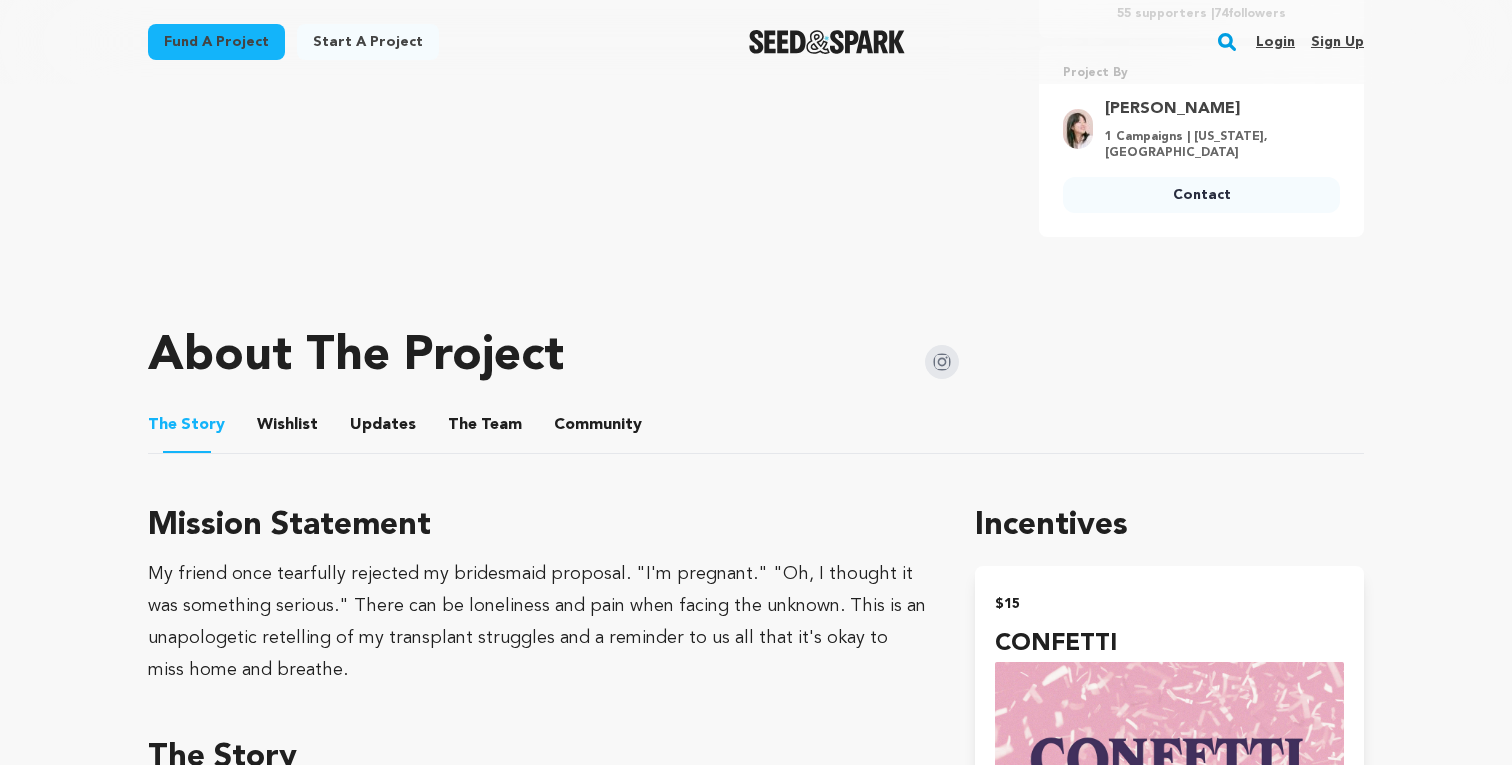 click on "My friend once tearfully rejected my bridesmaid proposal.
"I'm pregnant."
"Oh, I thought it was something serious."
There can be loneliness and pain when facing the unknown. This is an unapologetic retelling of my transplant struggles and a reminder to us all that it's okay to miss home and breathe." at bounding box center [537, 622] 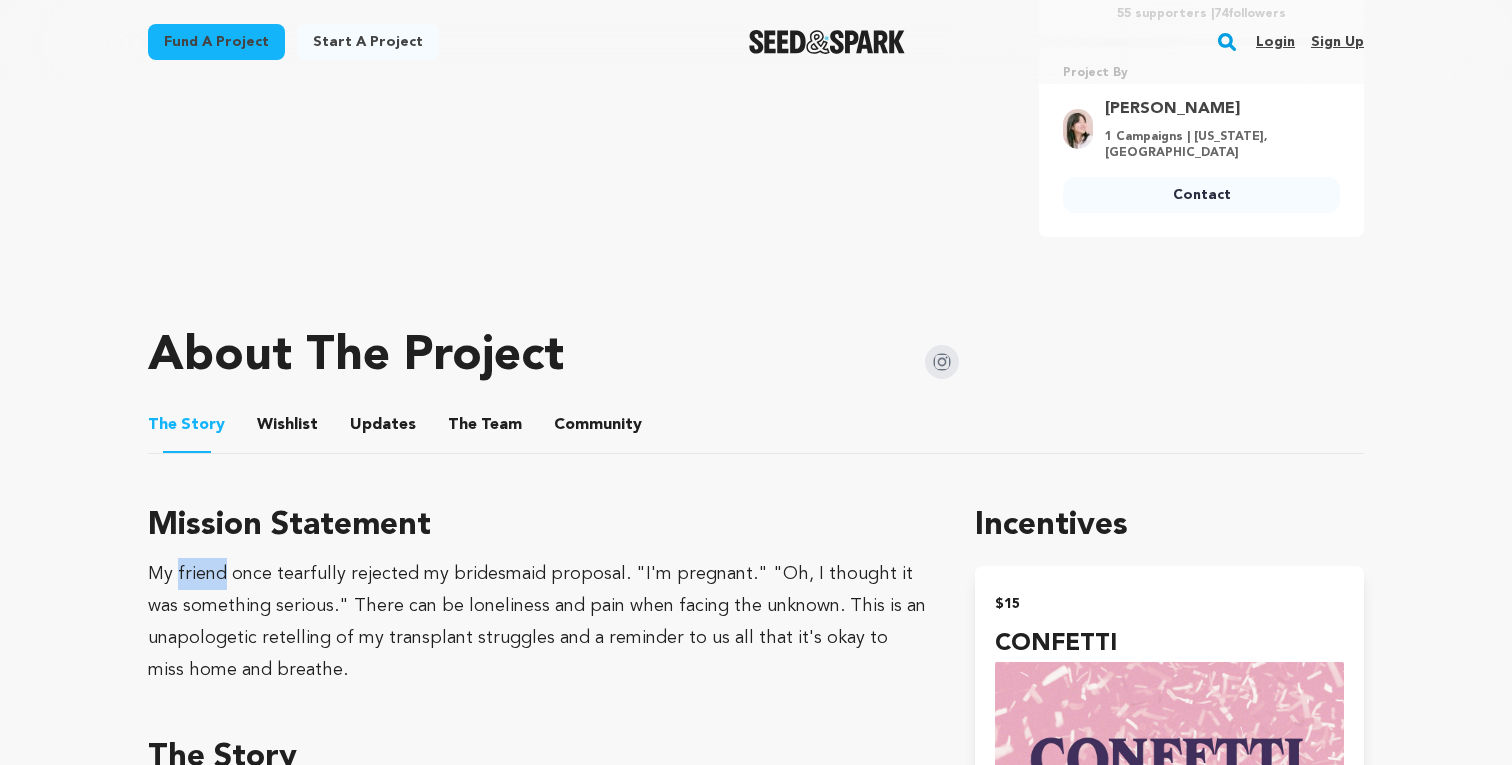 click on "My friend once tearfully rejected my bridesmaid proposal.
"I'm pregnant."
"Oh, I thought it was something serious."
There can be loneliness and pain when facing the unknown. This is an unapologetic retelling of my transplant struggles and a reminder to us all that it's okay to miss home and breathe." at bounding box center (537, 622) 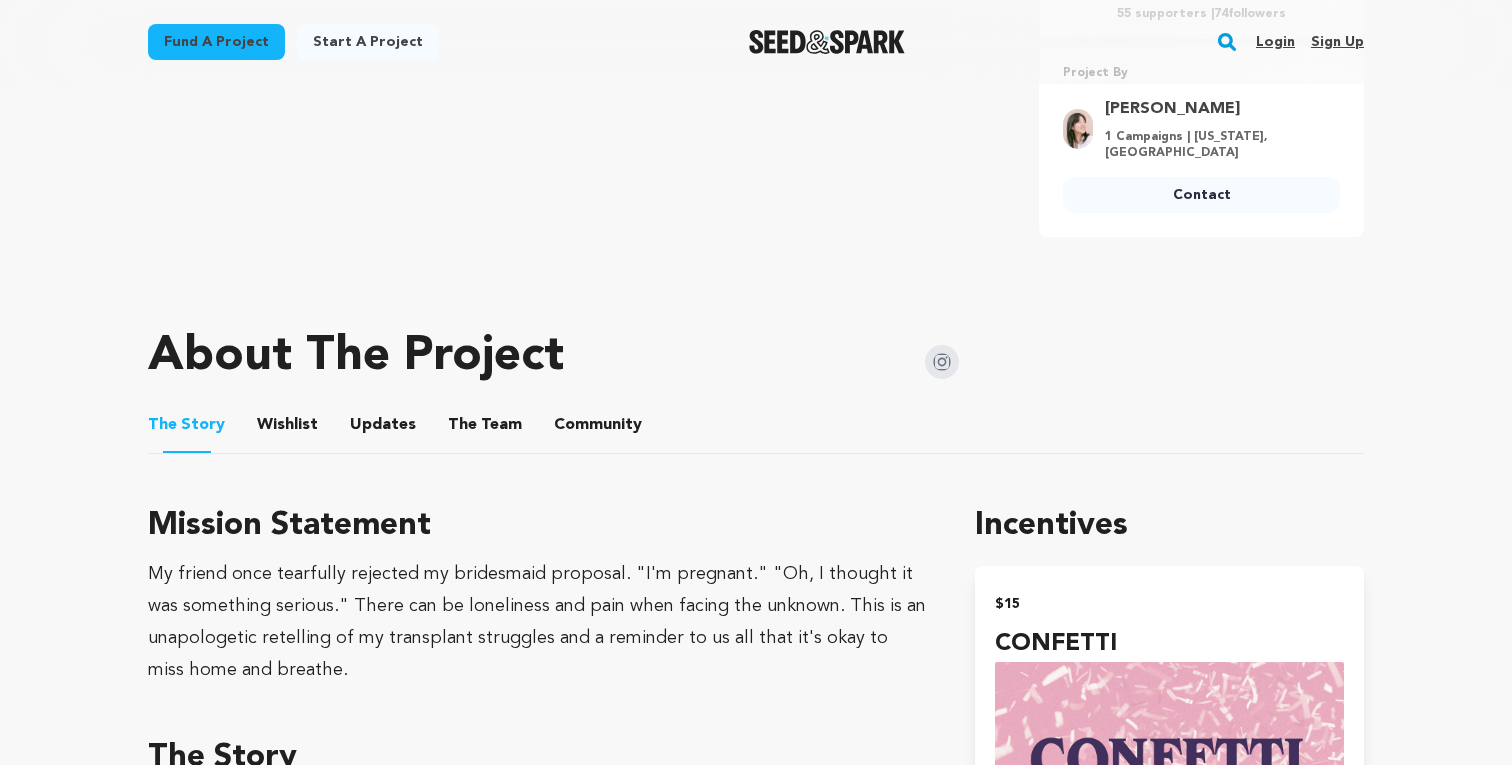 click on "My friend once tearfully rejected my bridesmaid proposal.
"I'm pregnant."
"Oh, I thought it was something serious."
There can be loneliness and pain when facing the unknown. This is an unapologetic retelling of my transplant struggles and a reminder to us all that it's okay to miss home and breathe." at bounding box center [537, 622] 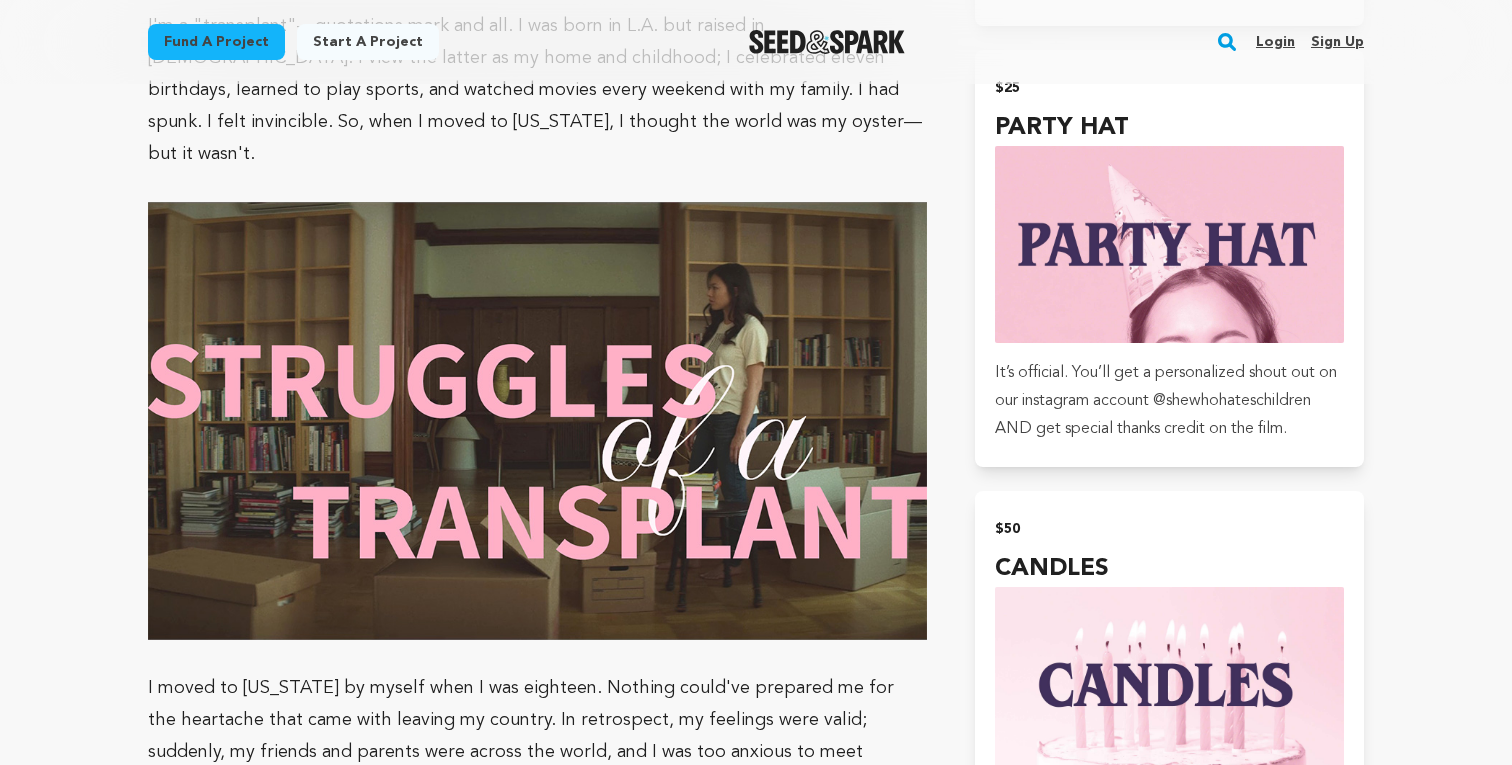 scroll, scrollTop: 1695, scrollLeft: 0, axis: vertical 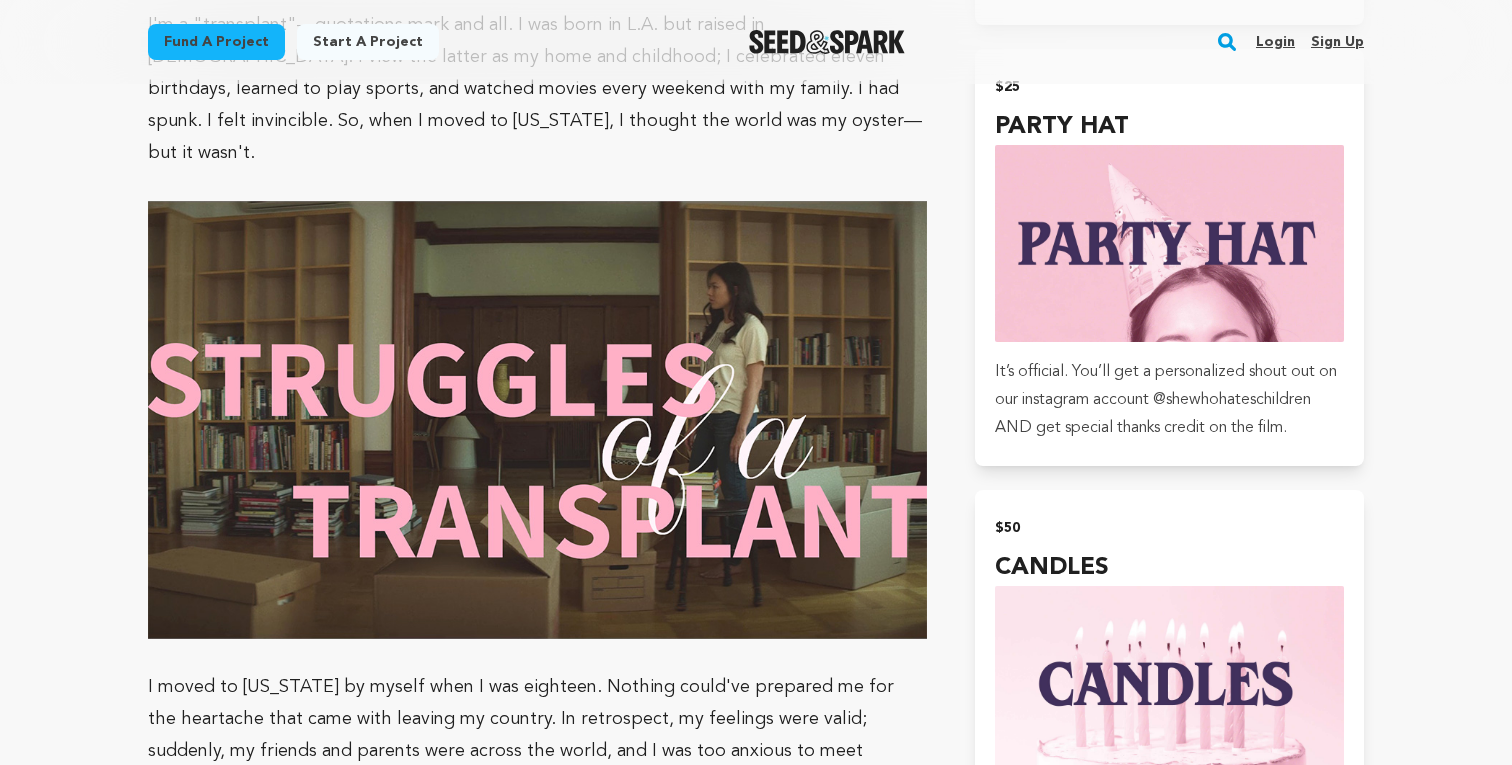 click at bounding box center [537, 420] 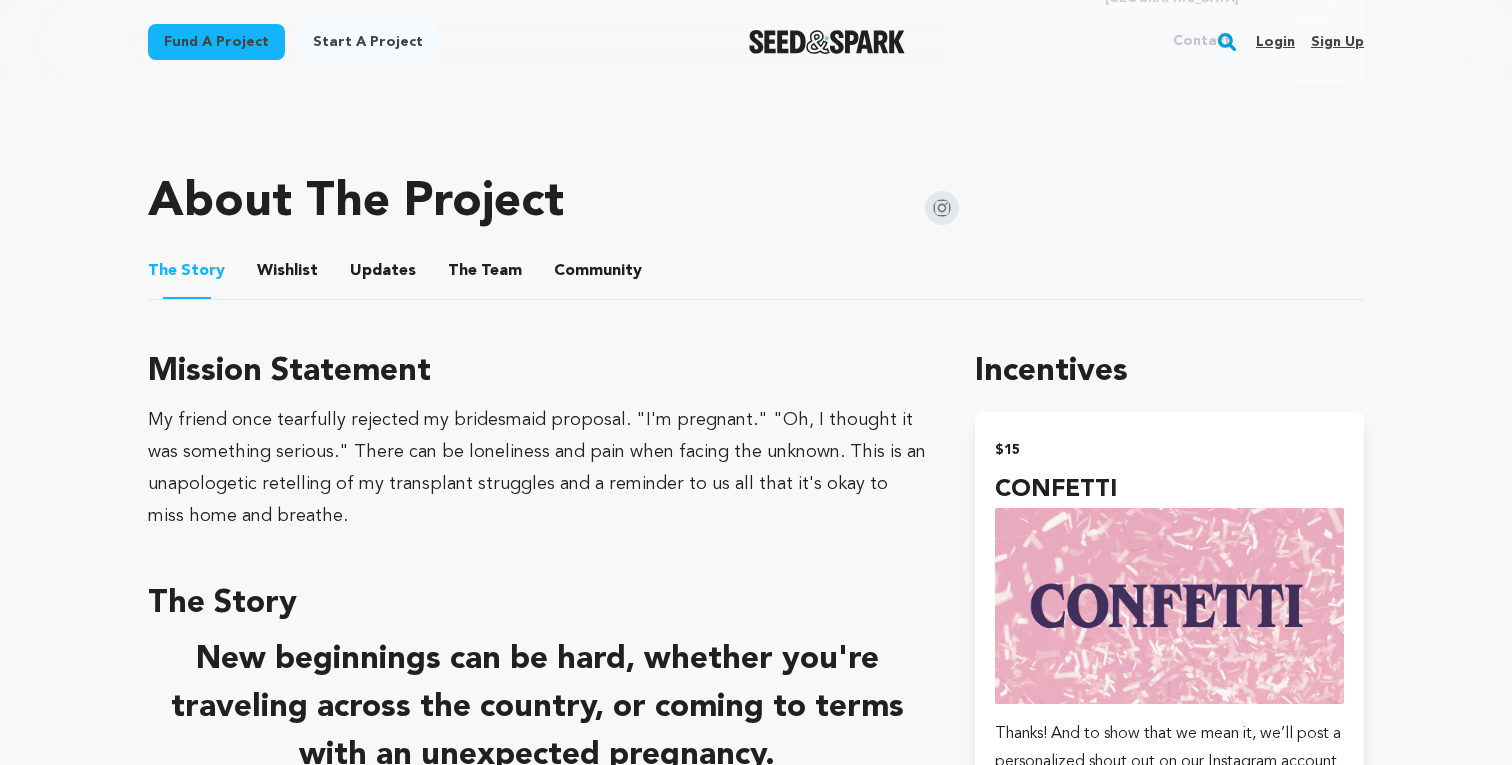 scroll, scrollTop: 769, scrollLeft: 0, axis: vertical 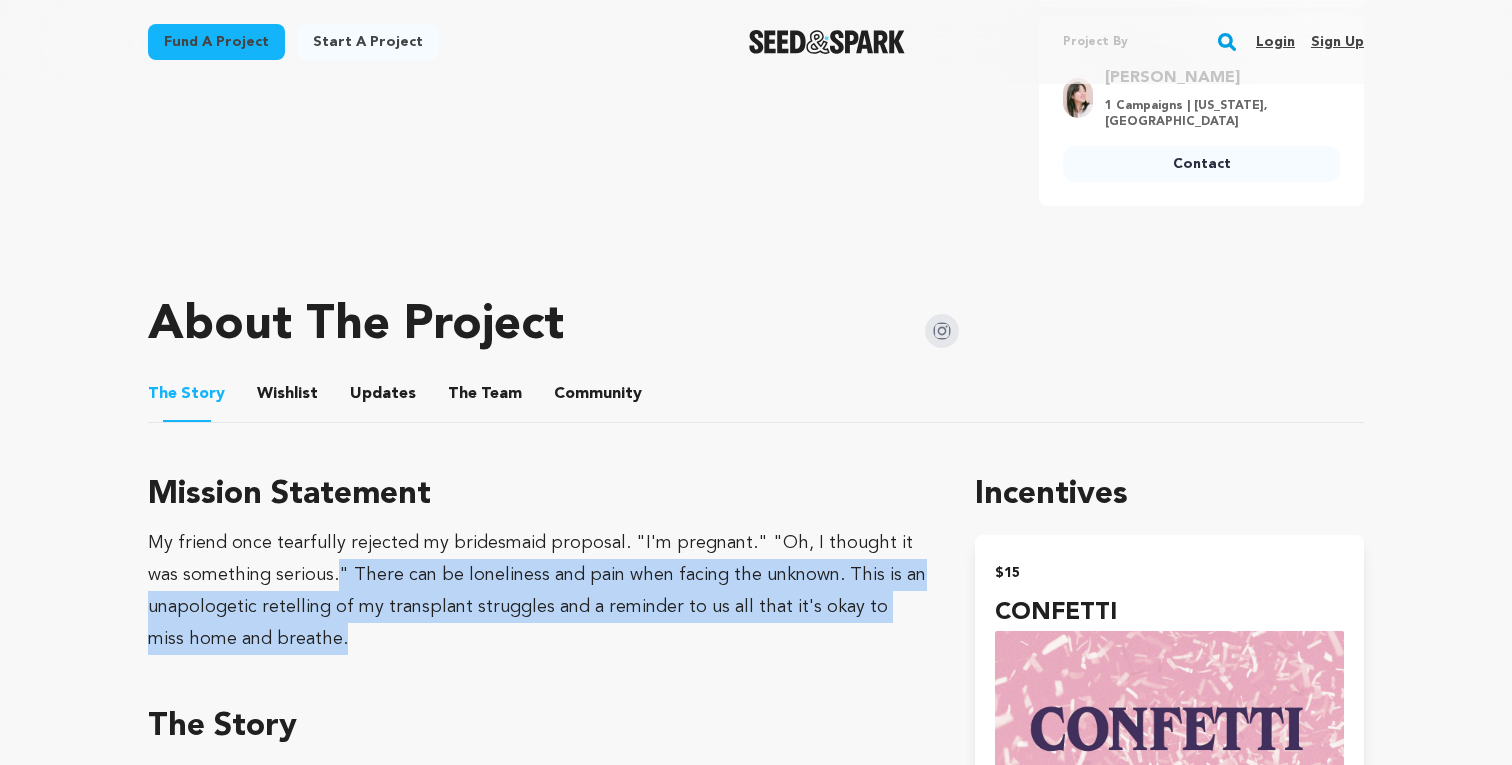 drag, startPoint x: 304, startPoint y: 633, endPoint x: 297, endPoint y: 565, distance: 68.359344 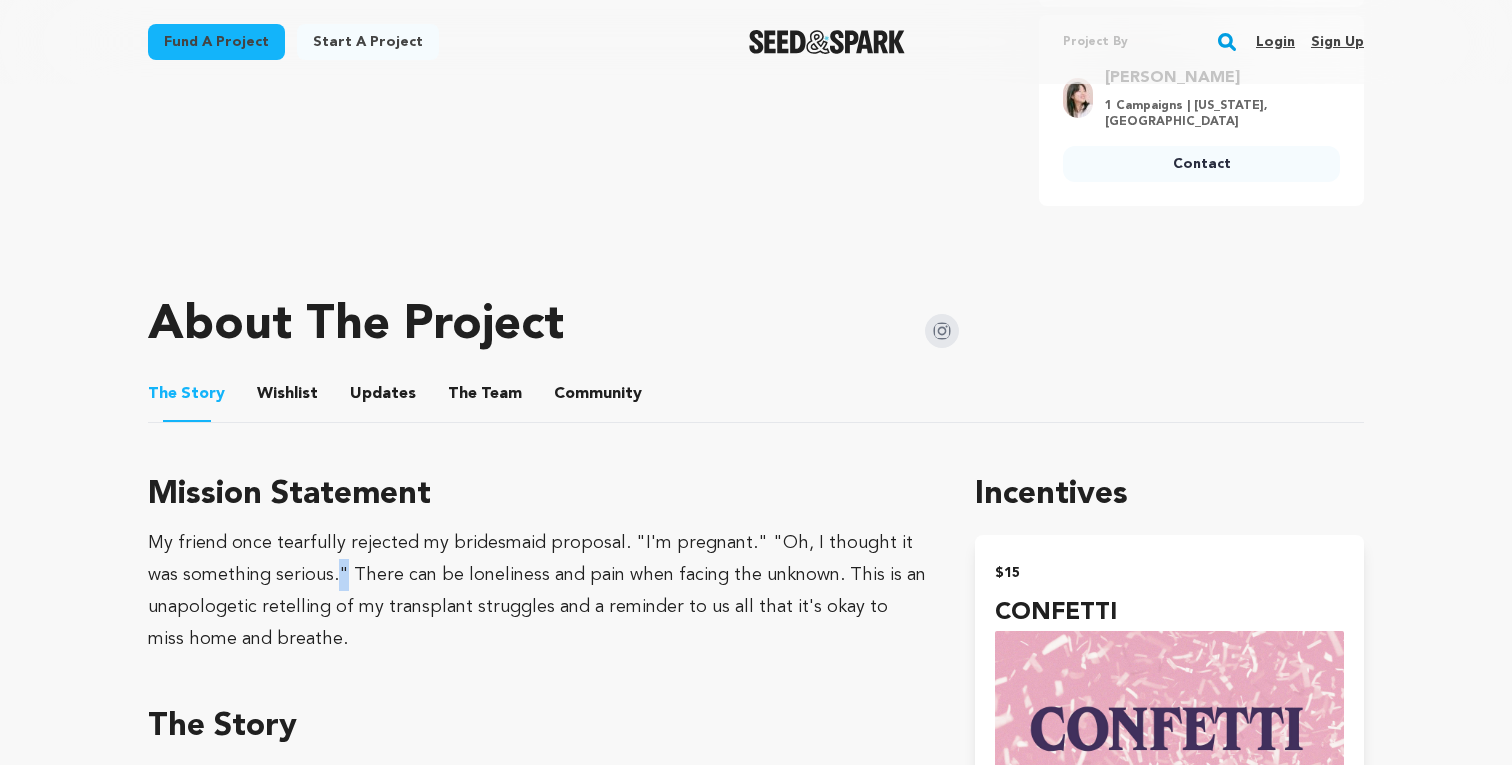 click on "My friend once tearfully rejected my bridesmaid proposal.
"I'm pregnant."
"Oh, I thought it was something serious."
There can be loneliness and pain when facing the unknown. This is an unapologetic retelling of my transplant struggles and a reminder to us all that it's okay to miss home and breathe." at bounding box center (537, 591) 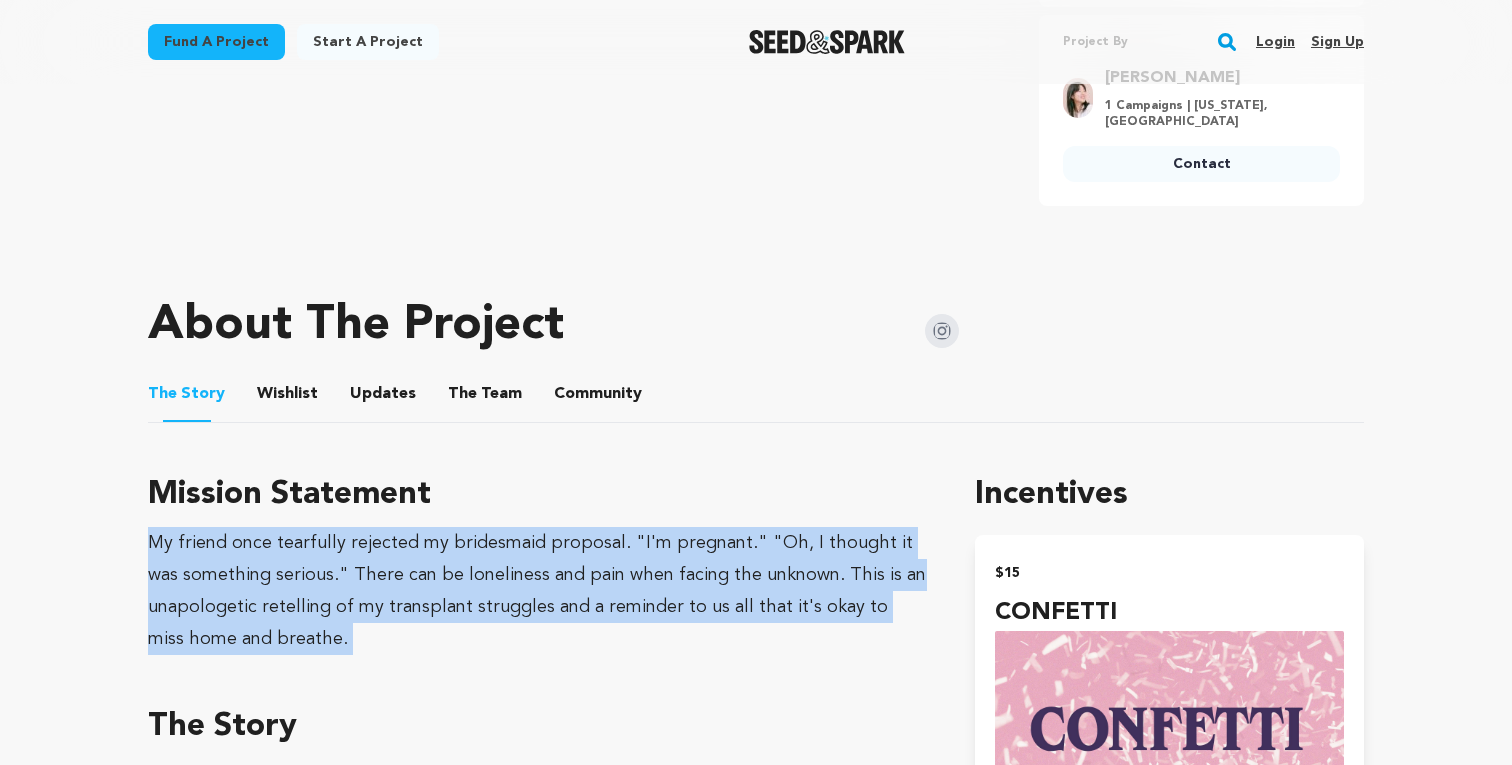 click on "My friend once tearfully rejected my bridesmaid proposal.
"I'm pregnant."
"Oh, I thought it was something serious."
There can be loneliness and pain when facing the unknown. This is an unapologetic retelling of my transplant struggles and a reminder to us all that it's okay to miss home and breathe." at bounding box center (537, 591) 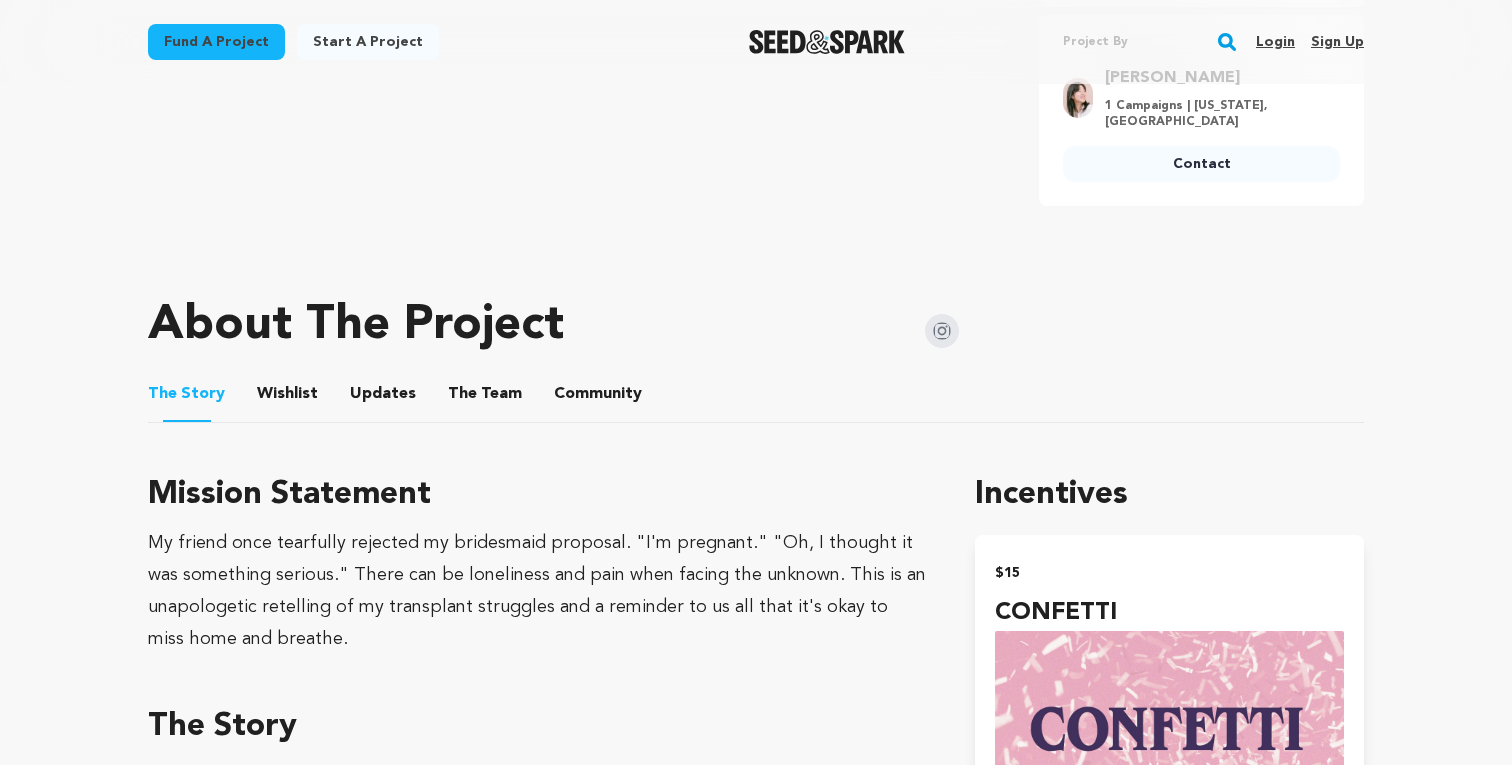 click on "My friend once tearfully rejected my bridesmaid proposal.
"I'm pregnant."
"Oh, I thought it was something serious."
There can be loneliness and pain when facing the unknown. This is an unapologetic retelling of my transplant struggles and a reminder to us all that it's okay to miss home and breathe." at bounding box center [537, 591] 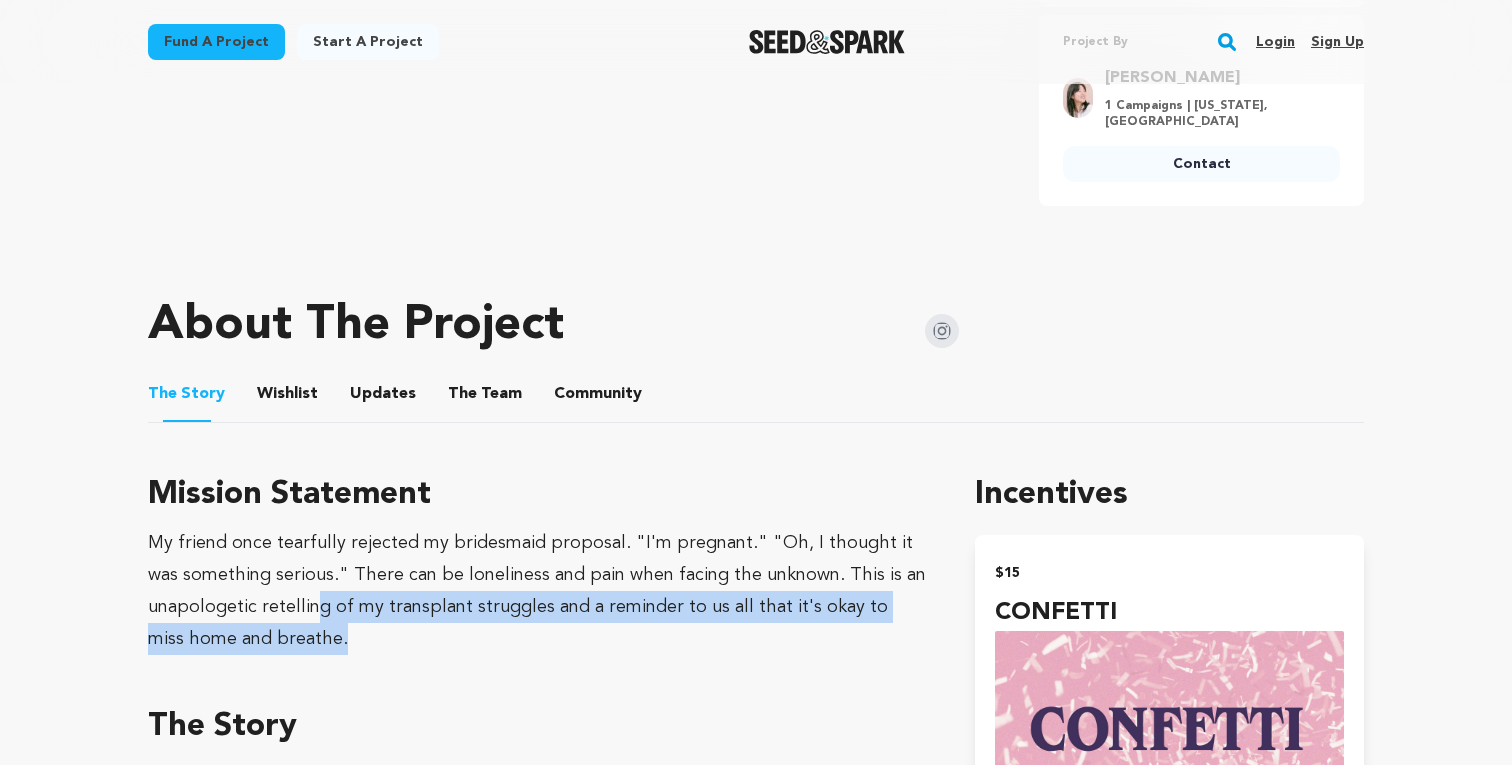 drag, startPoint x: 324, startPoint y: 630, endPoint x: 313, endPoint y: 604, distance: 28.231188 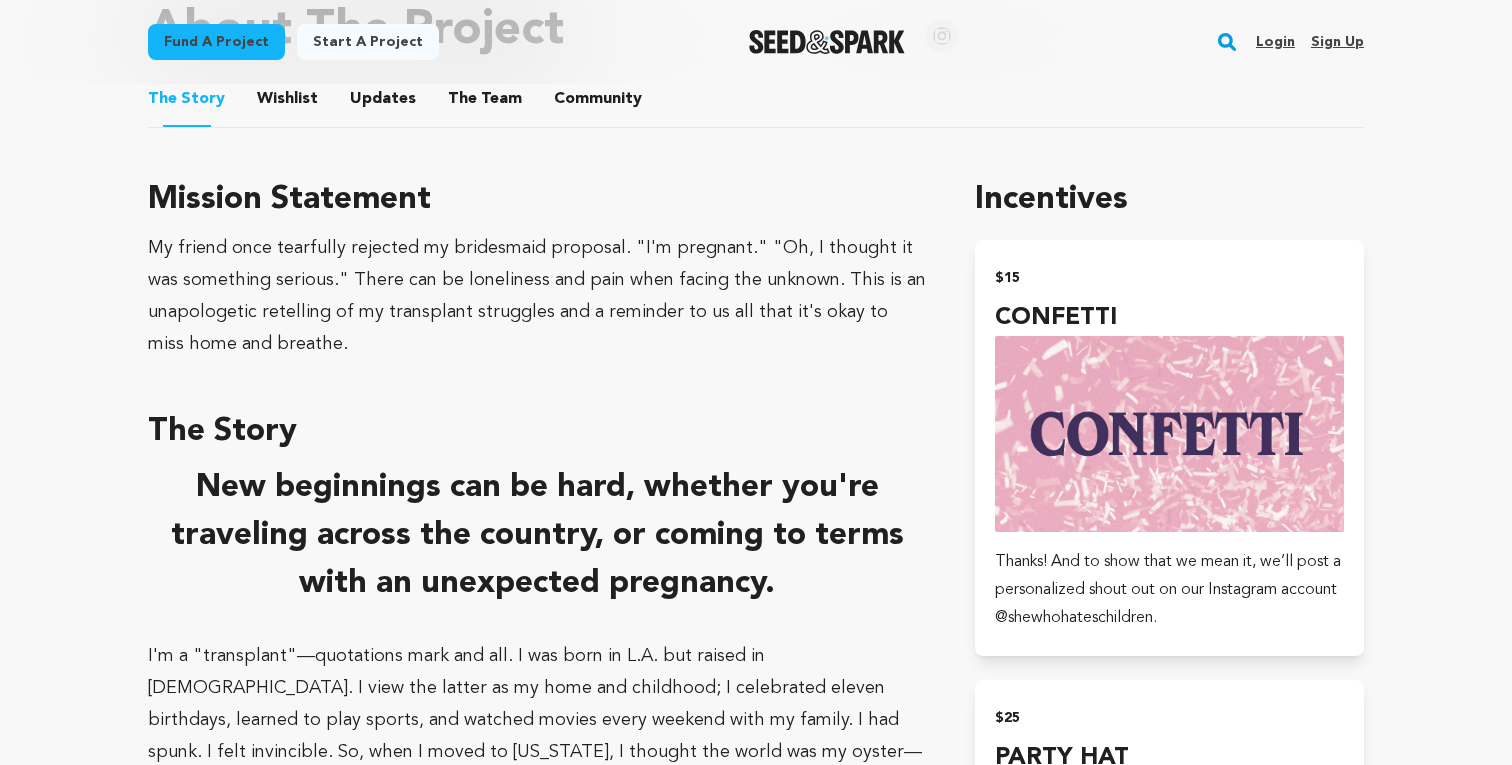scroll, scrollTop: 1066, scrollLeft: 0, axis: vertical 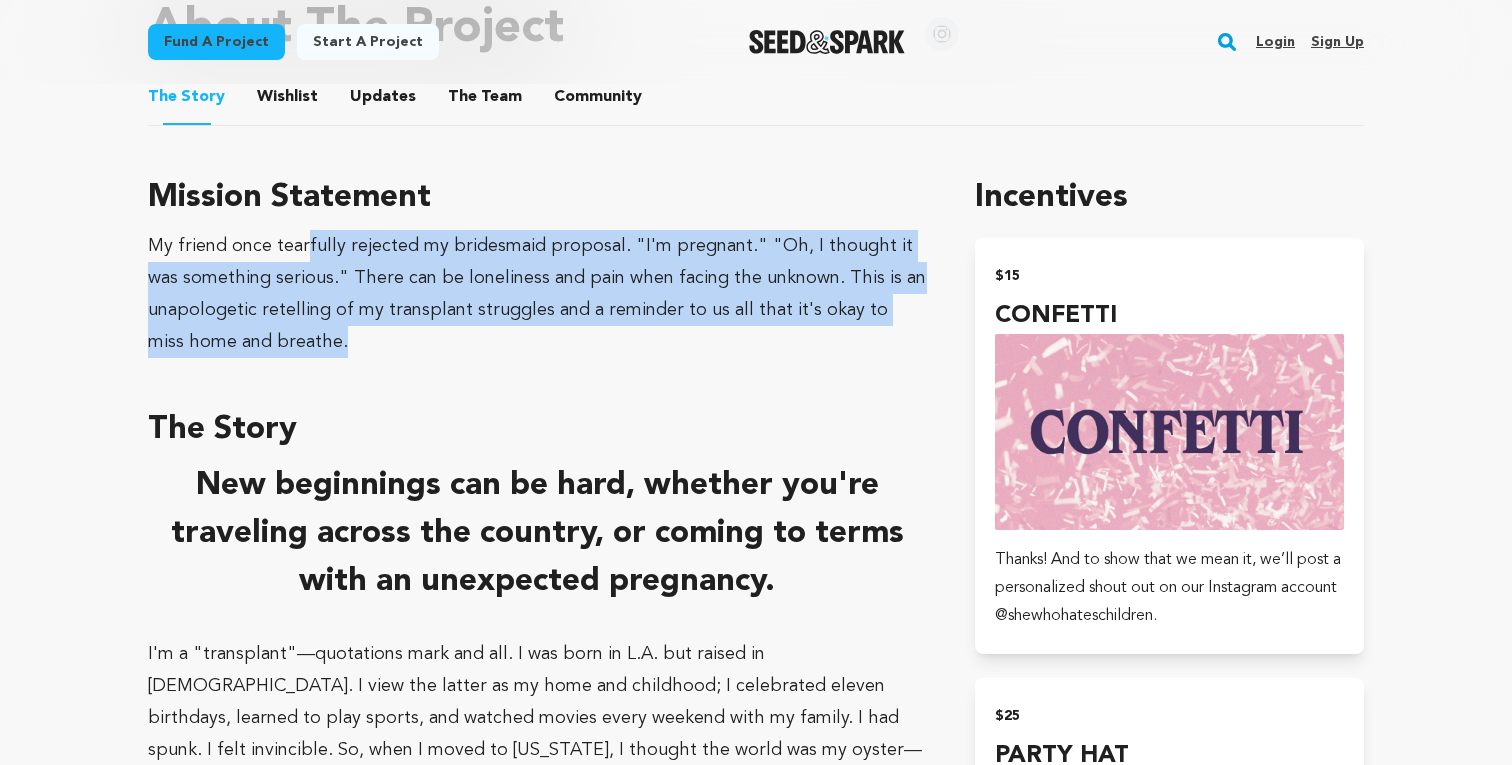 drag, startPoint x: 308, startPoint y: 343, endPoint x: 301, endPoint y: 261, distance: 82.29824 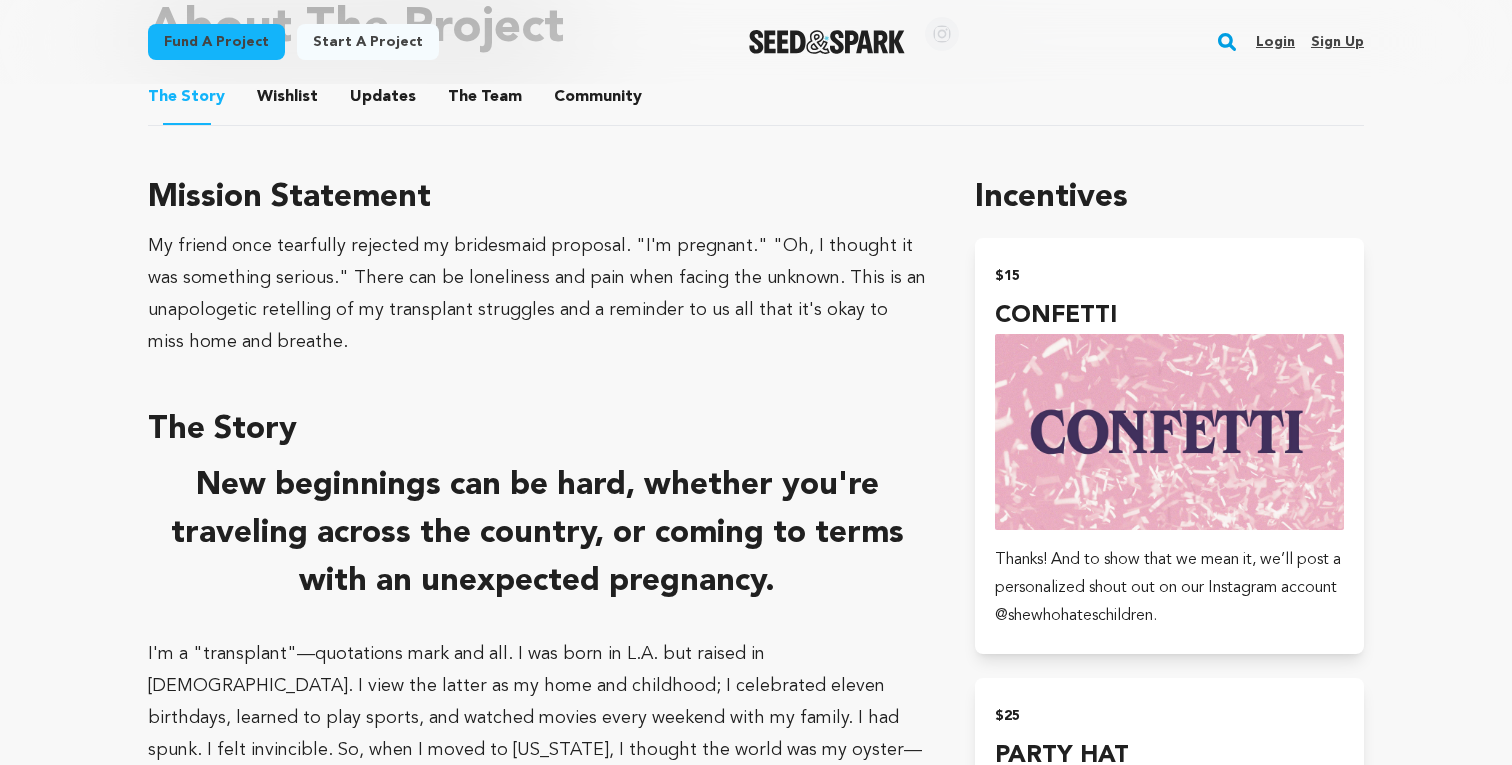 click on "My friend once tearfully rejected my bridesmaid proposal.
"I'm pregnant."
"Oh, I thought it was something serious."
There can be loneliness and pain when facing the unknown. This is an unapologetic retelling of my transplant struggles and a reminder to us all that it's okay to miss home and breathe." at bounding box center (537, 294) 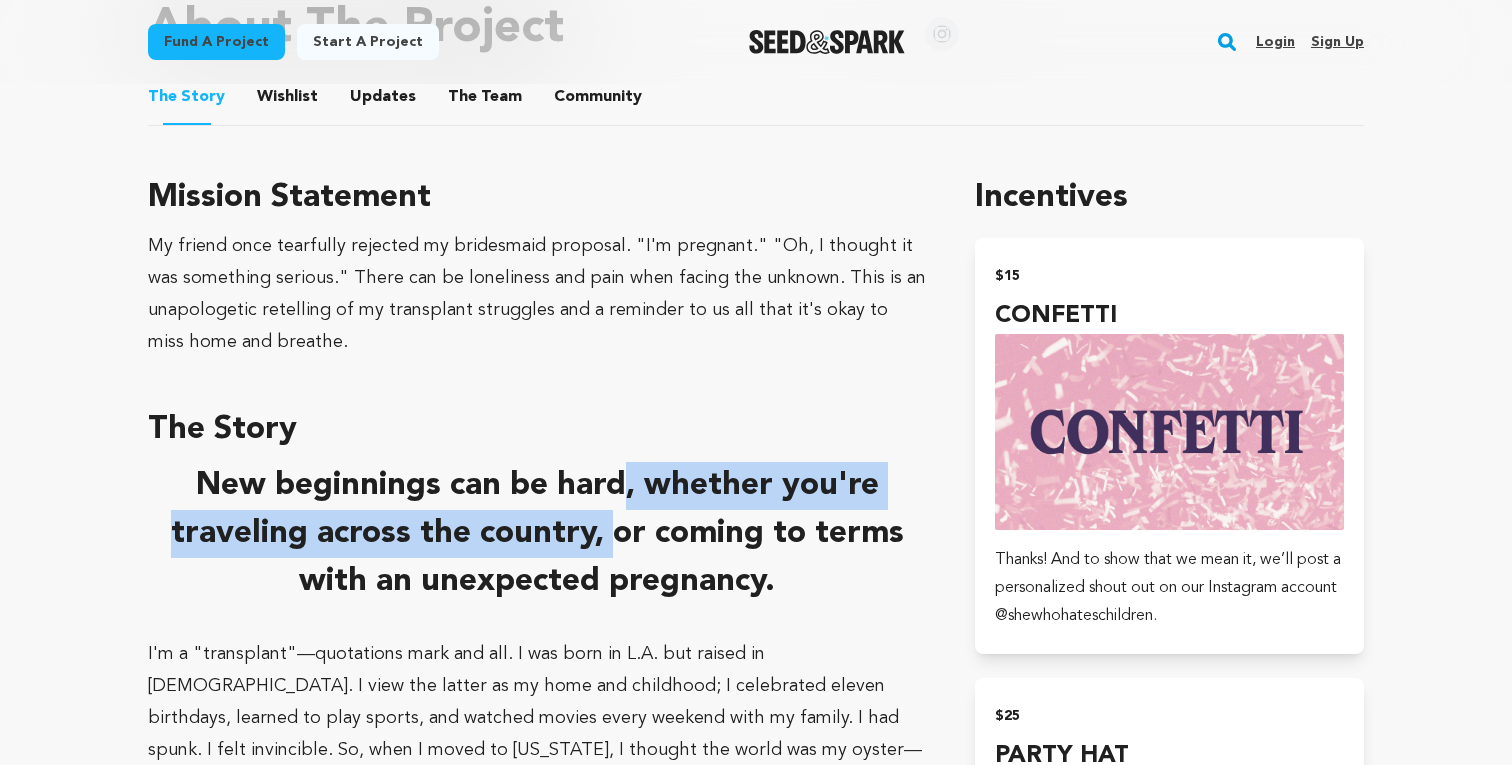 drag, startPoint x: 619, startPoint y: 478, endPoint x: 615, endPoint y: 540, distance: 62.1289 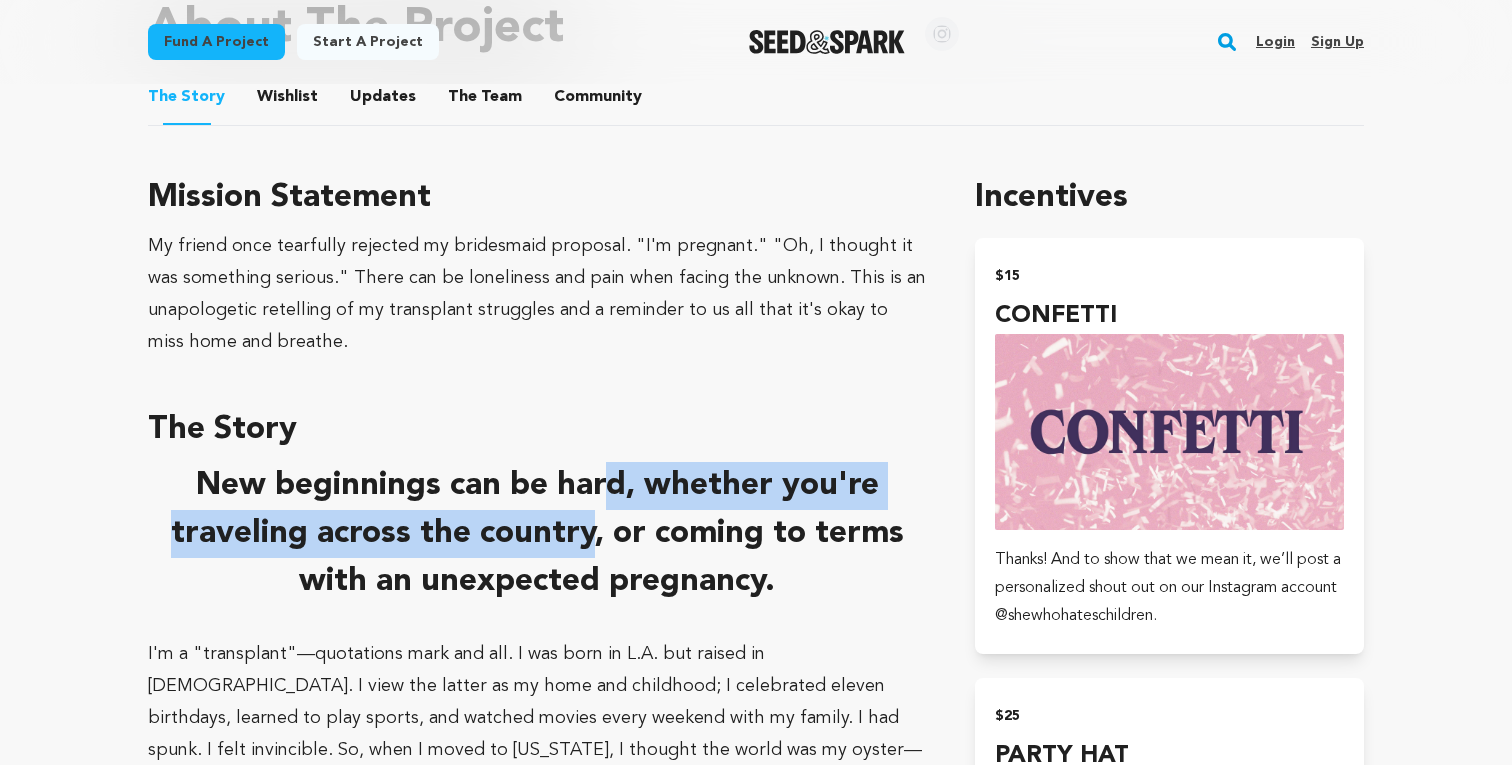 drag, startPoint x: 595, startPoint y: 536, endPoint x: 607, endPoint y: 495, distance: 42.72002 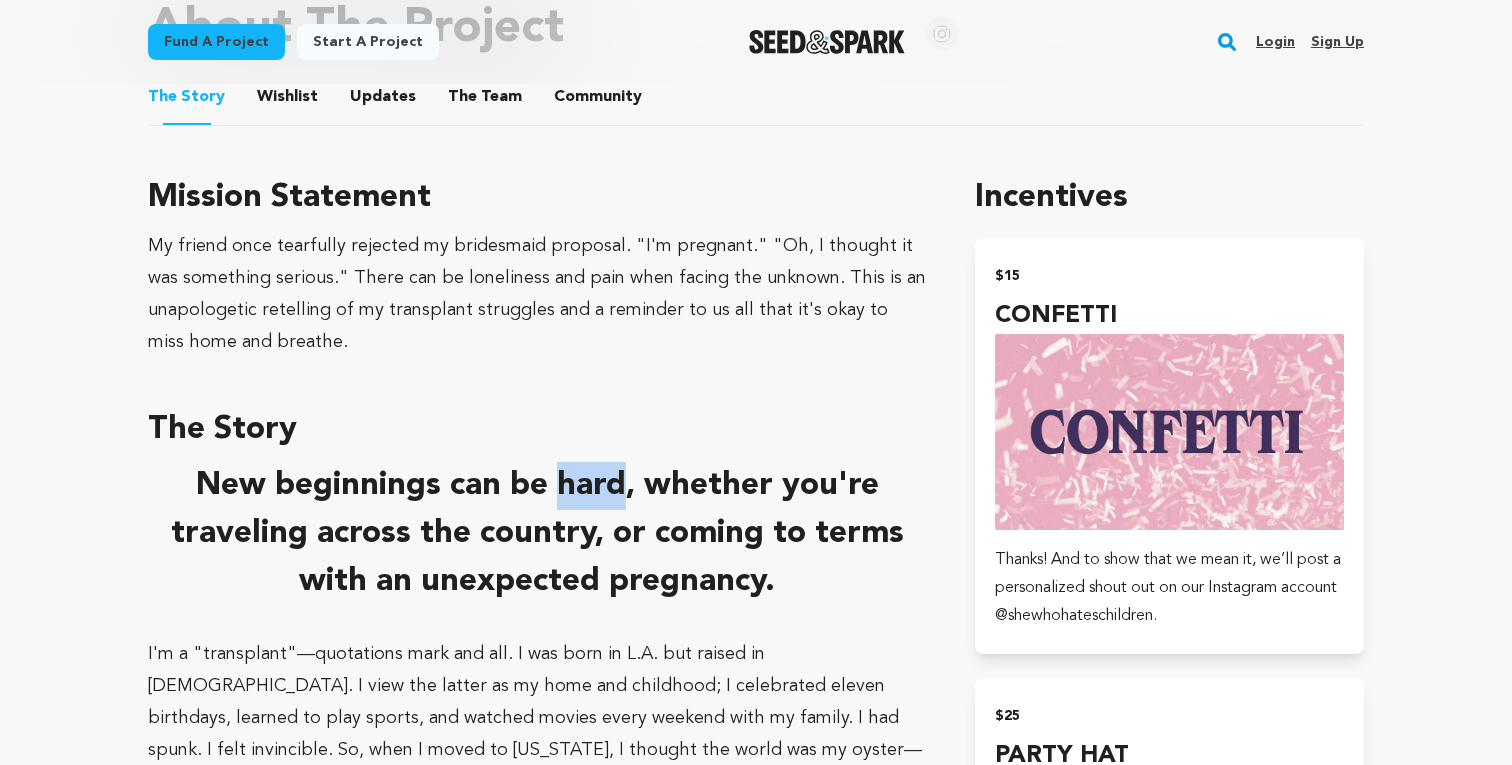 click on "New beginnings can be hard, whether you're traveling across the country, or coming to terms with an unexpected pregnancy." at bounding box center (537, 534) 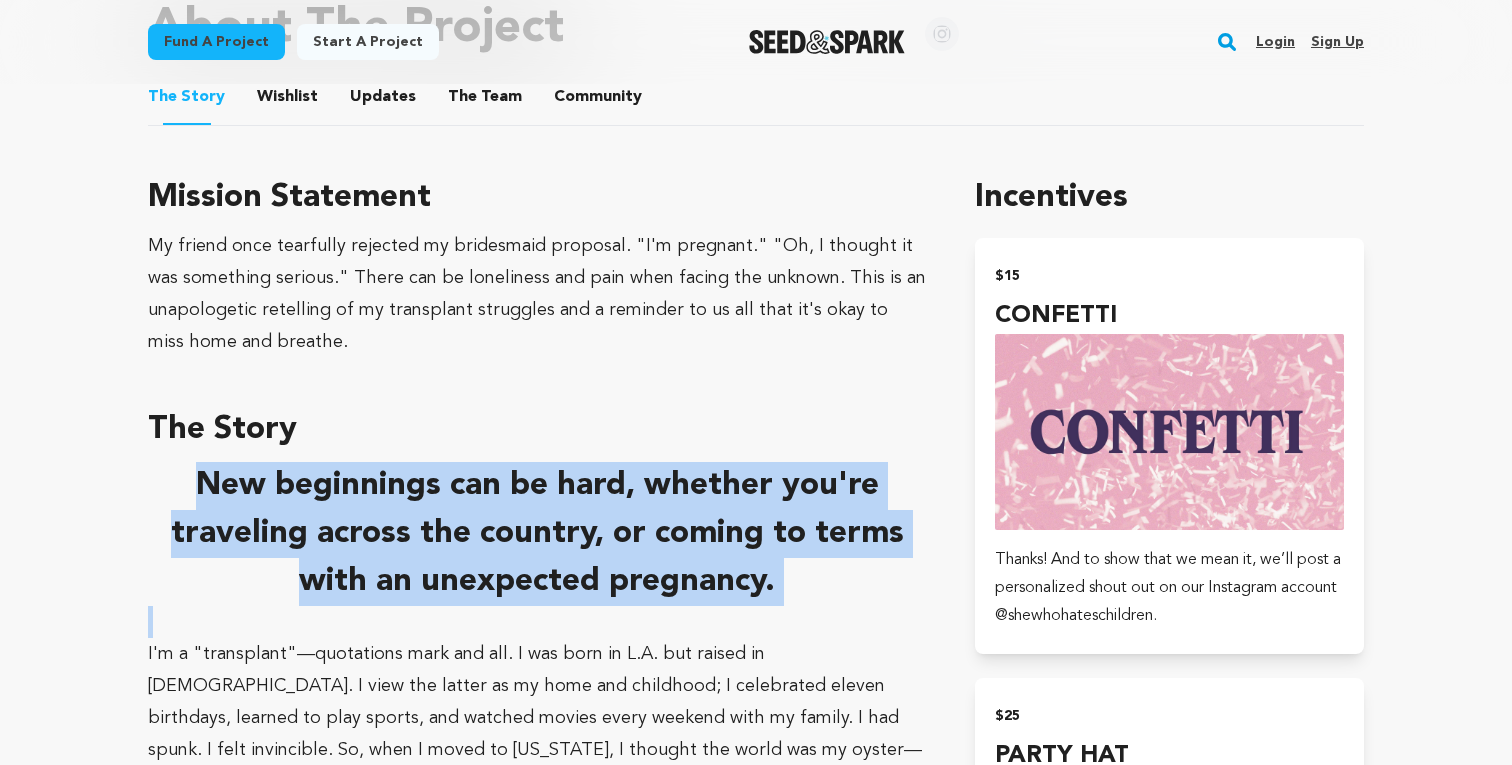 click on "New beginnings can be hard, whether you're traveling across the country, or coming to terms with an unexpected pregnancy." at bounding box center [537, 534] 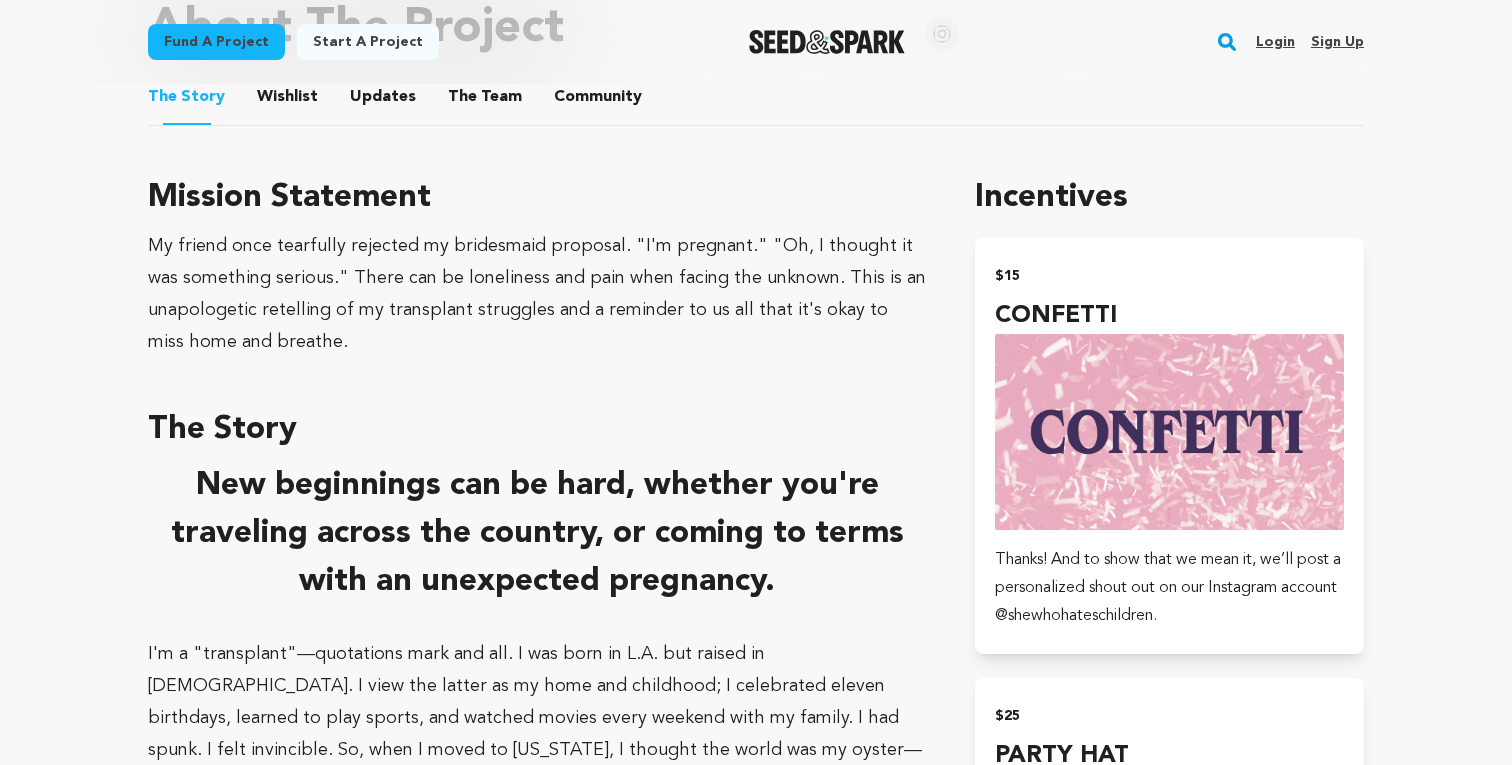click on "New beginnings can be hard, whether you're traveling across the country, or coming to terms with an unexpected pregnancy." at bounding box center (537, 534) 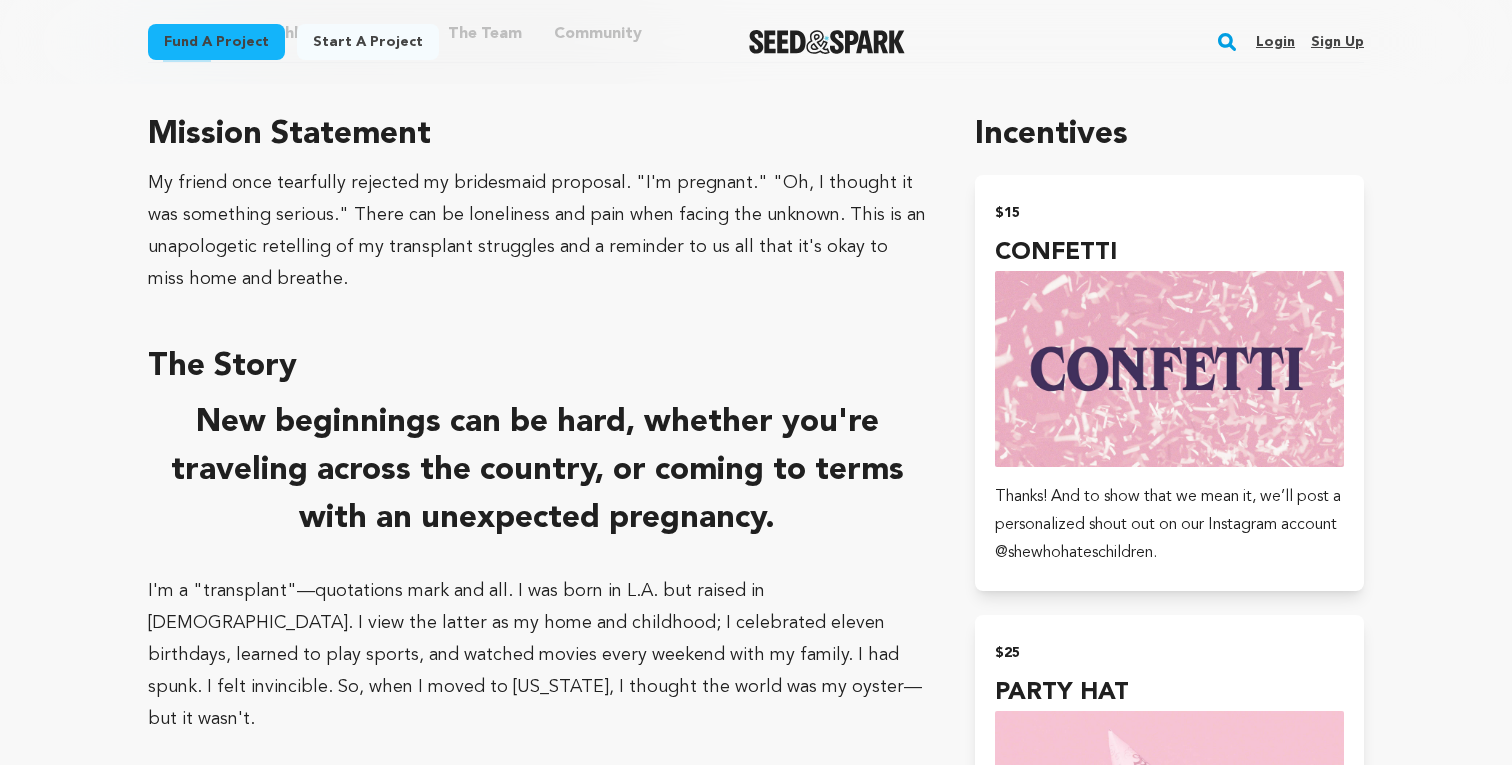scroll, scrollTop: 1136, scrollLeft: 0, axis: vertical 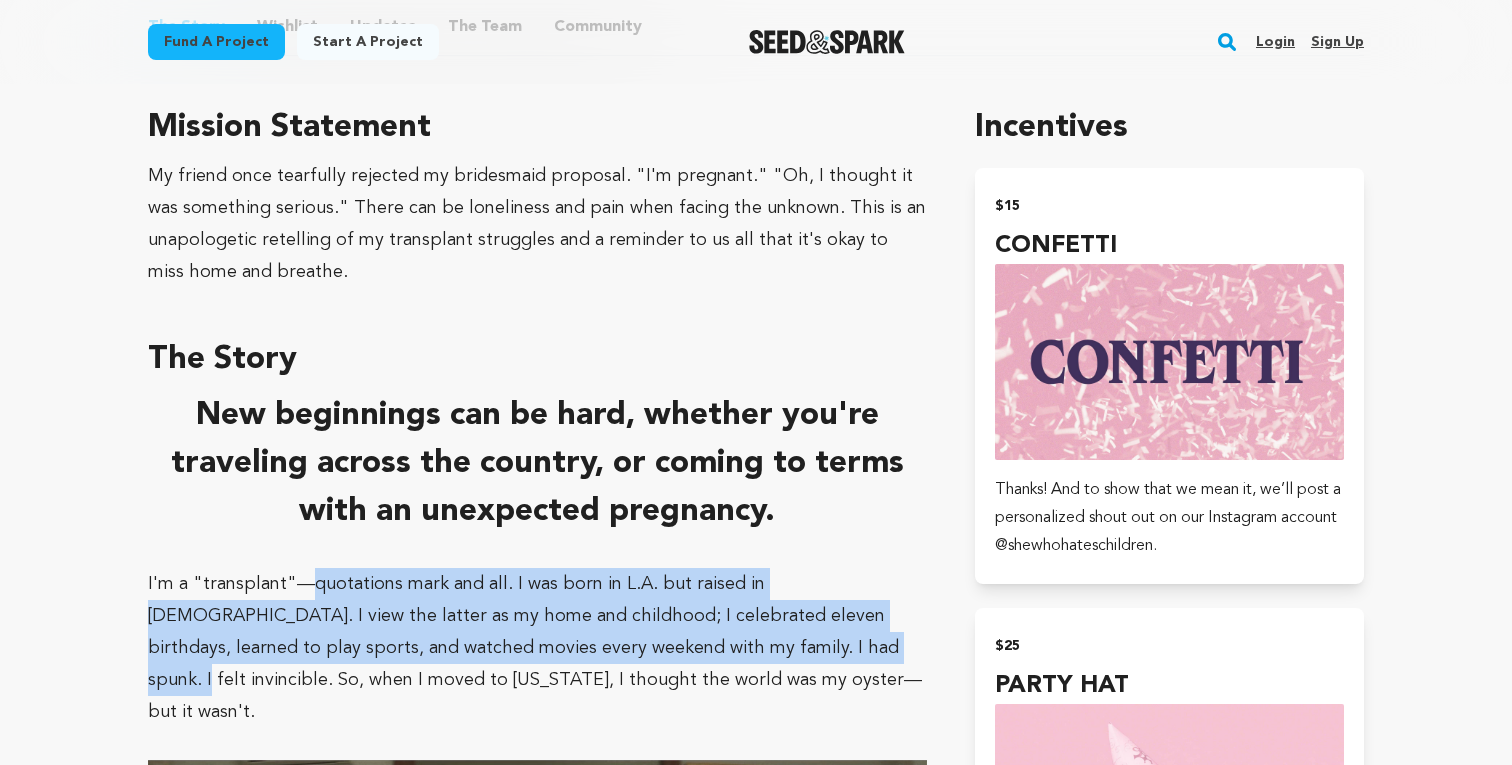 drag, startPoint x: 724, startPoint y: 660, endPoint x: 303, endPoint y: 577, distance: 429.10373 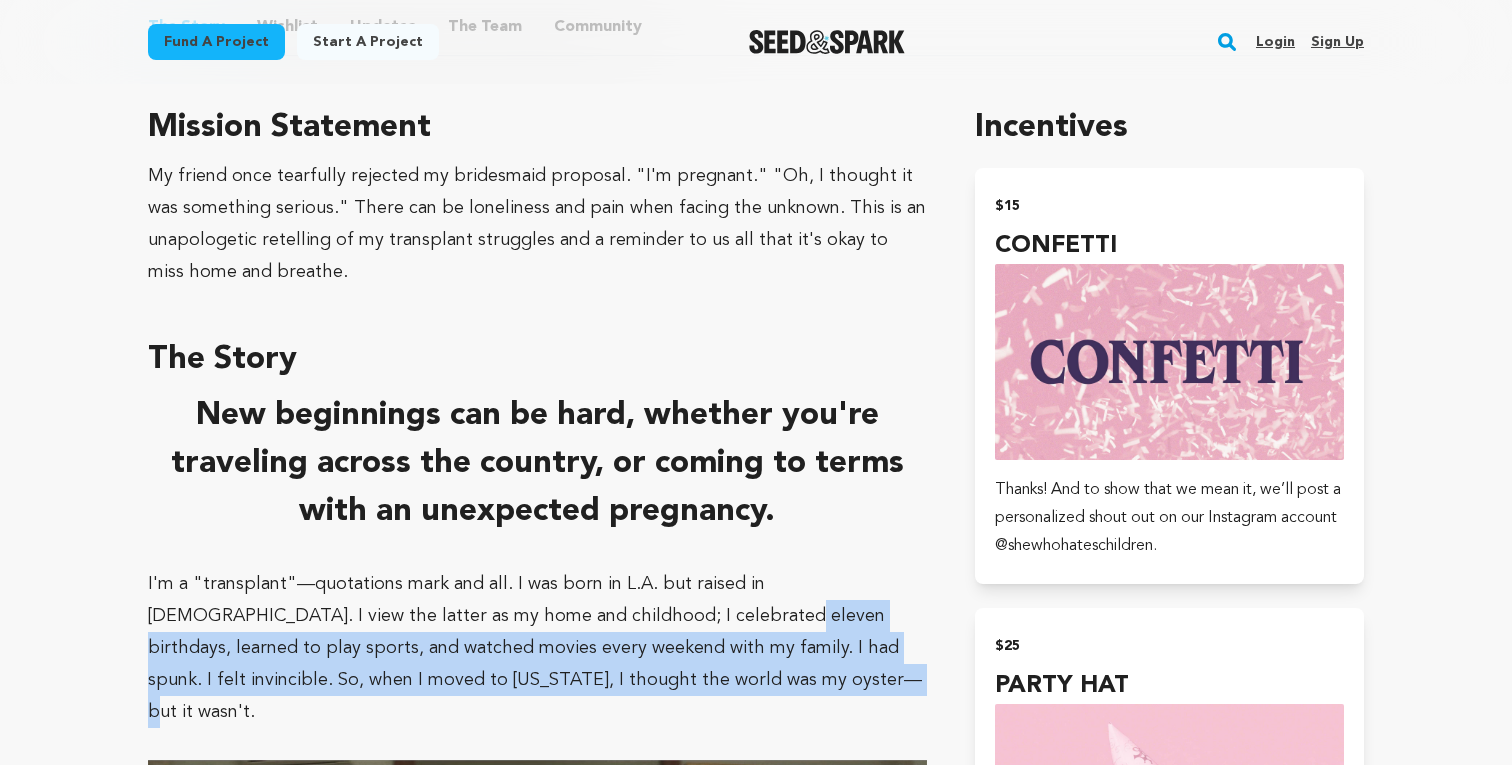 drag, startPoint x: 646, startPoint y: 677, endPoint x: 618, endPoint y: 618, distance: 65.30697 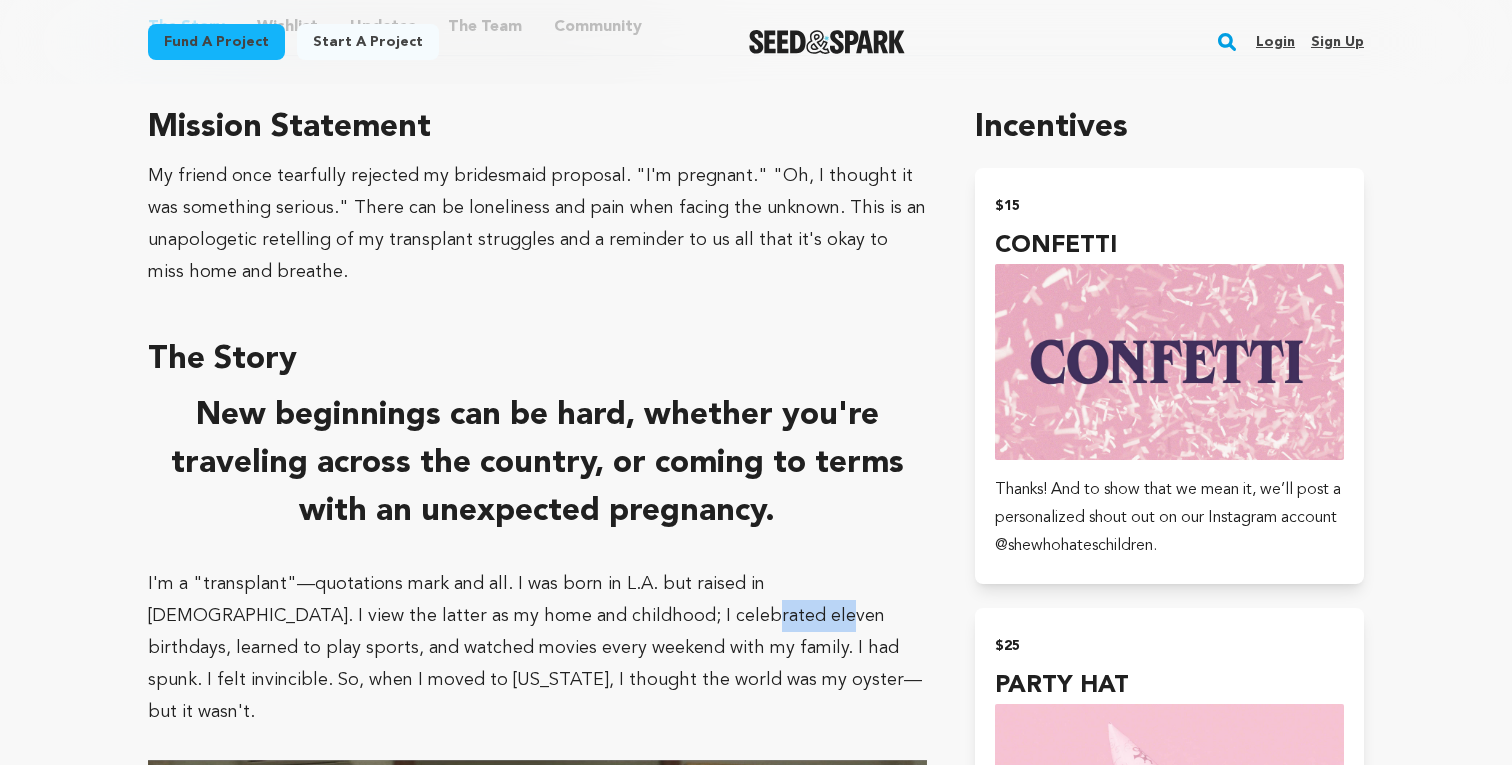 click on "I'm a "transplant"—quotations mark and all. I was born in L.A. but raised in [DEMOGRAPHIC_DATA]. I view the latter as my home and childhood; I celebrated eleven birthdays, learned to play sports, and watched movies every weekend with my family. I had spunk. I felt invincible. So, when I moved to [US_STATE], I thought the world was my oyster—but it wasn't." at bounding box center [535, 648] 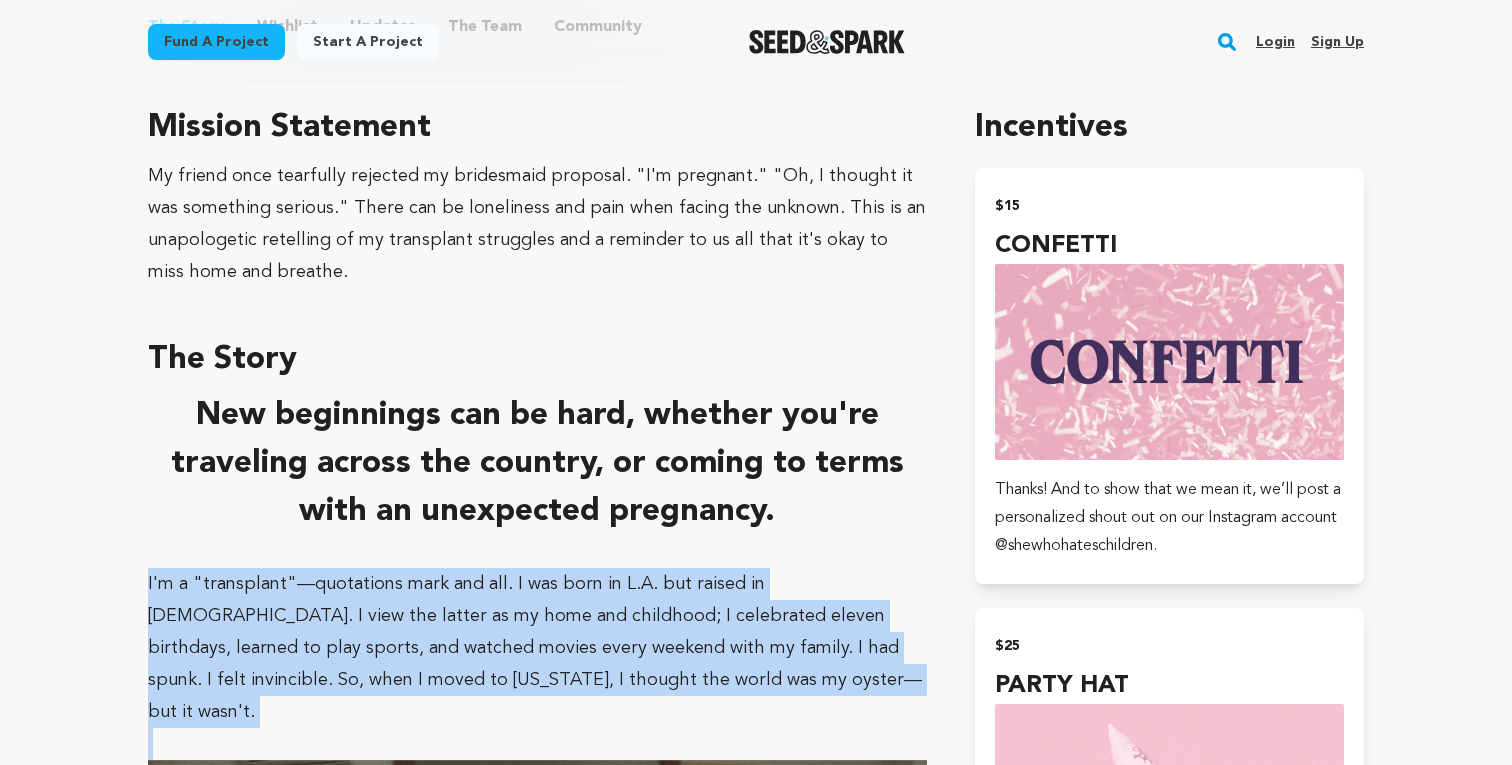 click on "I'm a "transplant"—quotations mark and all. I was born in L.A. but raised in [DEMOGRAPHIC_DATA]. I view the latter as my home and childhood; I celebrated eleven birthdays, learned to play sports, and watched movies every weekend with my family. I had spunk. I felt invincible. So, when I moved to [US_STATE], I thought the world was my oyster—but it wasn't." at bounding box center [535, 648] 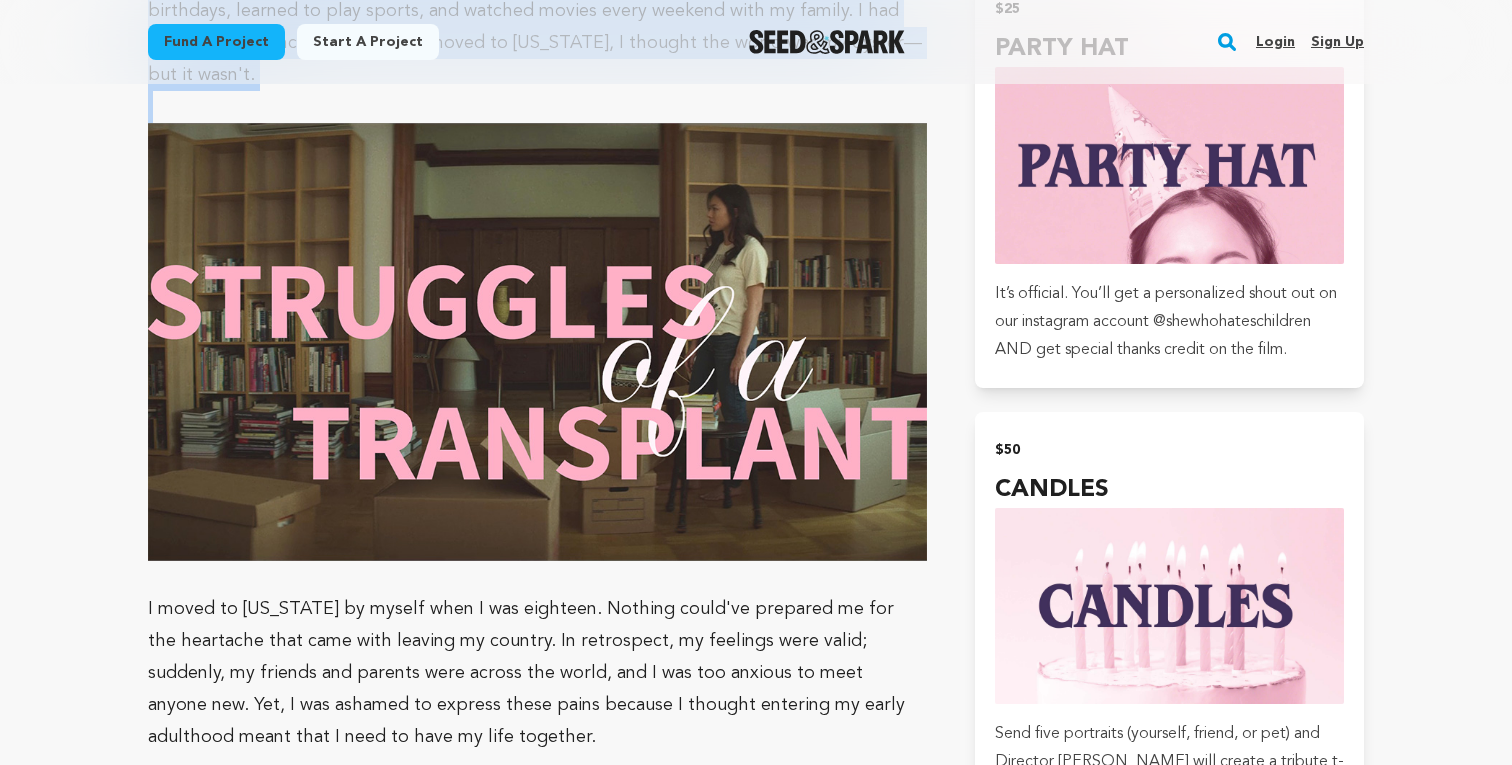 scroll, scrollTop: 1774, scrollLeft: 0, axis: vertical 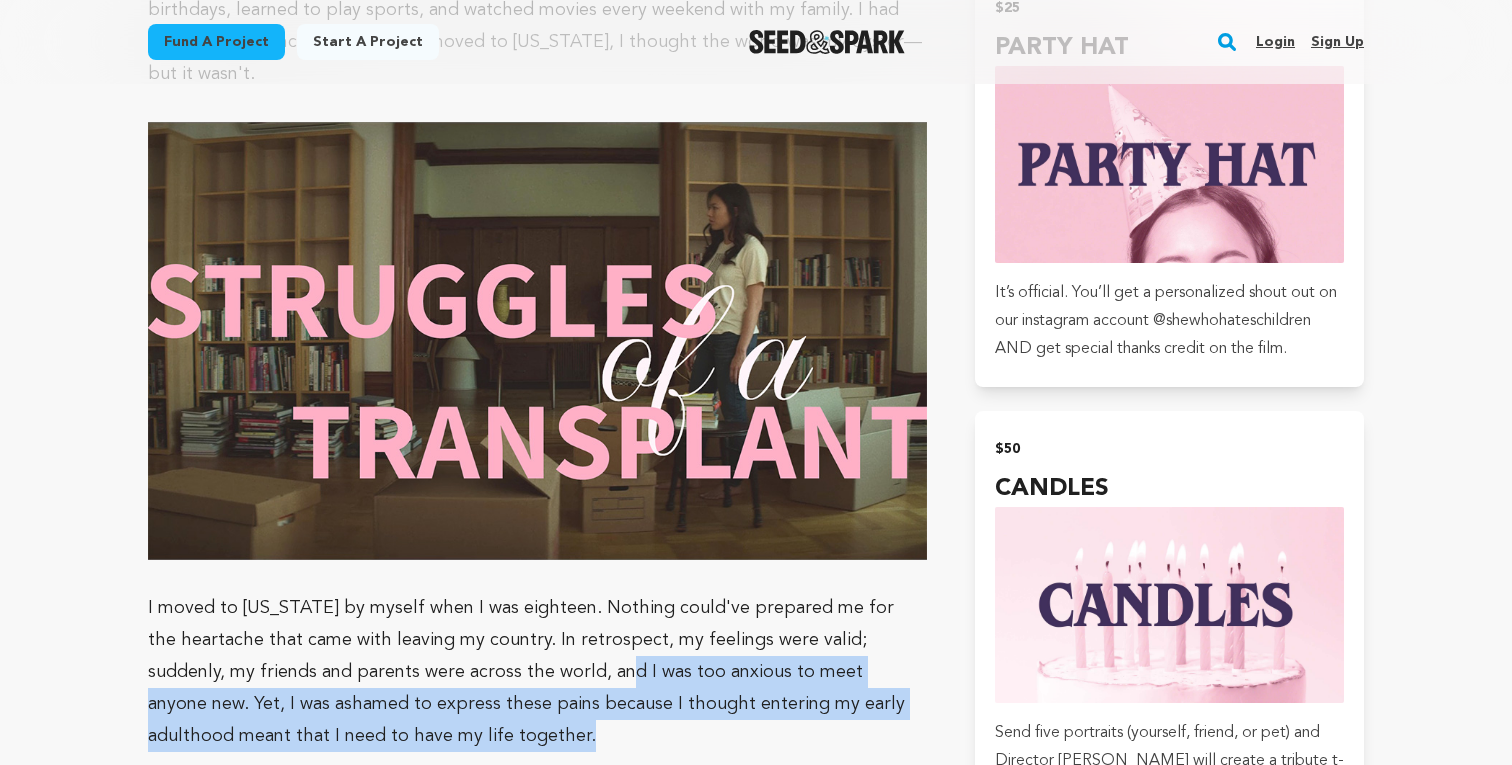 drag, startPoint x: 394, startPoint y: 714, endPoint x: 515, endPoint y: 644, distance: 139.78912 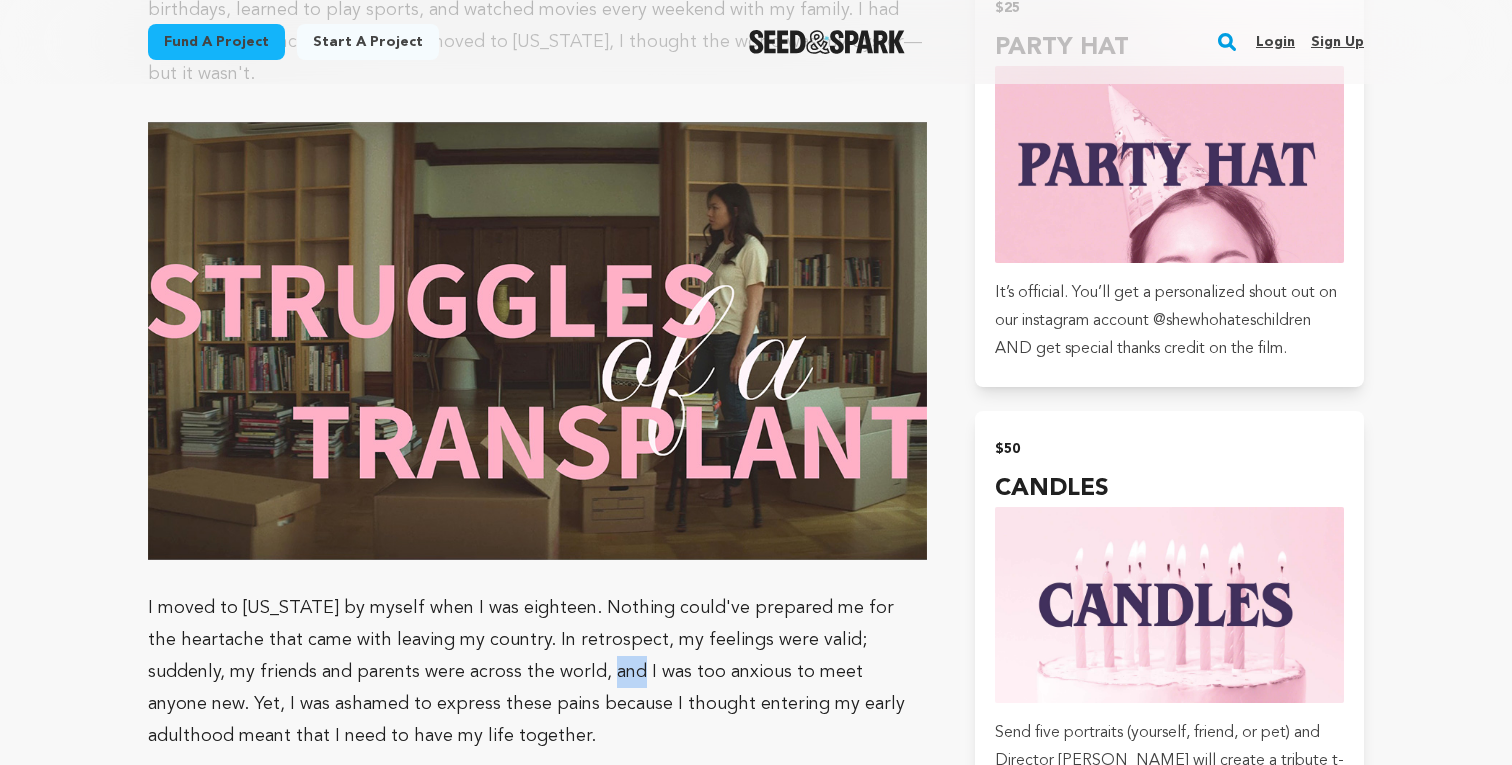 click on "I moved to [US_STATE] by myself when I was eighteen. Nothing could've prepared me for the heartache that came with leaving my country. In retrospect, my feelings were valid; suddenly, my friends and parents were across the world, and I was too anxious to meet anyone new. Yet, I was ashamed to express these pains because I thought entering my early adulthood meant that I need to have my life together." at bounding box center (526, 672) 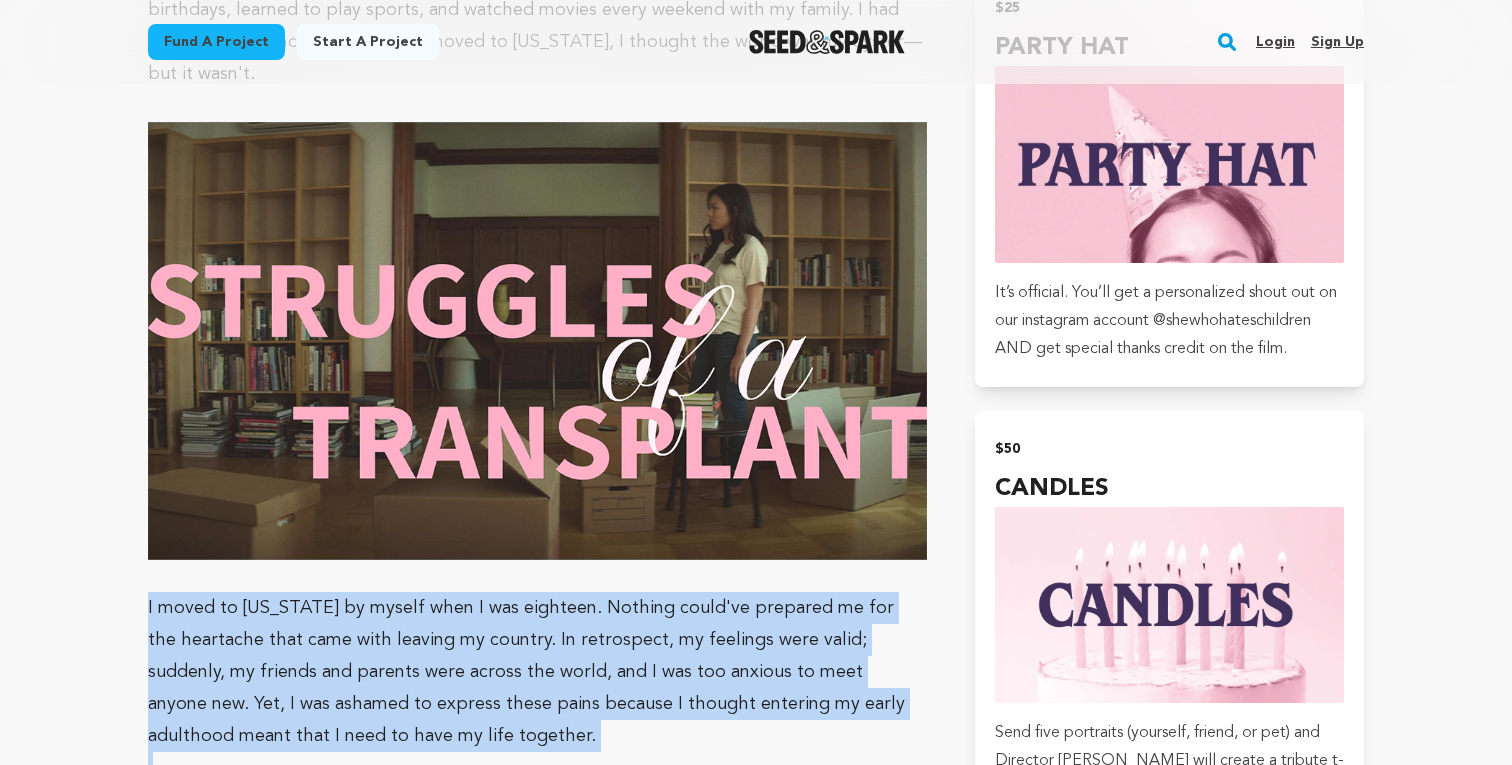 click on "I moved to [US_STATE] by myself when I was eighteen. Nothing could've prepared me for the heartache that came with leaving my country. In retrospect, my feelings were valid; suddenly, my friends and parents were across the world, and I was too anxious to meet anyone new. Yet, I was ashamed to express these pains because I thought entering my early adulthood meant that I need to have my life together." at bounding box center (526, 672) 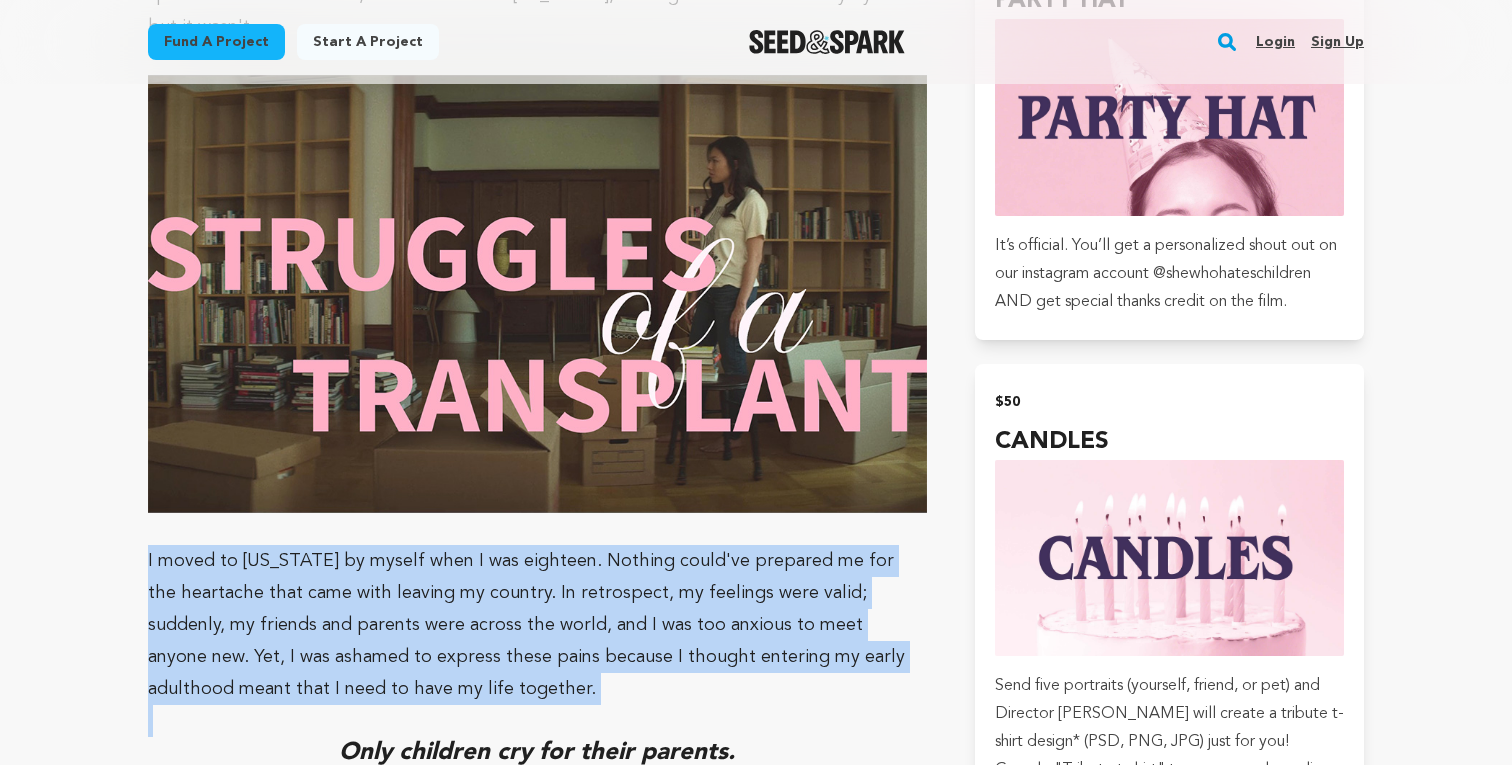 scroll, scrollTop: 1833, scrollLeft: 0, axis: vertical 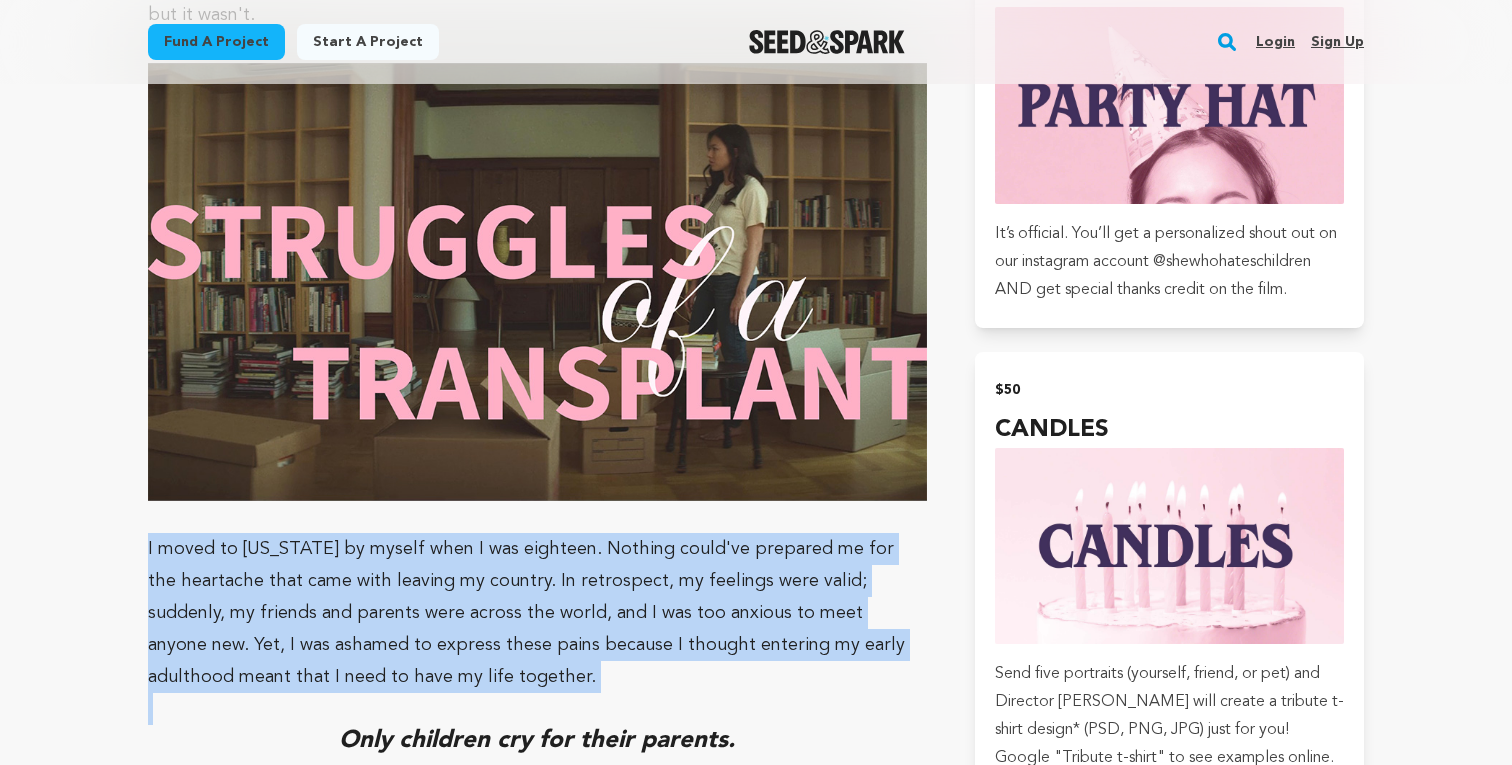 click on "I moved to [US_STATE] by myself when I was eighteen. Nothing could've prepared me for the heartache that came with leaving my country. In retrospect, my feelings were valid; suddenly, my friends and parents were across the world, and I was too anxious to meet anyone new. Yet, I was ashamed to express these pains because I thought entering my early adulthood meant that I need to have my life together." at bounding box center [537, 613] 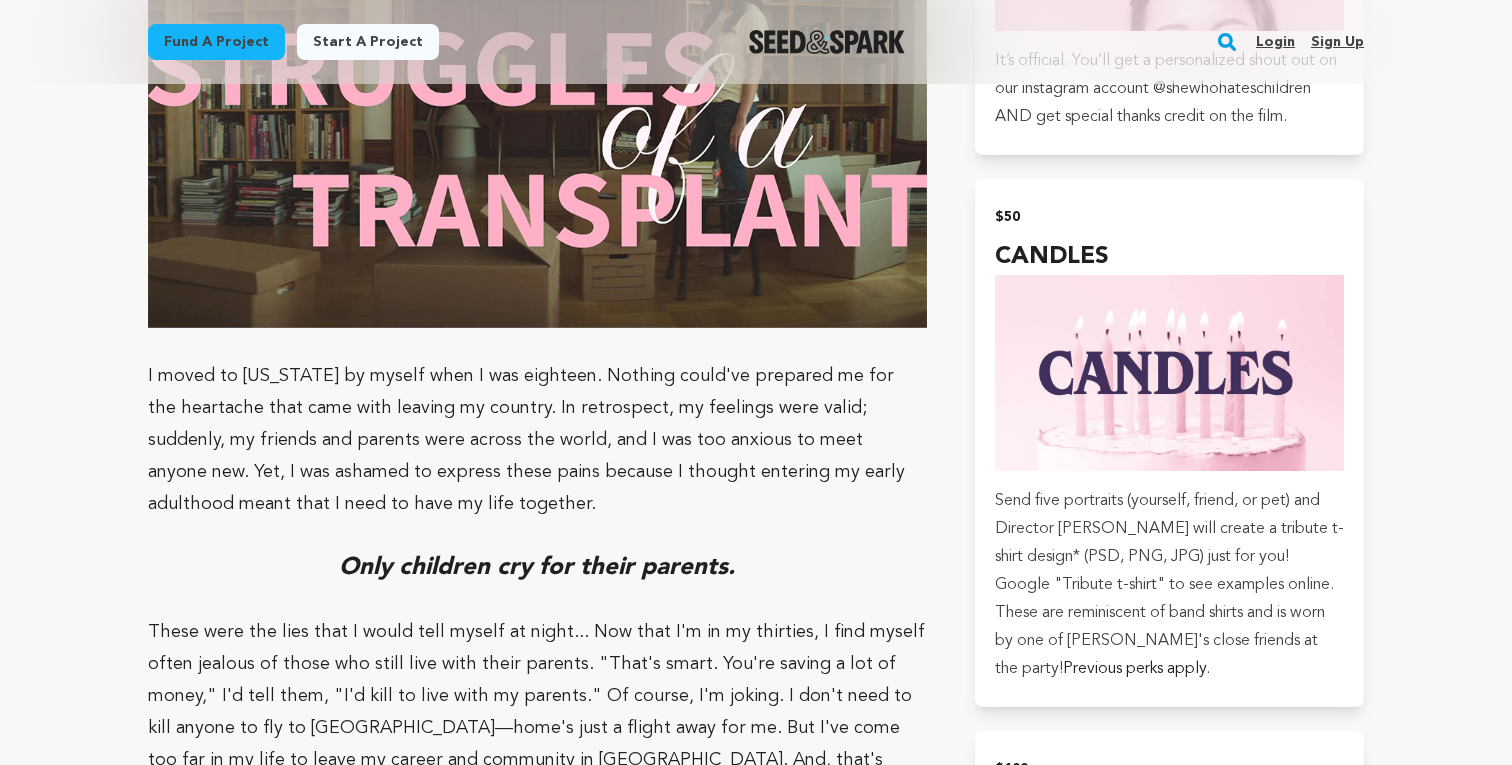 scroll, scrollTop: 2031, scrollLeft: 0, axis: vertical 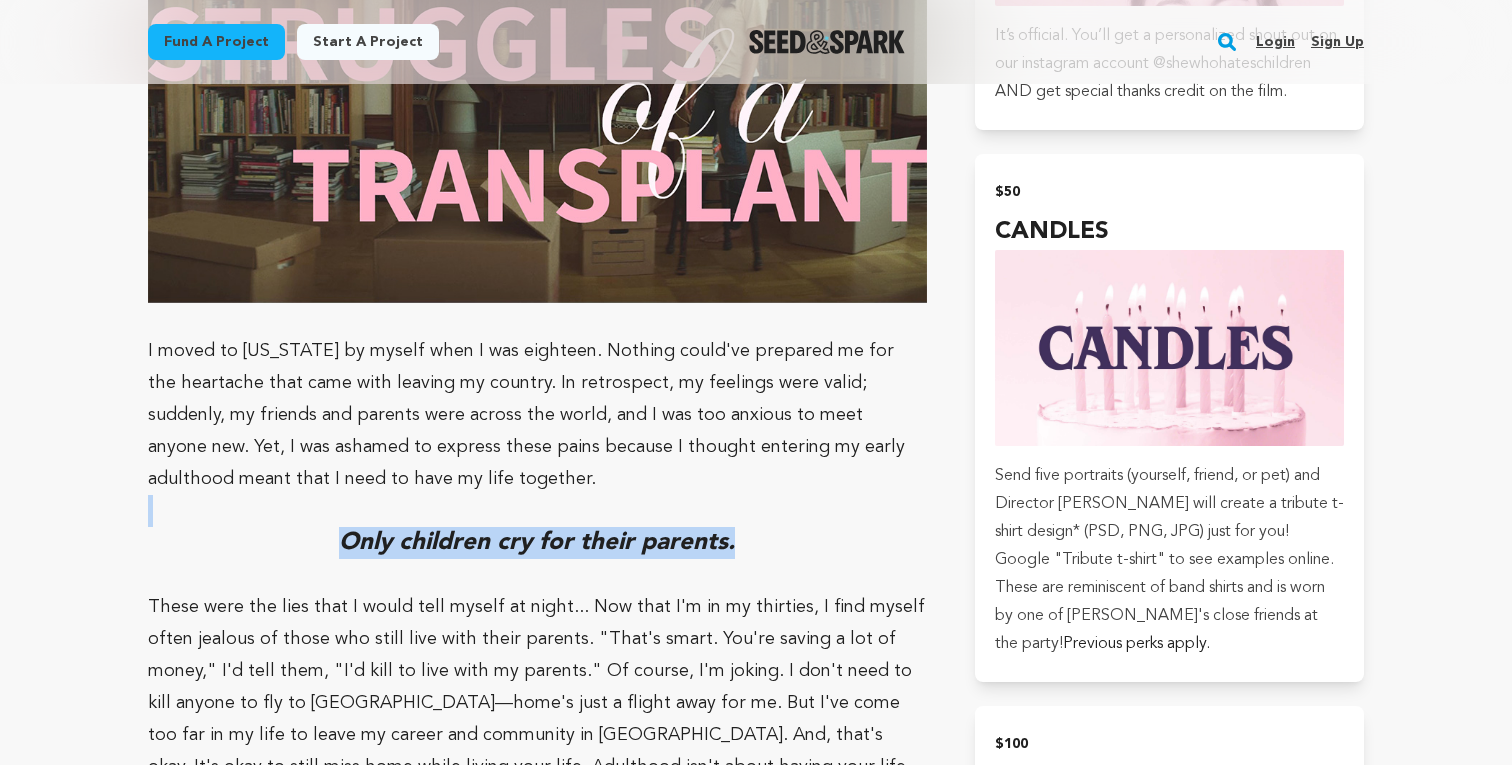 drag, startPoint x: 786, startPoint y: 519, endPoint x: 759, endPoint y: 466, distance: 59.48109 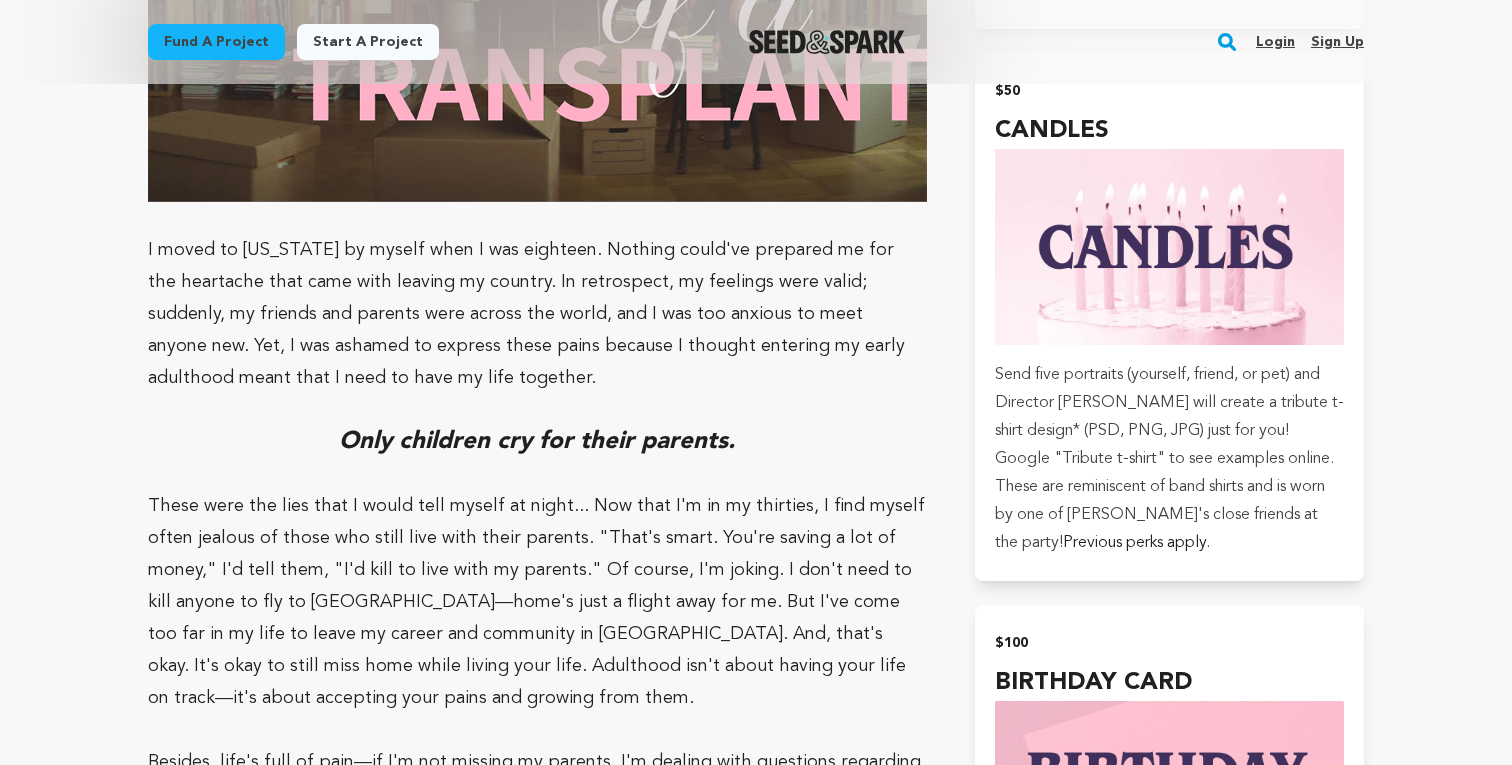 scroll, scrollTop: 2134, scrollLeft: 0, axis: vertical 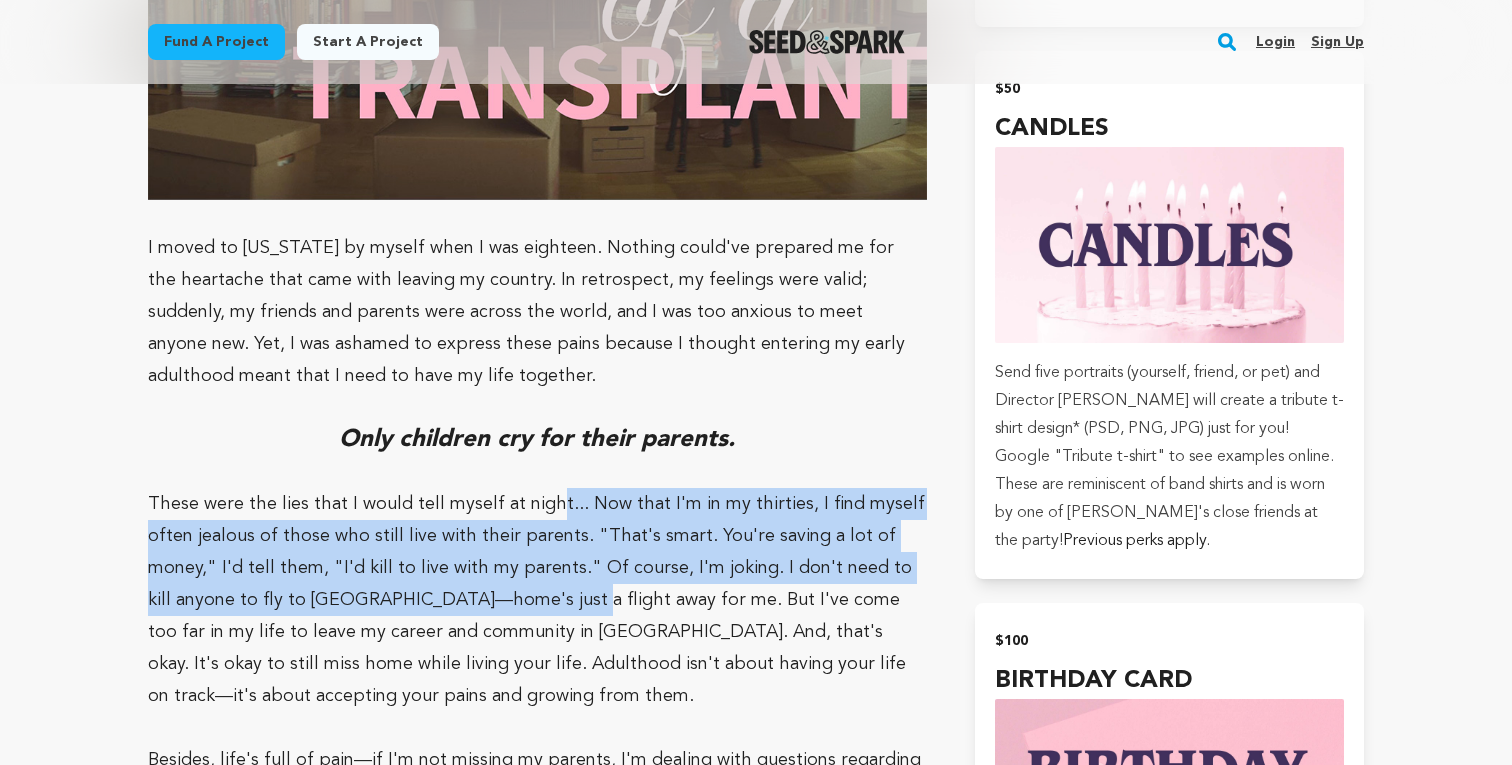 drag, startPoint x: 547, startPoint y: 477, endPoint x: 534, endPoint y: 566, distance: 89.94443 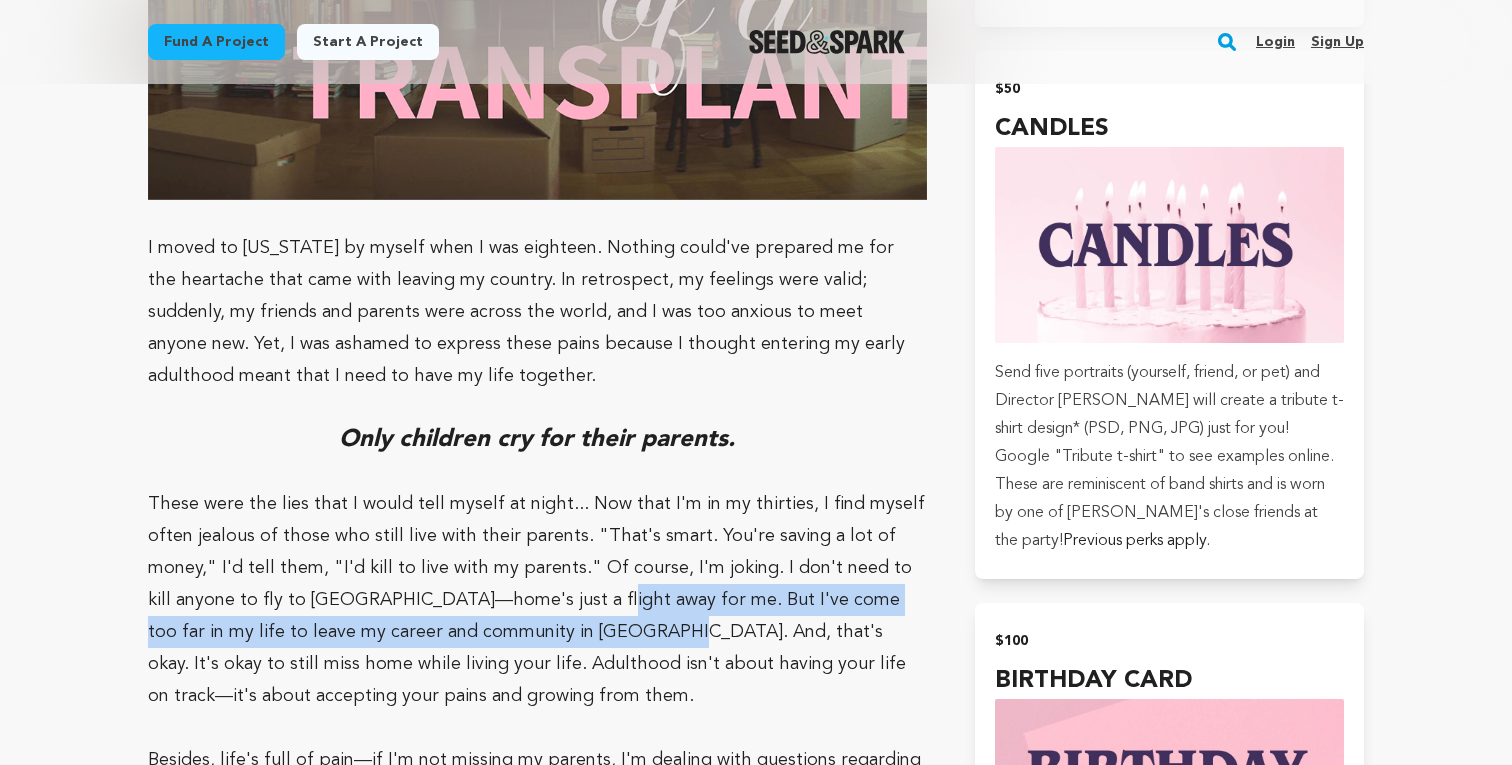 drag, startPoint x: 563, startPoint y: 578, endPoint x: 562, endPoint y: 605, distance: 27.018513 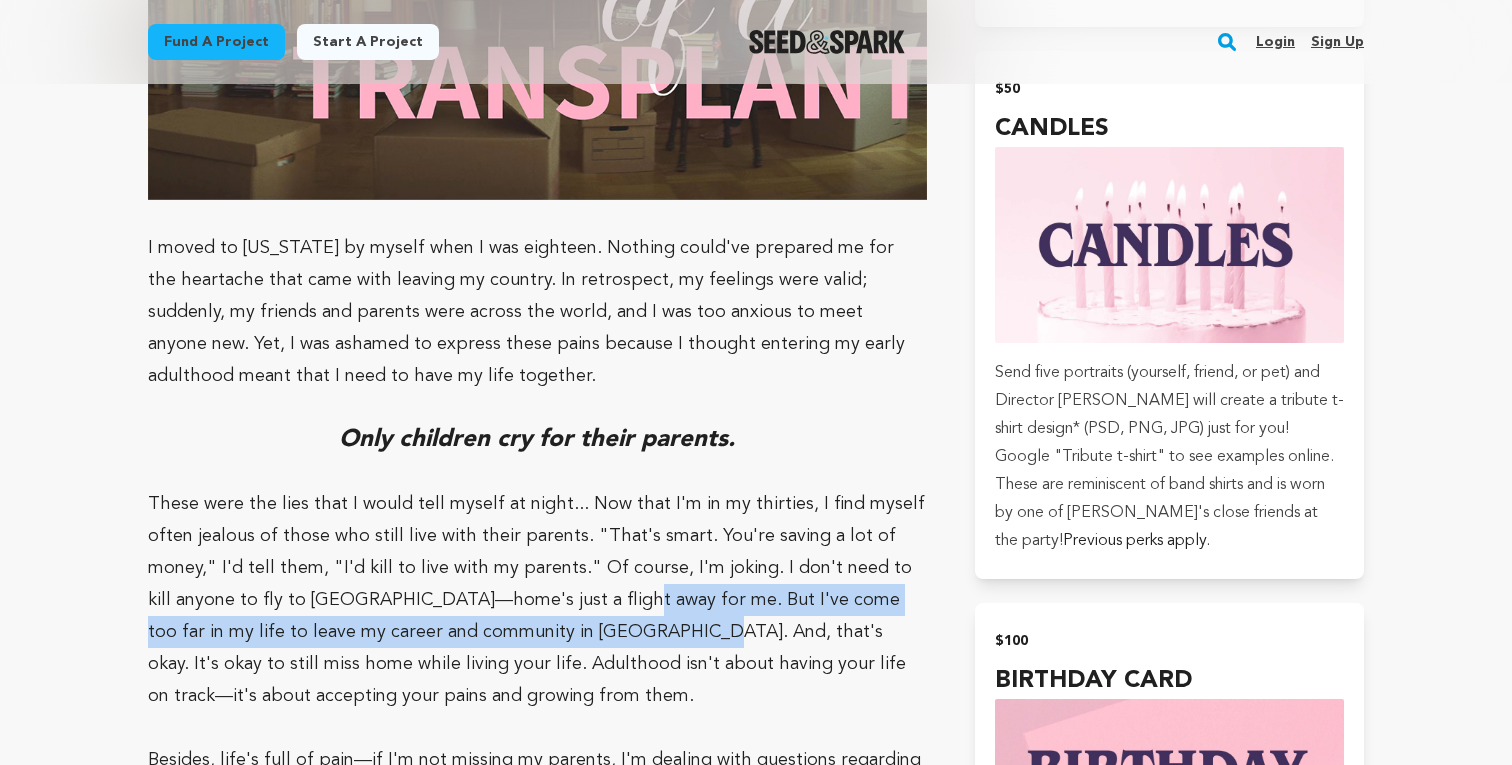 drag, startPoint x: 583, startPoint y: 605, endPoint x: 582, endPoint y: 572, distance: 33.01515 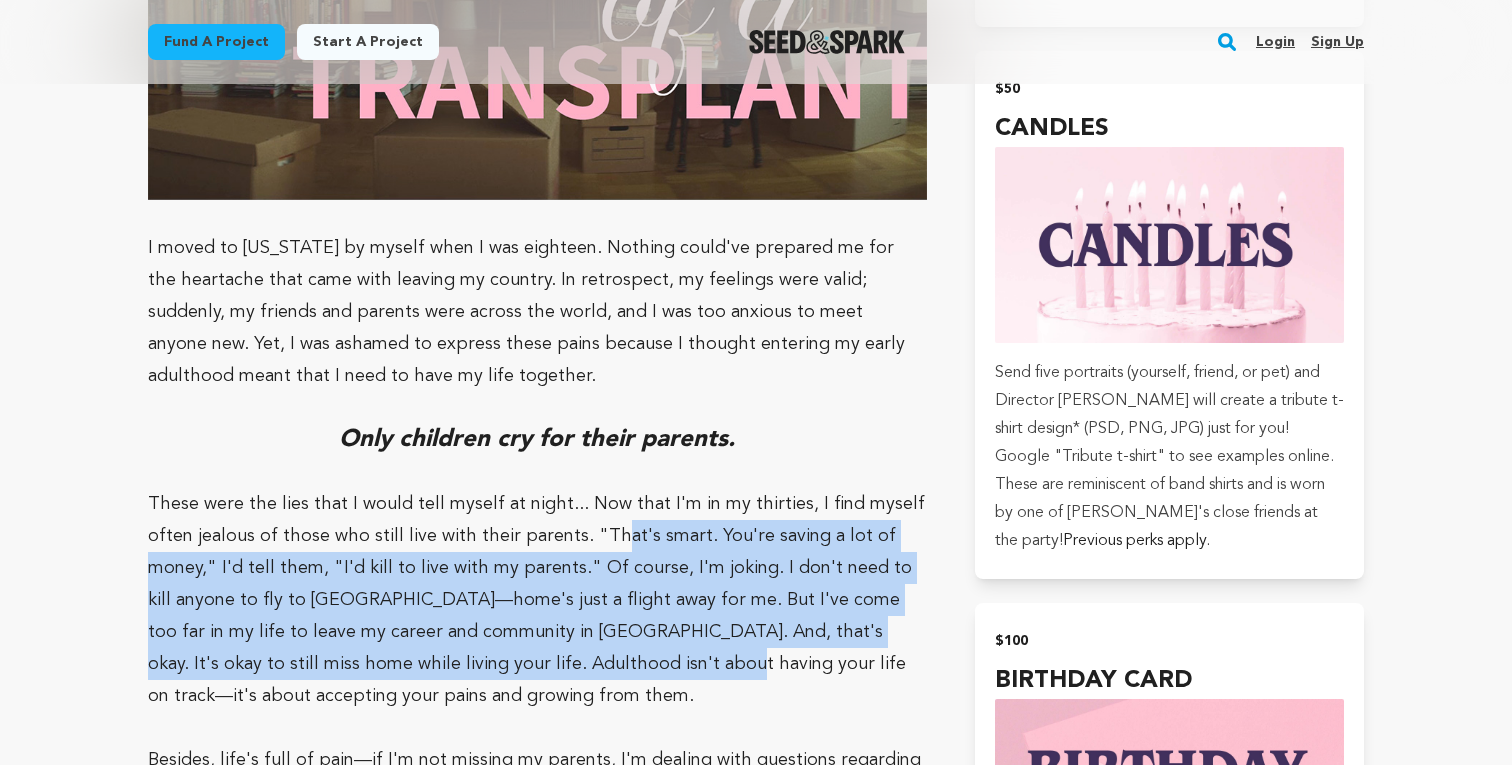 drag, startPoint x: 574, startPoint y: 643, endPoint x: 603, endPoint y: 517, distance: 129.29424 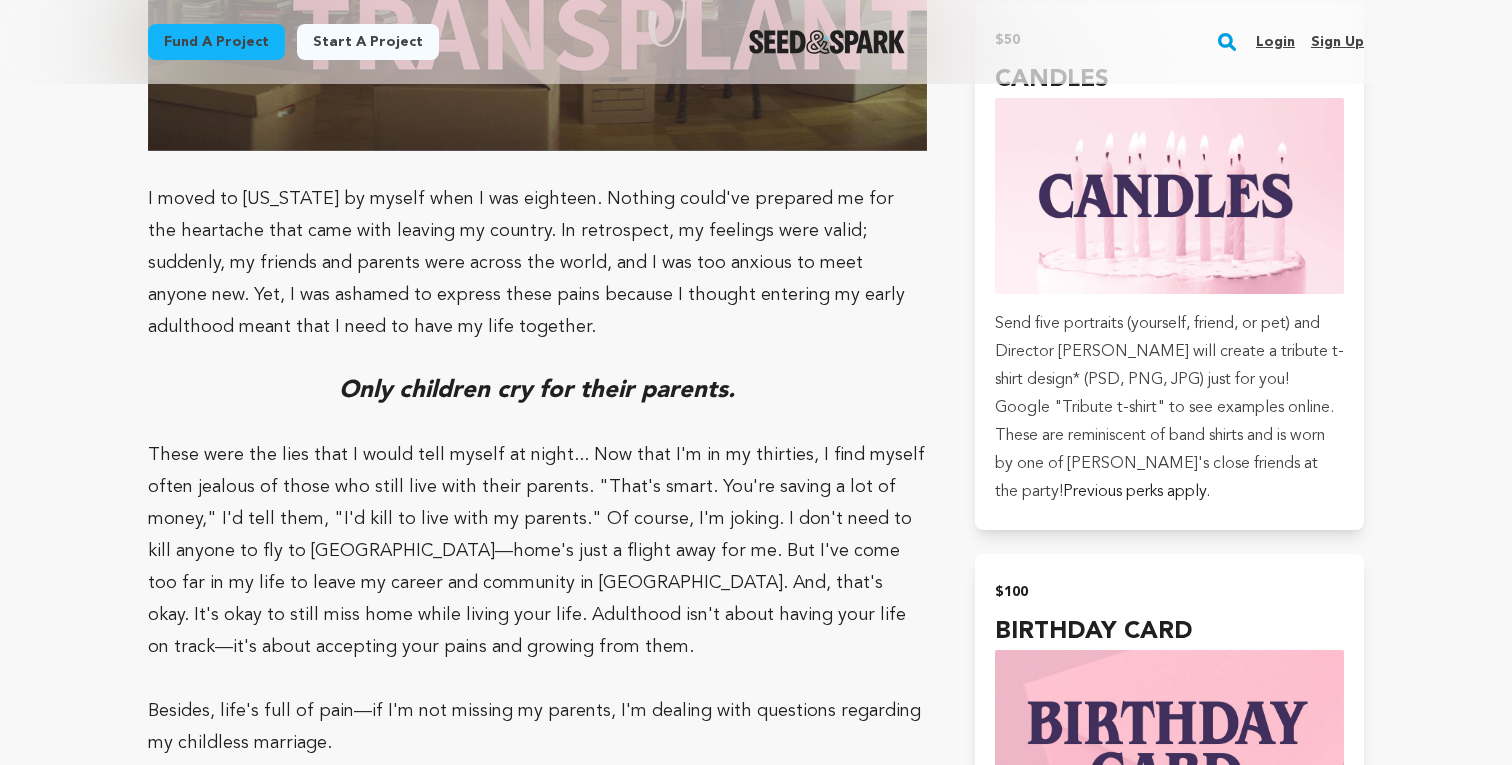scroll, scrollTop: 2190, scrollLeft: 0, axis: vertical 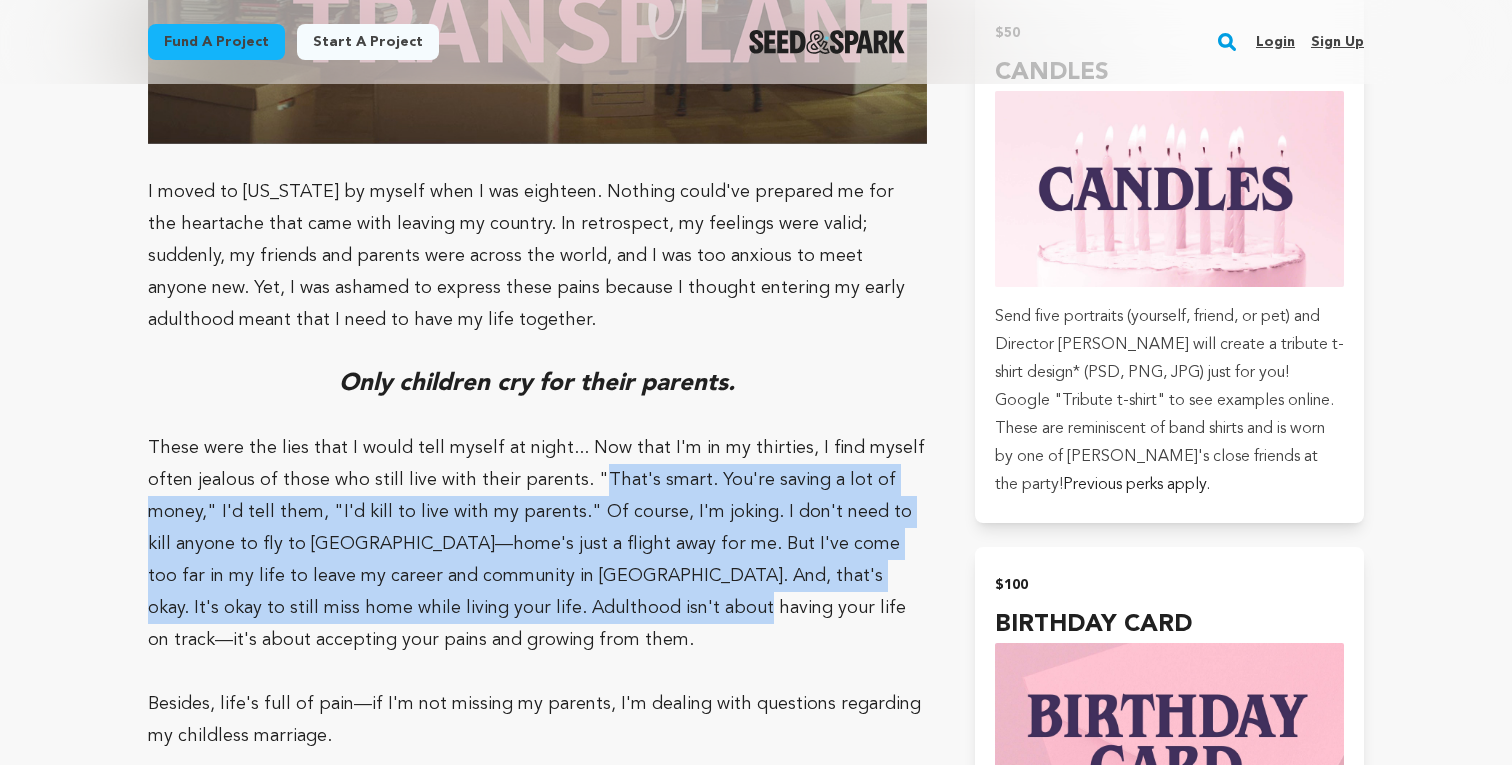 drag, startPoint x: 579, startPoint y: 573, endPoint x: 583, endPoint y: 439, distance: 134.0597 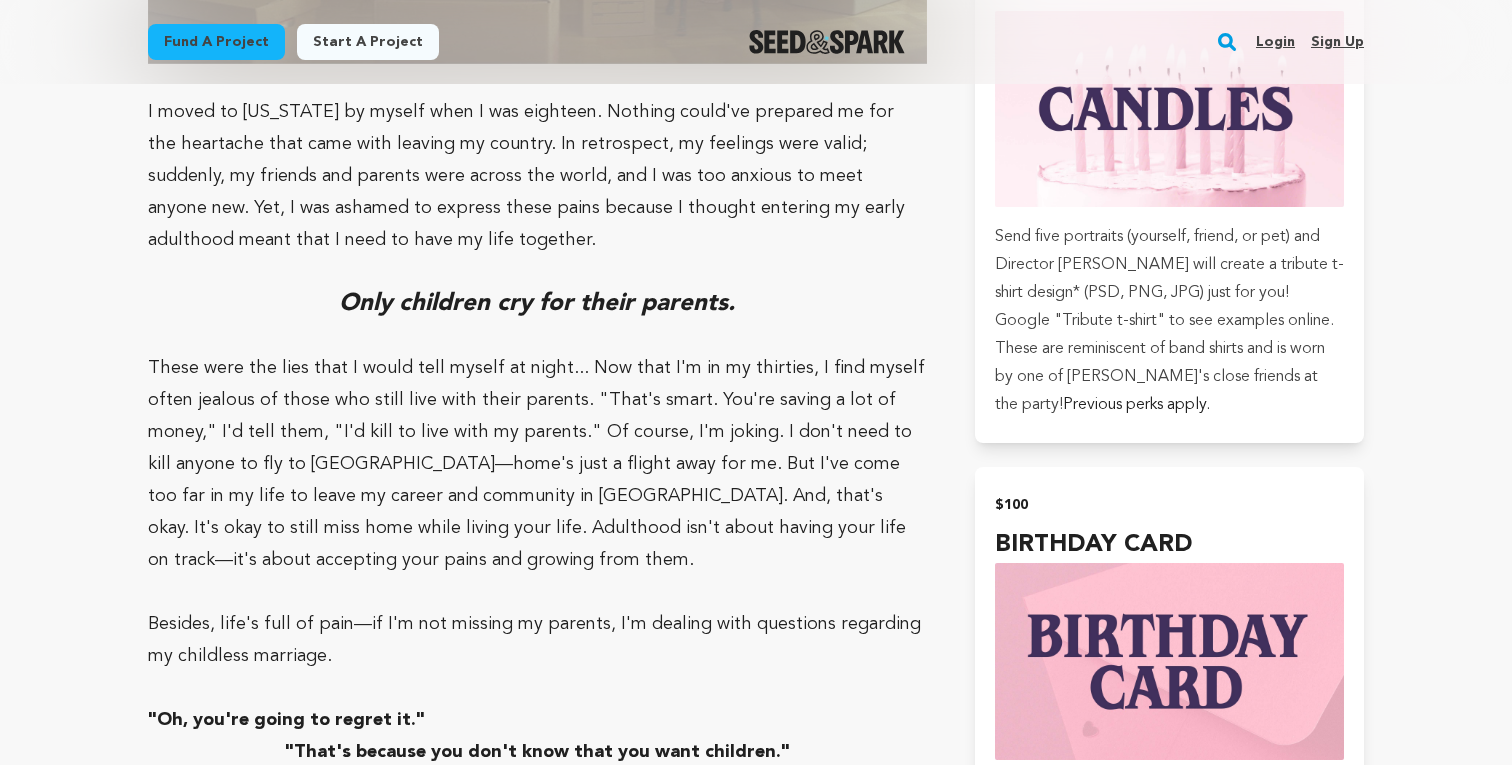scroll, scrollTop: 2292, scrollLeft: 0, axis: vertical 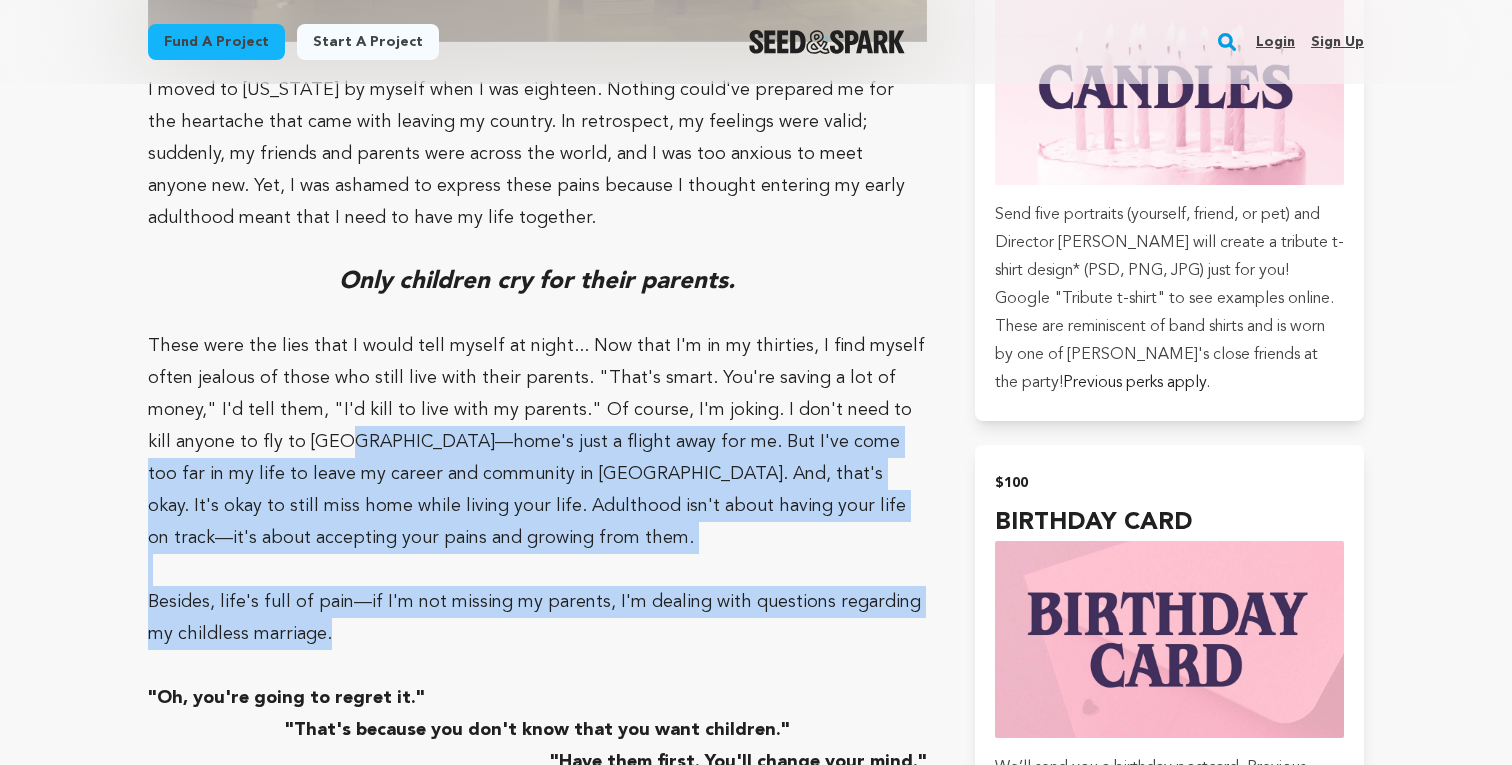 drag, startPoint x: 317, startPoint y: 593, endPoint x: 313, endPoint y: 395, distance: 198.0404 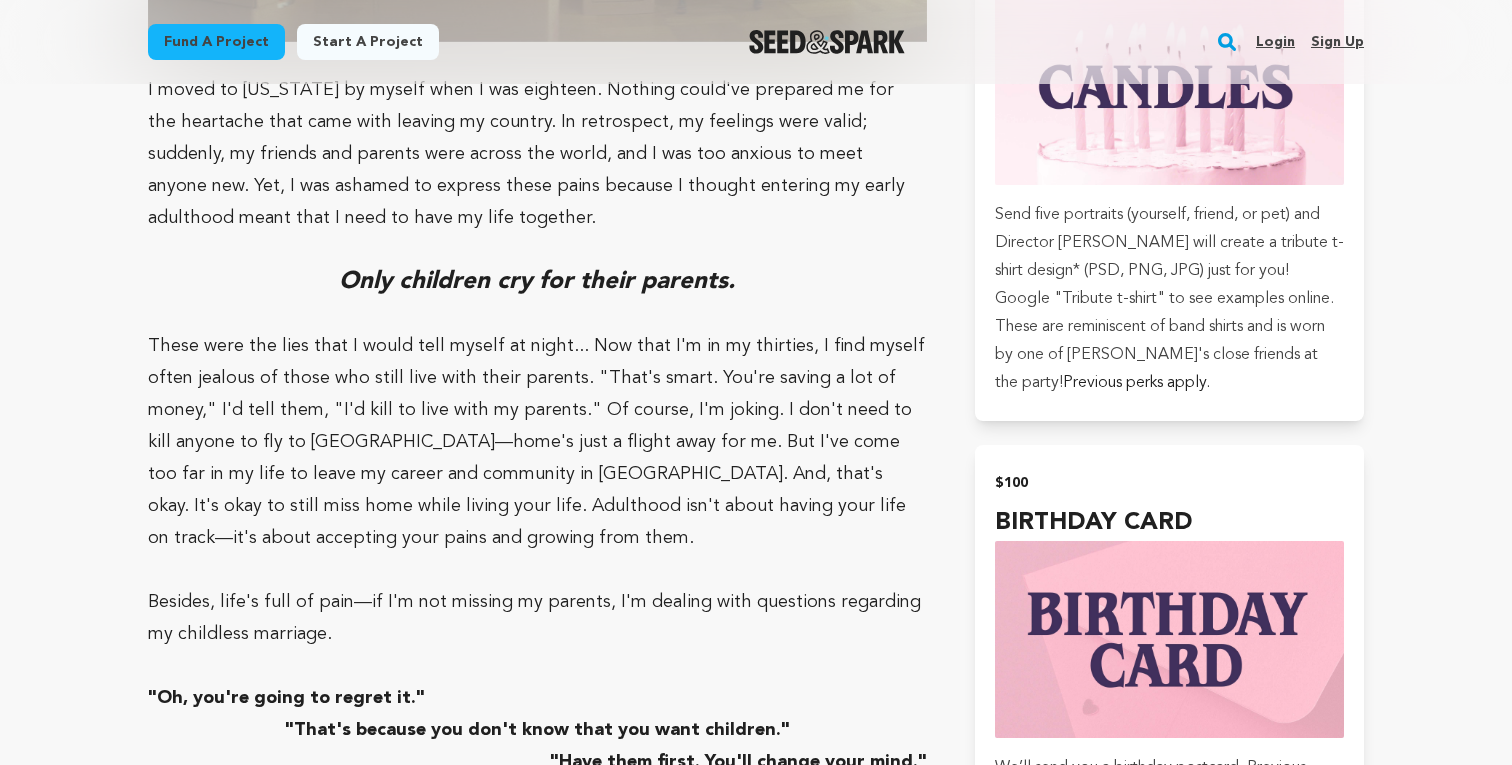 click on "These were the lies that I would tell myself at night... Now that I'm in my thirties, I find myself often jealous of those who still live with their parents. "That's smart. You're saving a lot of money," I'd tell them, "I'd kill to live with my parents." Of course, I'm joking. I don't need to kill anyone to fly to [GEOGRAPHIC_DATA]—home's just a flight away for me. But I've come too far in my life to leave my career and community in [GEOGRAPHIC_DATA]. And, that's okay. It's okay to still miss home while living your life. Adulthood isn't about having your life on track—it's about accepting your pains and growing from them." at bounding box center (537, 442) 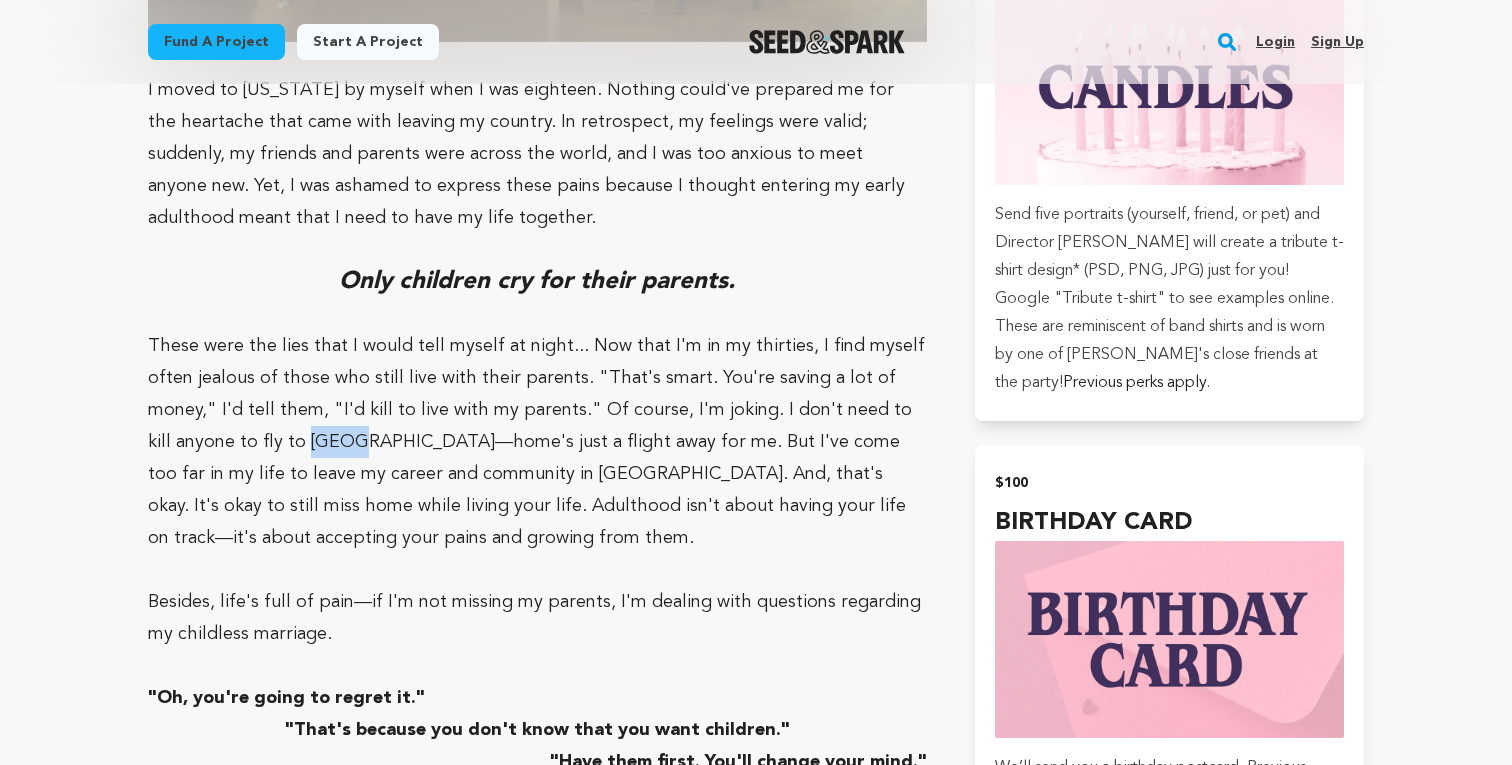 click on "These were the lies that I would tell myself at night... Now that I'm in my thirties, I find myself often jealous of those who still live with their parents. "That's smart. You're saving a lot of money," I'd tell them, "I'd kill to live with my parents." Of course, I'm joking. I don't need to kill anyone to fly to [GEOGRAPHIC_DATA]—home's just a flight away for me. But I've come too far in my life to leave my career and community in [GEOGRAPHIC_DATA]. And, that's okay. It's okay to still miss home while living your life. Adulthood isn't about having your life on track—it's about accepting your pains and growing from them." at bounding box center (537, 442) 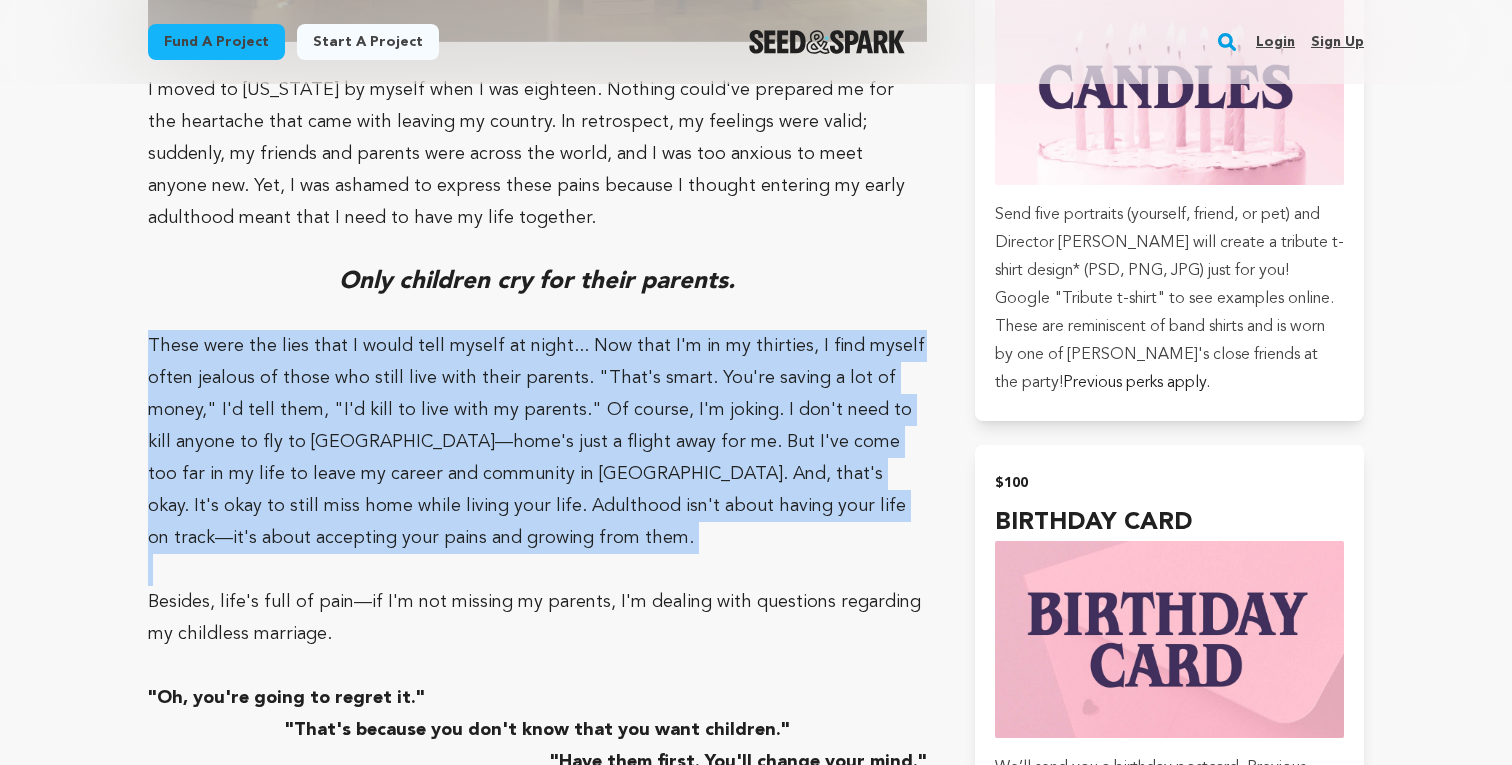 click on "These were the lies that I would tell myself at night... Now that I'm in my thirties, I find myself often jealous of those who still live with their parents. "That's smart. You're saving a lot of money," I'd tell them, "I'd kill to live with my parents." Of course, I'm joking. I don't need to kill anyone to fly to [GEOGRAPHIC_DATA]—home's just a flight away for me. But I've come too far in my life to leave my career and community in [GEOGRAPHIC_DATA]. And, that's okay. It's okay to still miss home while living your life. Adulthood isn't about having your life on track—it's about accepting your pains and growing from them." at bounding box center (537, 442) 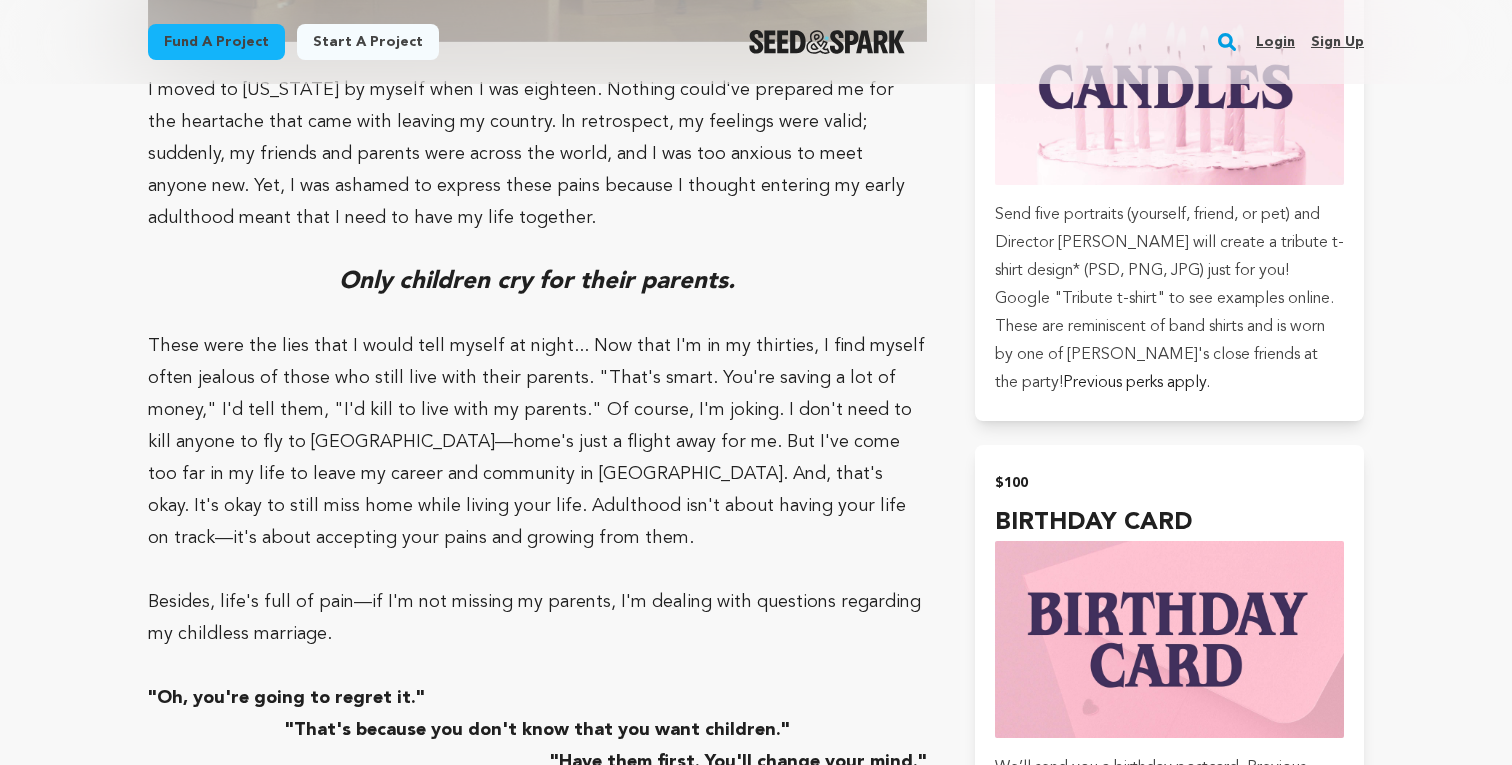 click on "These were the lies that I would tell myself at night... Now that I'm in my thirties, I find myself often jealous of those who still live with their parents. "That's smart. You're saving a lot of money," I'd tell them, "I'd kill to live with my parents." Of course, I'm joking. I don't need to kill anyone to fly to [GEOGRAPHIC_DATA]—home's just a flight away for me. But I've come too far in my life to leave my career and community in [GEOGRAPHIC_DATA]. And, that's okay. It's okay to still miss home while living your life. Adulthood isn't about having your life on track—it's about accepting your pains and growing from them." at bounding box center (537, 442) 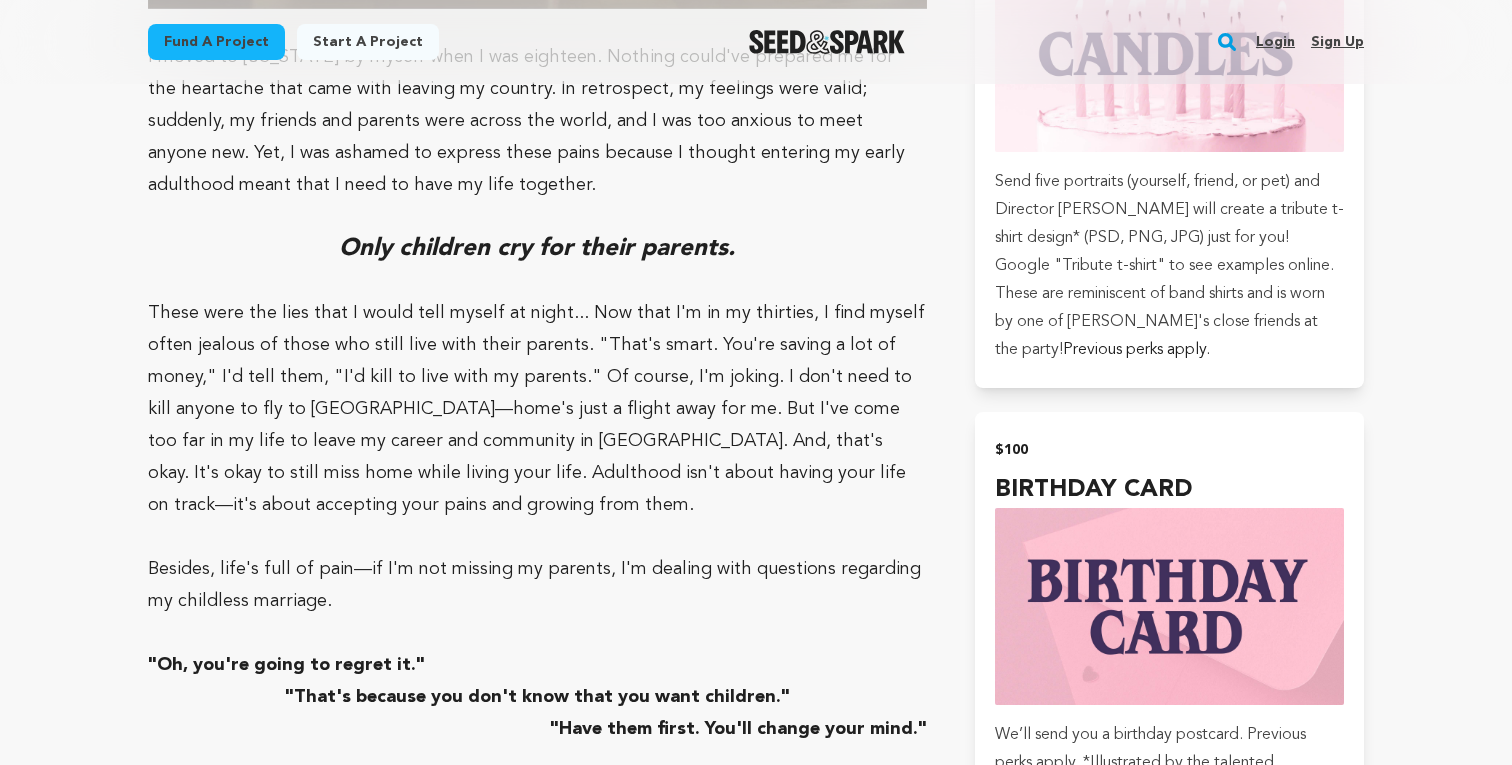 scroll, scrollTop: 2326, scrollLeft: 0, axis: vertical 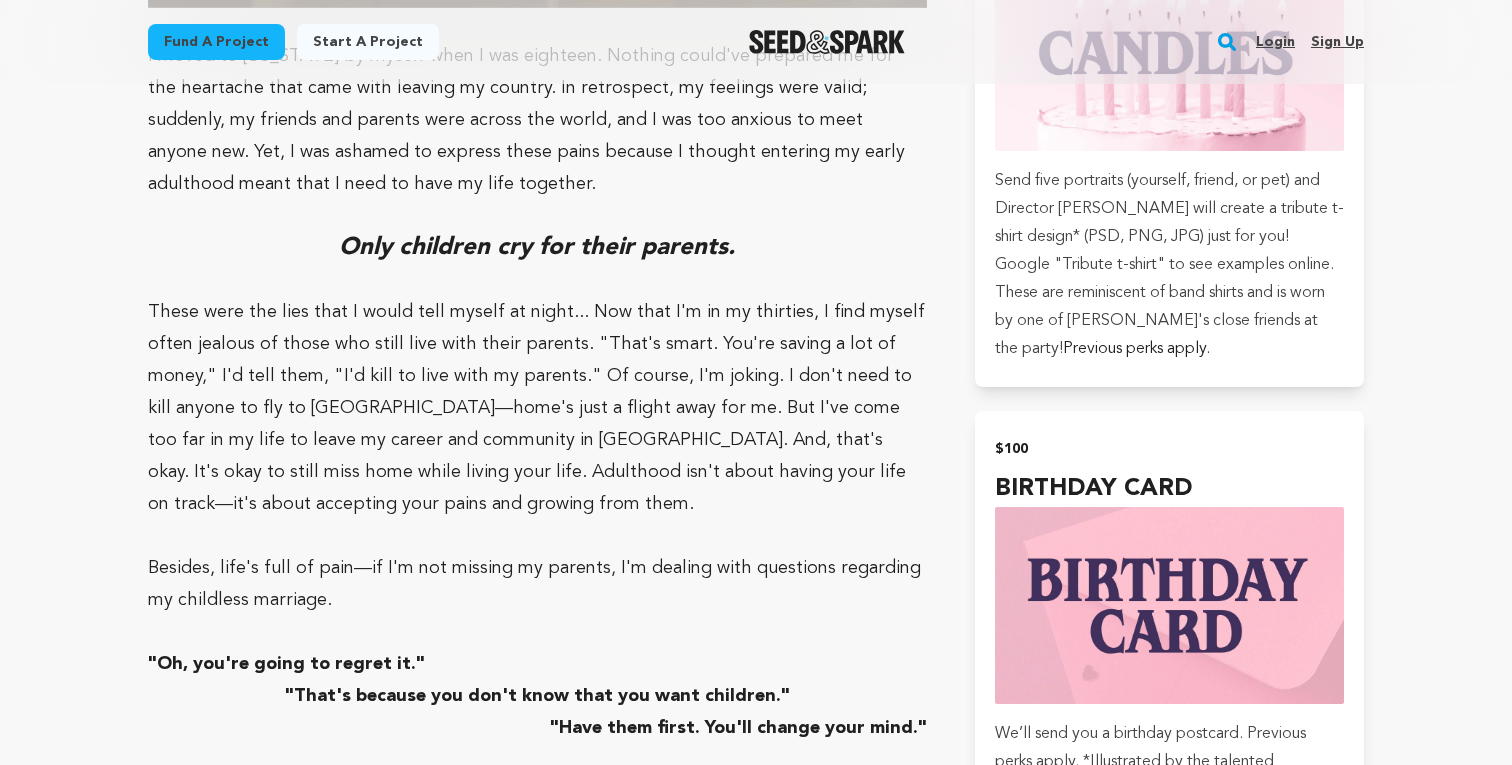 click on "Besides, life's full of pain—if I'm not missing my parents, I'm dealing with questions regarding my childless marriage." at bounding box center (537, 584) 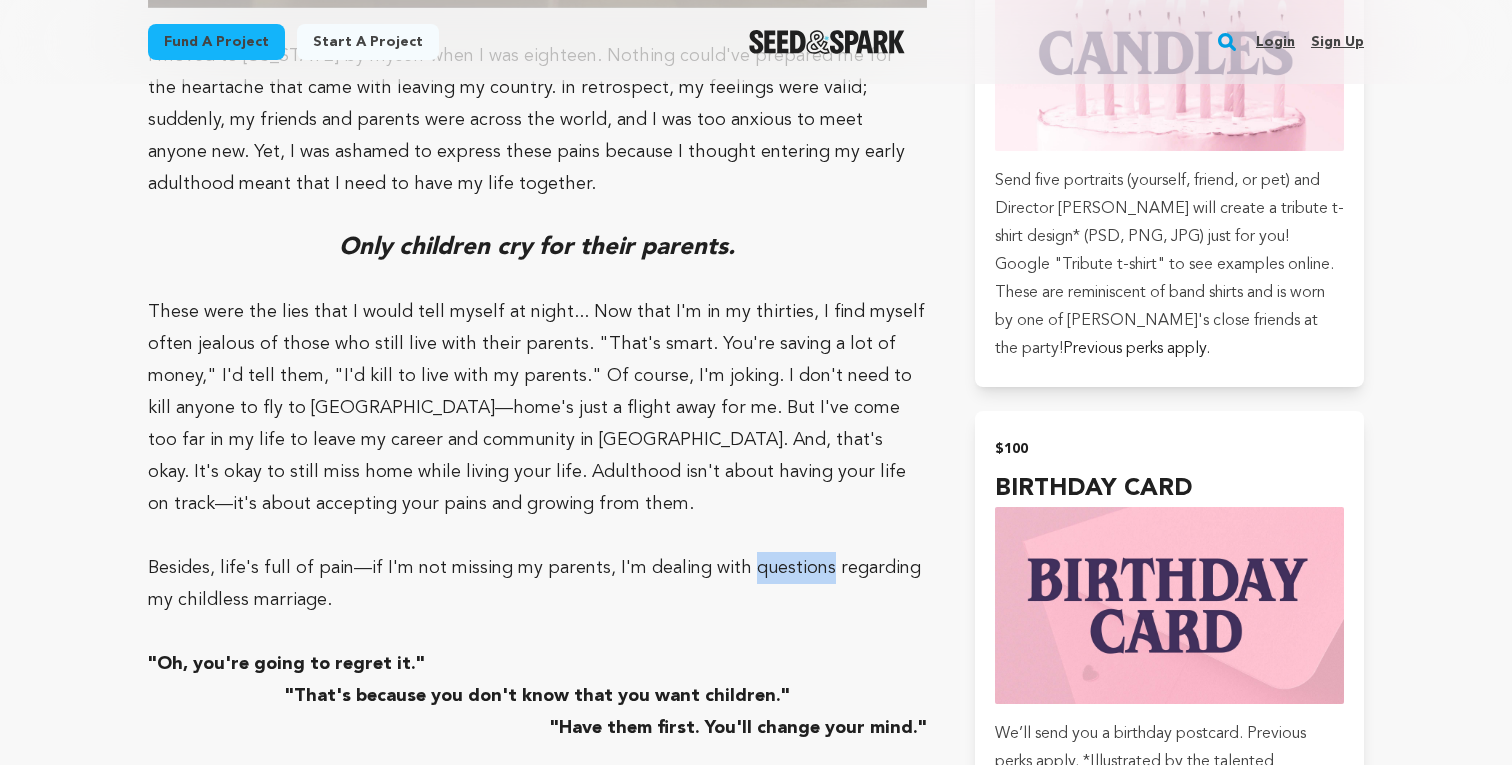 click on "Besides, life's full of pain—if I'm not missing my parents, I'm dealing with questions regarding my childless marriage." at bounding box center [537, 584] 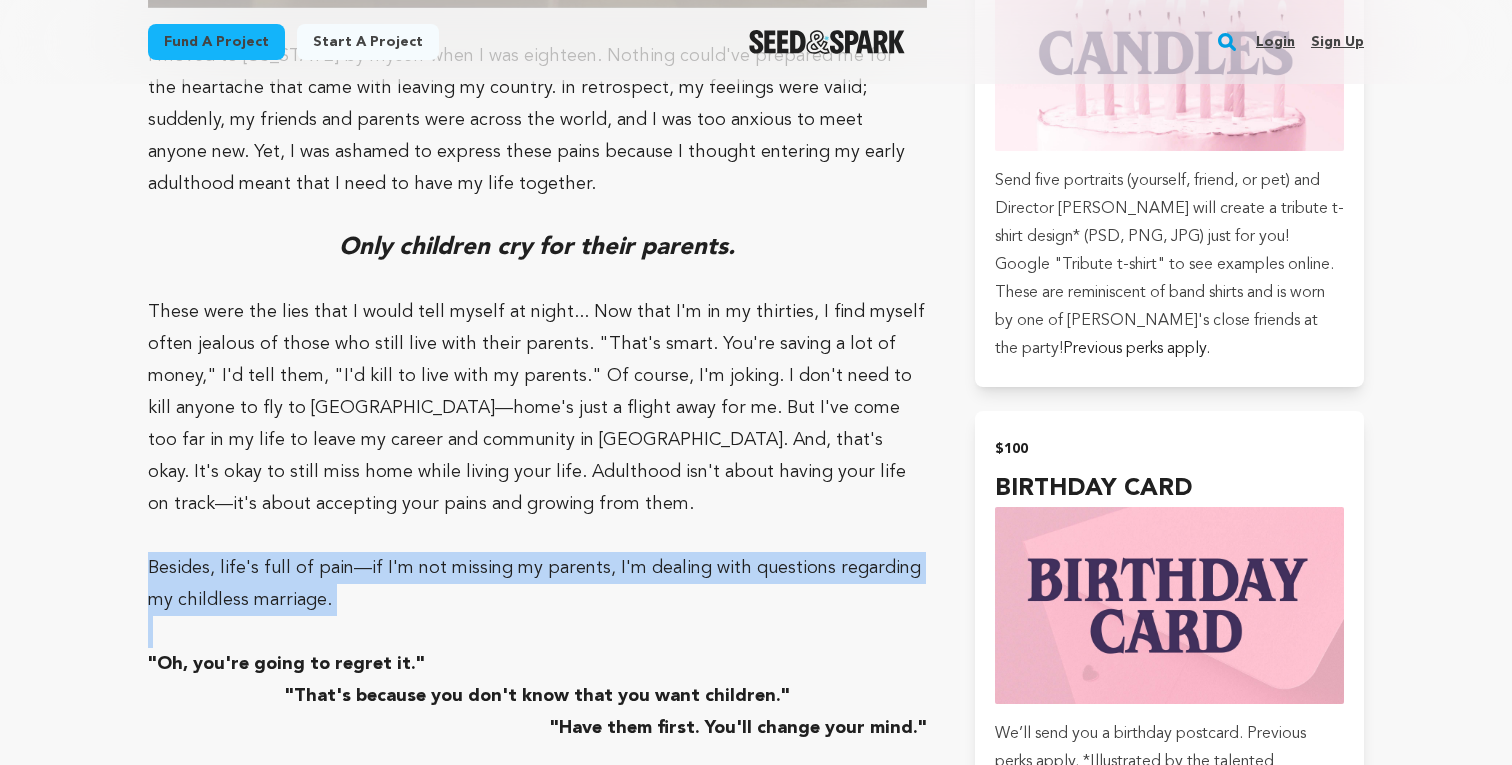 click on "Besides, life's full of pain—if I'm not missing my parents, I'm dealing with questions regarding my childless marriage." at bounding box center (537, 584) 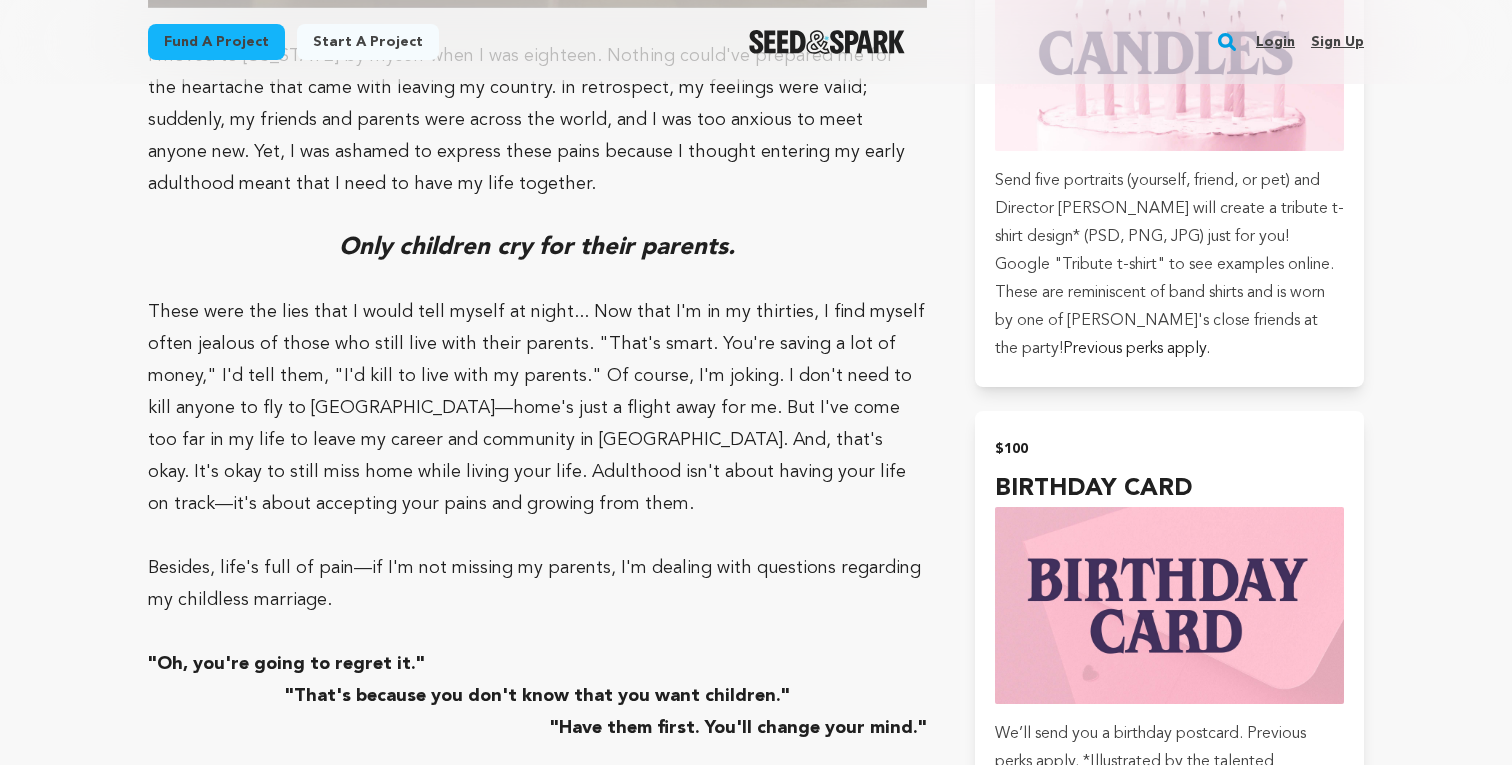 click on "Besides, life's full of pain—if I'm not missing my parents, I'm dealing with questions regarding my childless marriage." at bounding box center (537, 584) 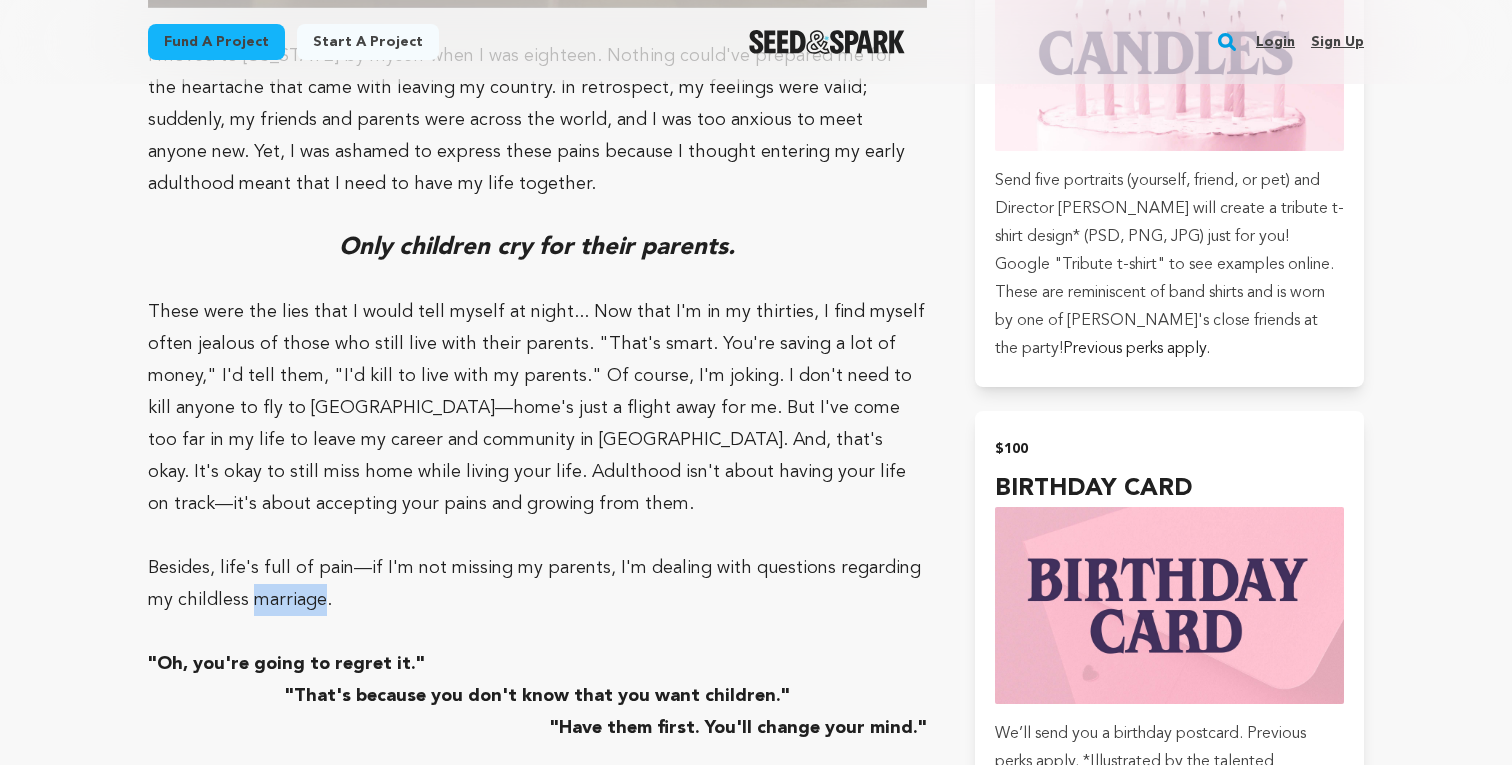 click on "Besides, life's full of pain—if I'm not missing my parents, I'm dealing with questions regarding my childless marriage." at bounding box center (537, 584) 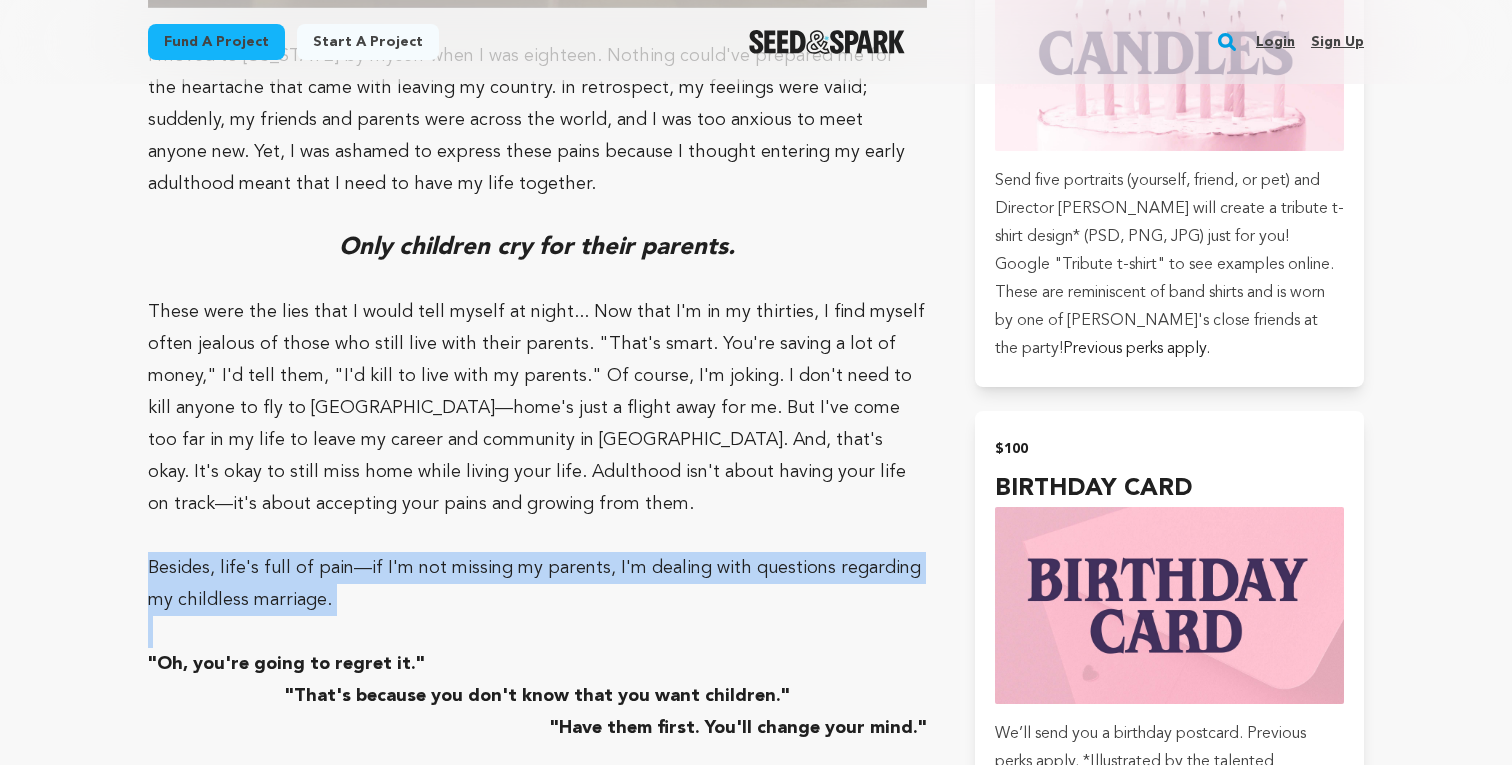 click on "Besides, life's full of pain—if I'm not missing my parents, I'm dealing with questions regarding my childless marriage." at bounding box center (537, 584) 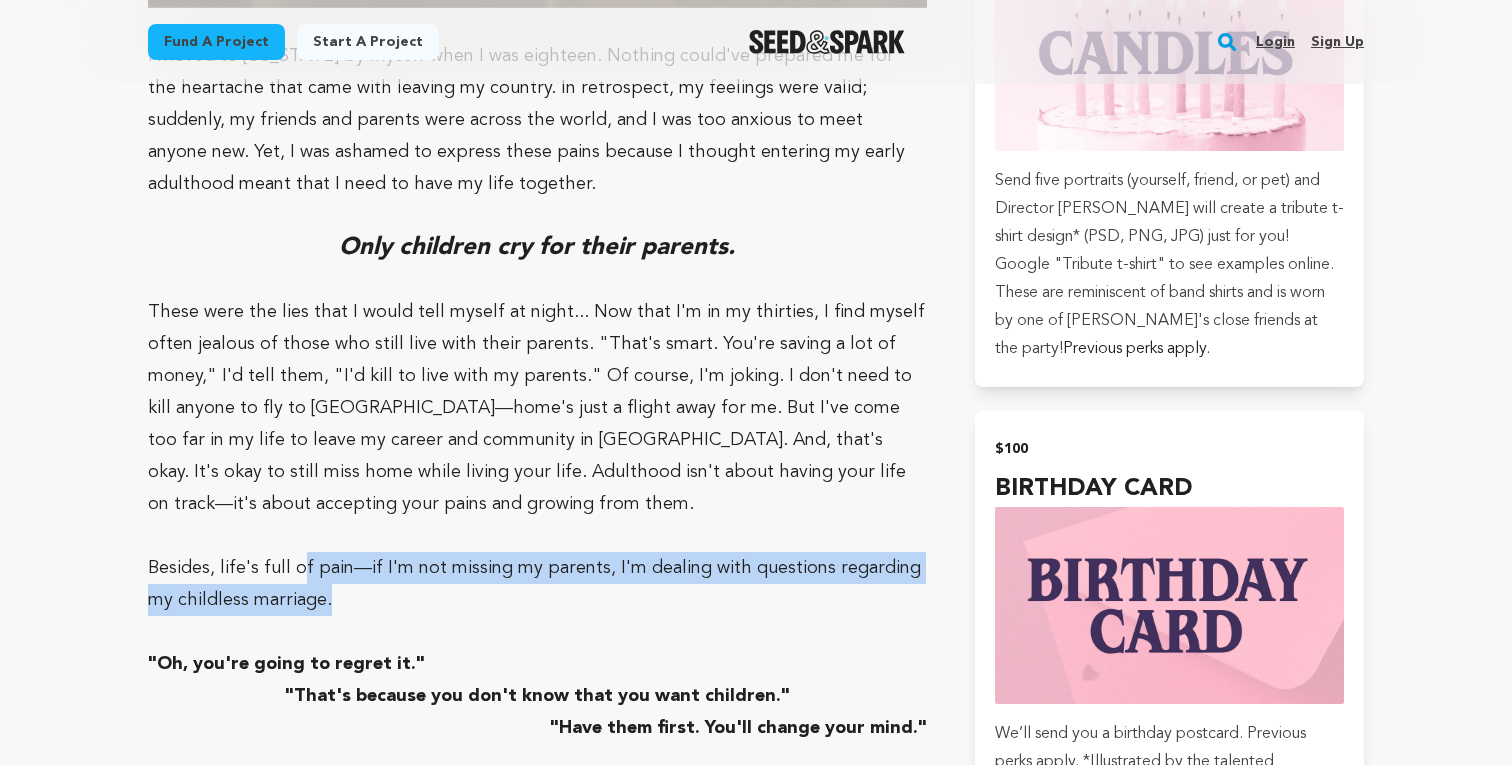 drag, startPoint x: 299, startPoint y: 536, endPoint x: 299, endPoint y: 577, distance: 41 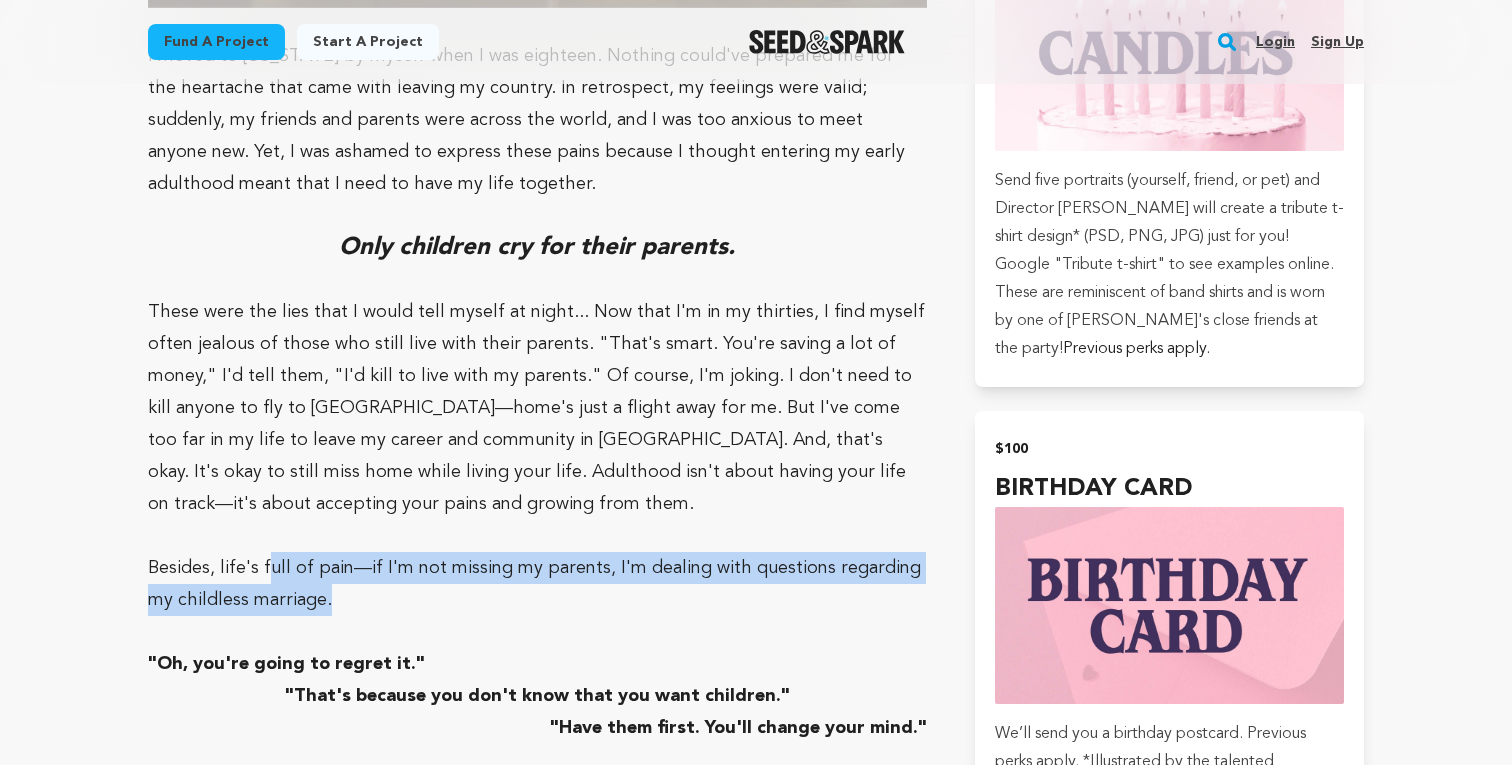 drag, startPoint x: 297, startPoint y: 562, endPoint x: 261, endPoint y: 525, distance: 51.62364 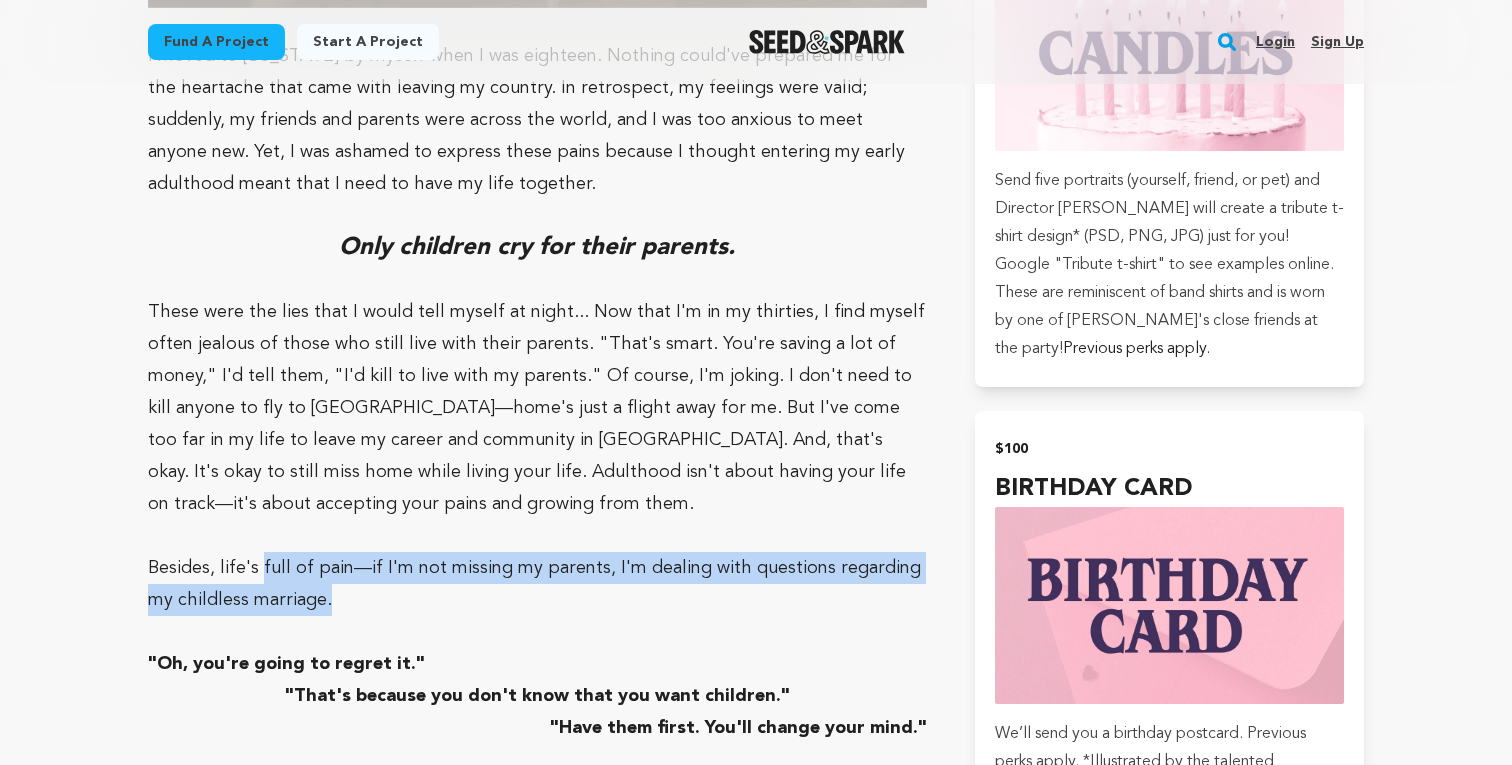 click on "Besides, life's full of pain—if I'm not missing my parents, I'm dealing with questions regarding my childless marriage." at bounding box center [537, 584] 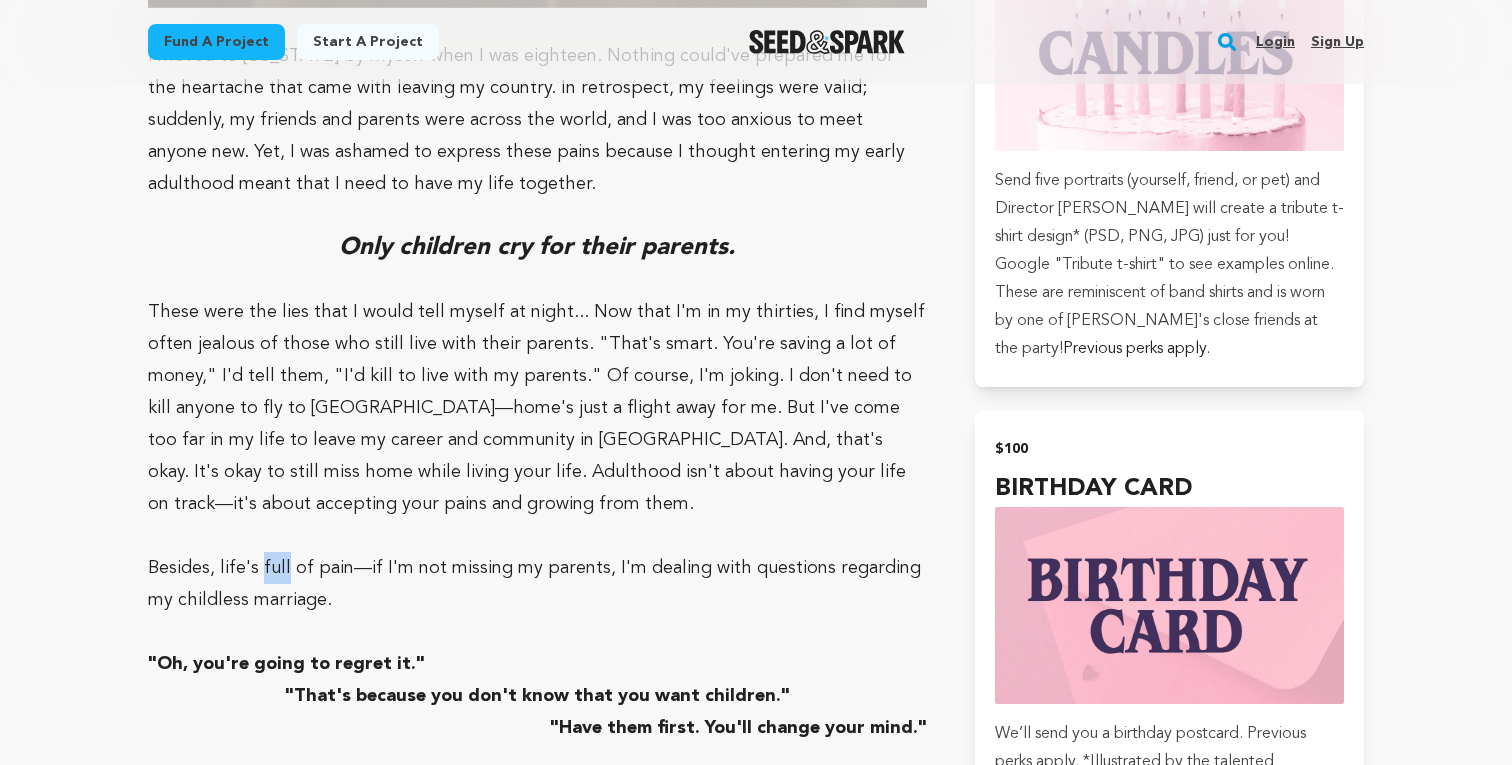 click on "Besides, life's full of pain—if I'm not missing my parents, I'm dealing with questions regarding my childless marriage." at bounding box center (537, 584) 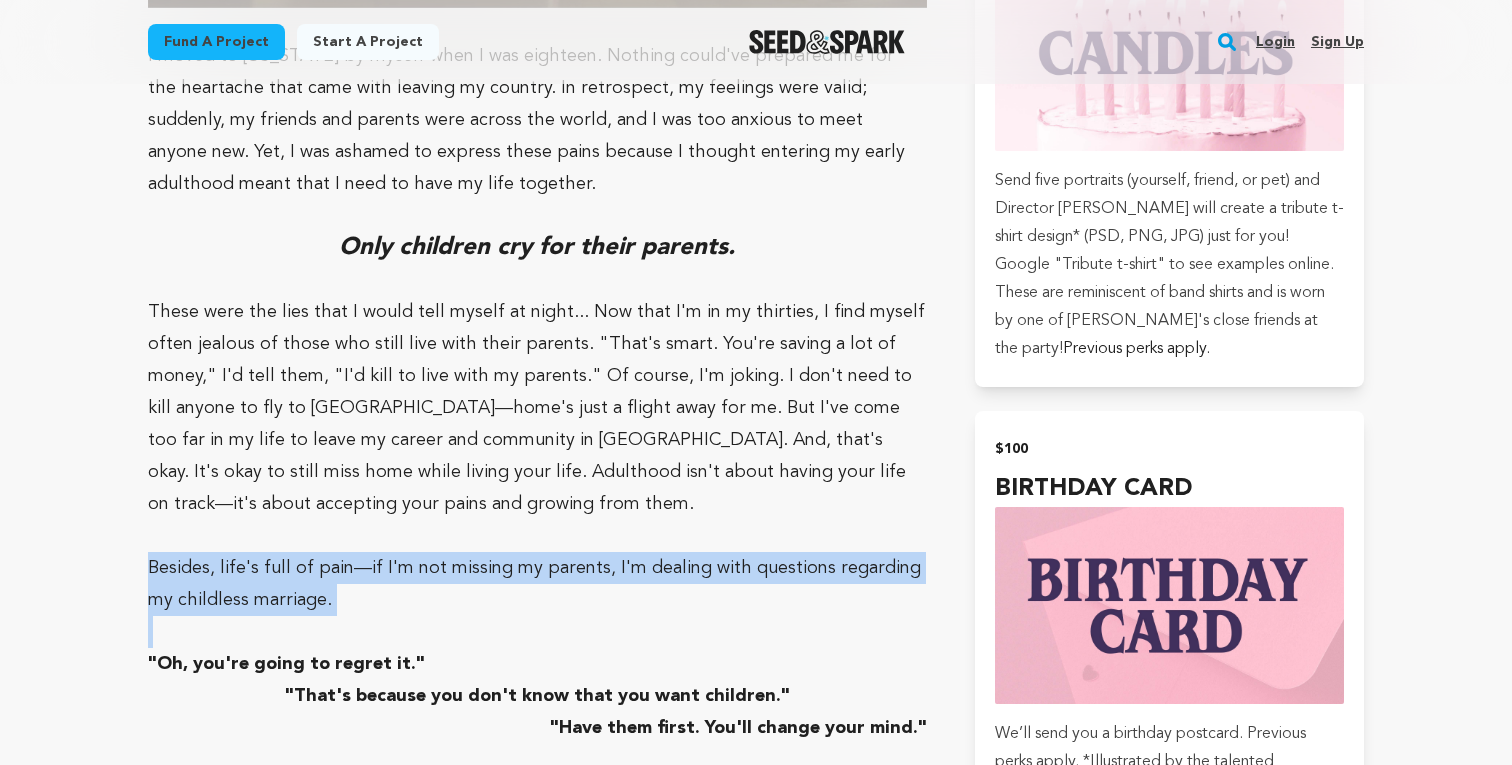 click on "Besides, life's full of pain—if I'm not missing my parents, I'm dealing with questions regarding my childless marriage." at bounding box center (537, 584) 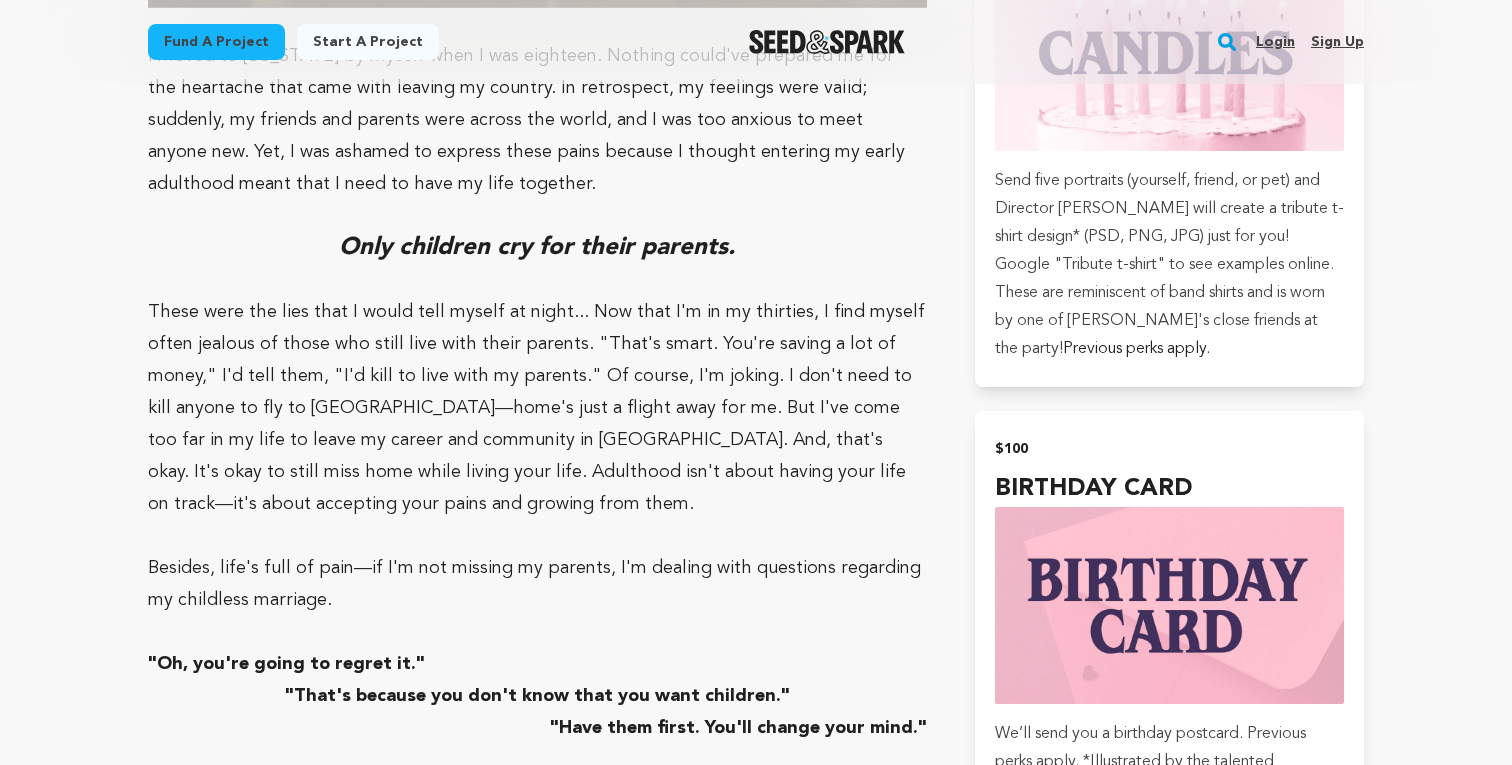 click on "Besides, life's full of pain—if I'm not missing my parents, I'm dealing with questions regarding my childless marriage." at bounding box center (537, 584) 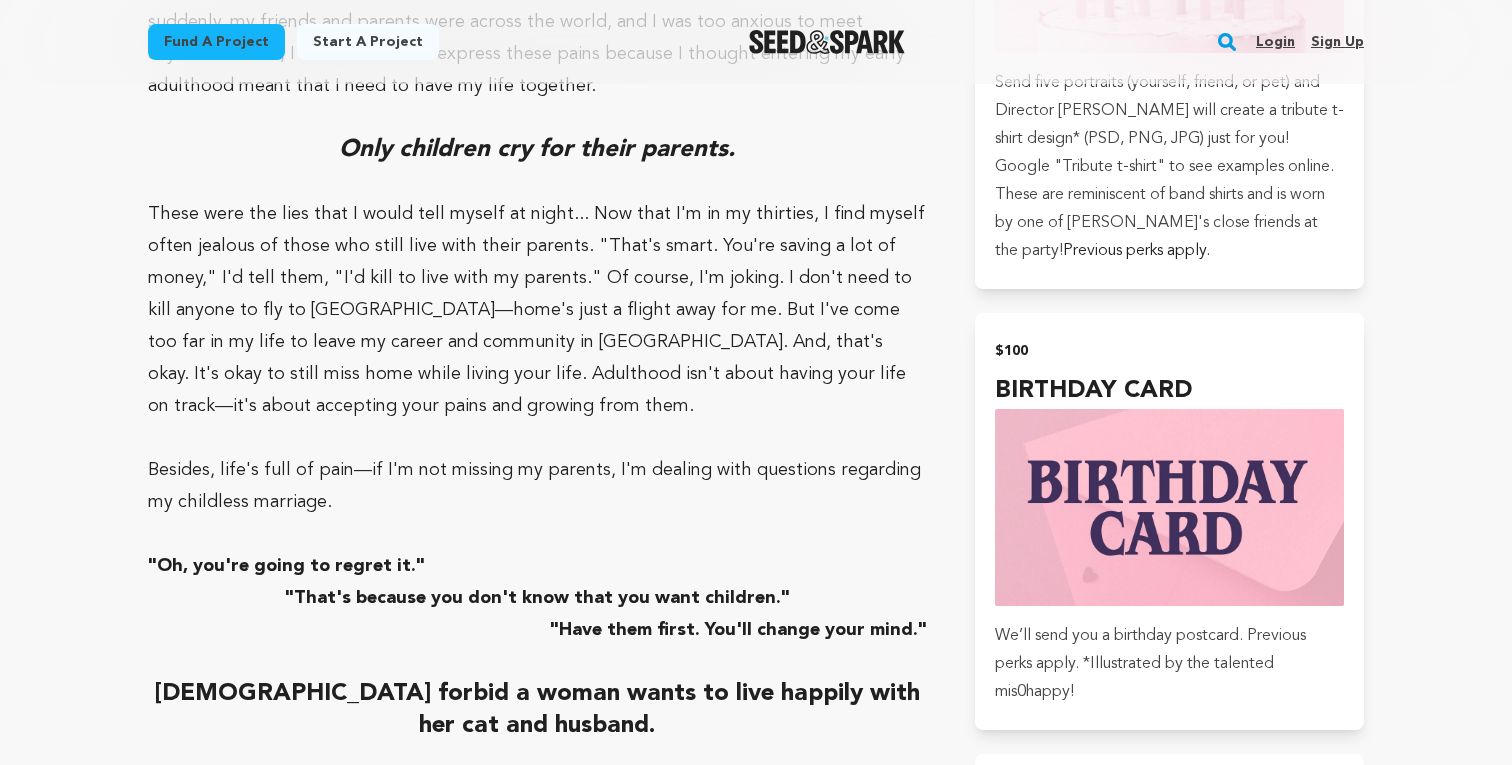 scroll, scrollTop: 2436, scrollLeft: 0, axis: vertical 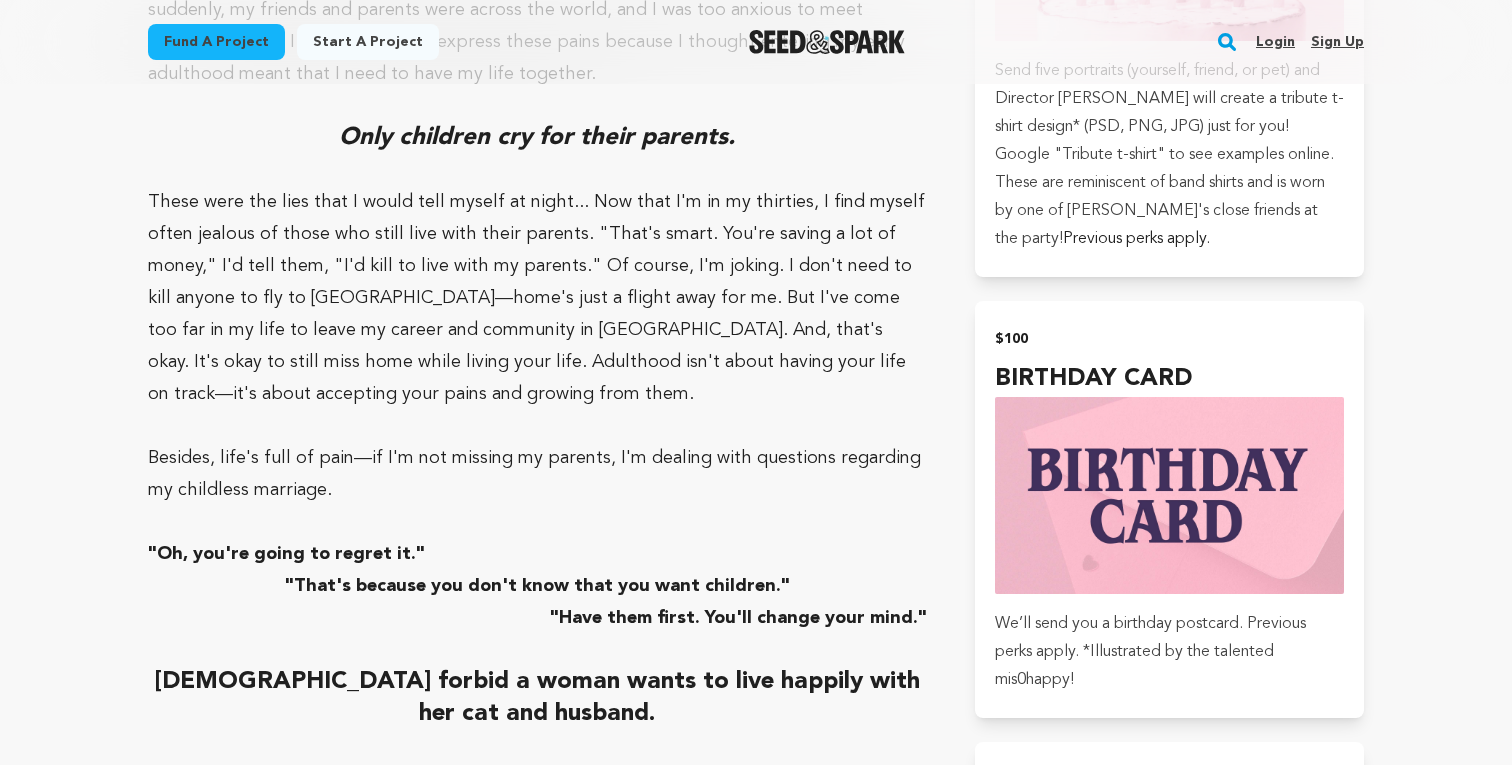 click on ""Oh, you're going to regret it."" at bounding box center (286, 554) 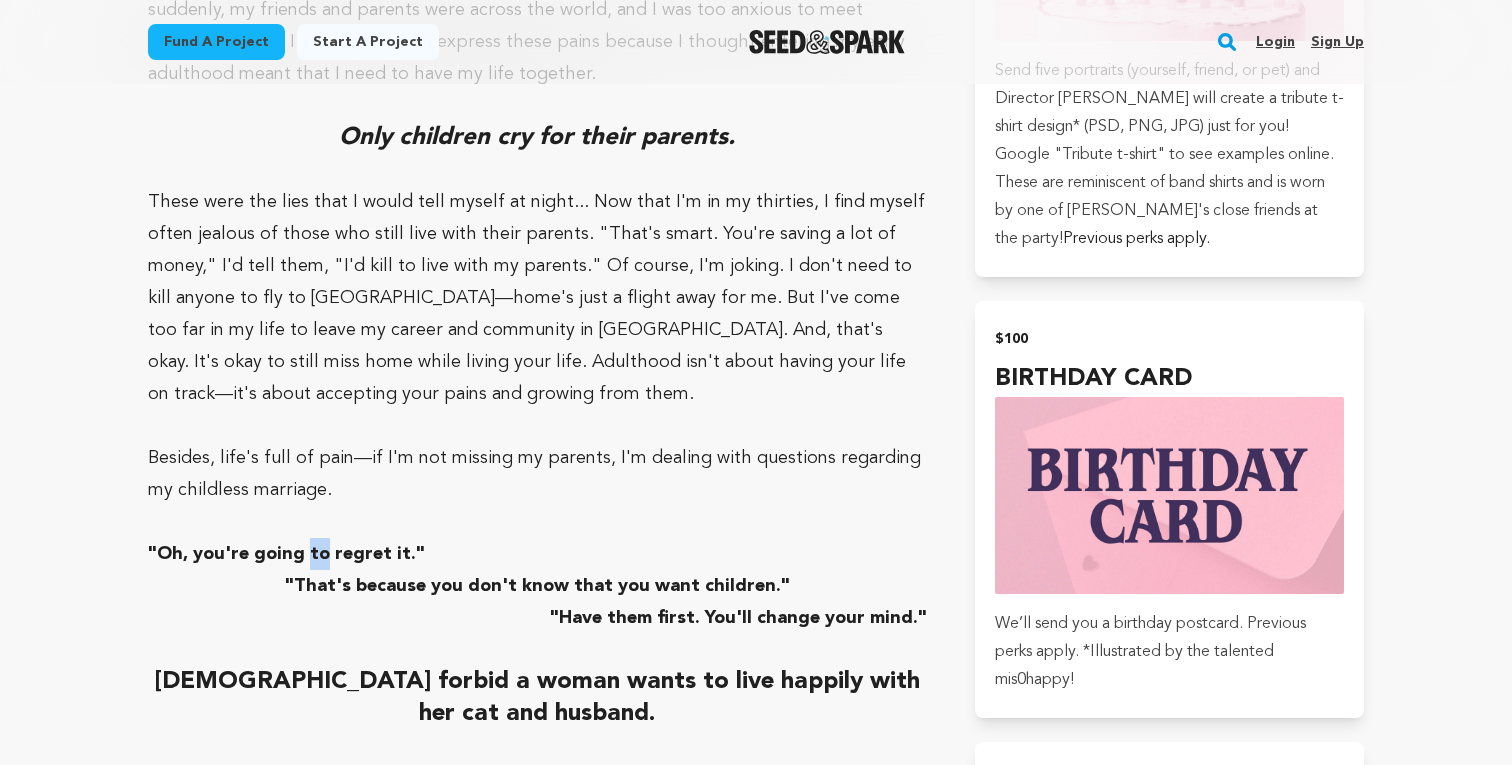 click on ""Oh, you're going to regret it."" at bounding box center (286, 554) 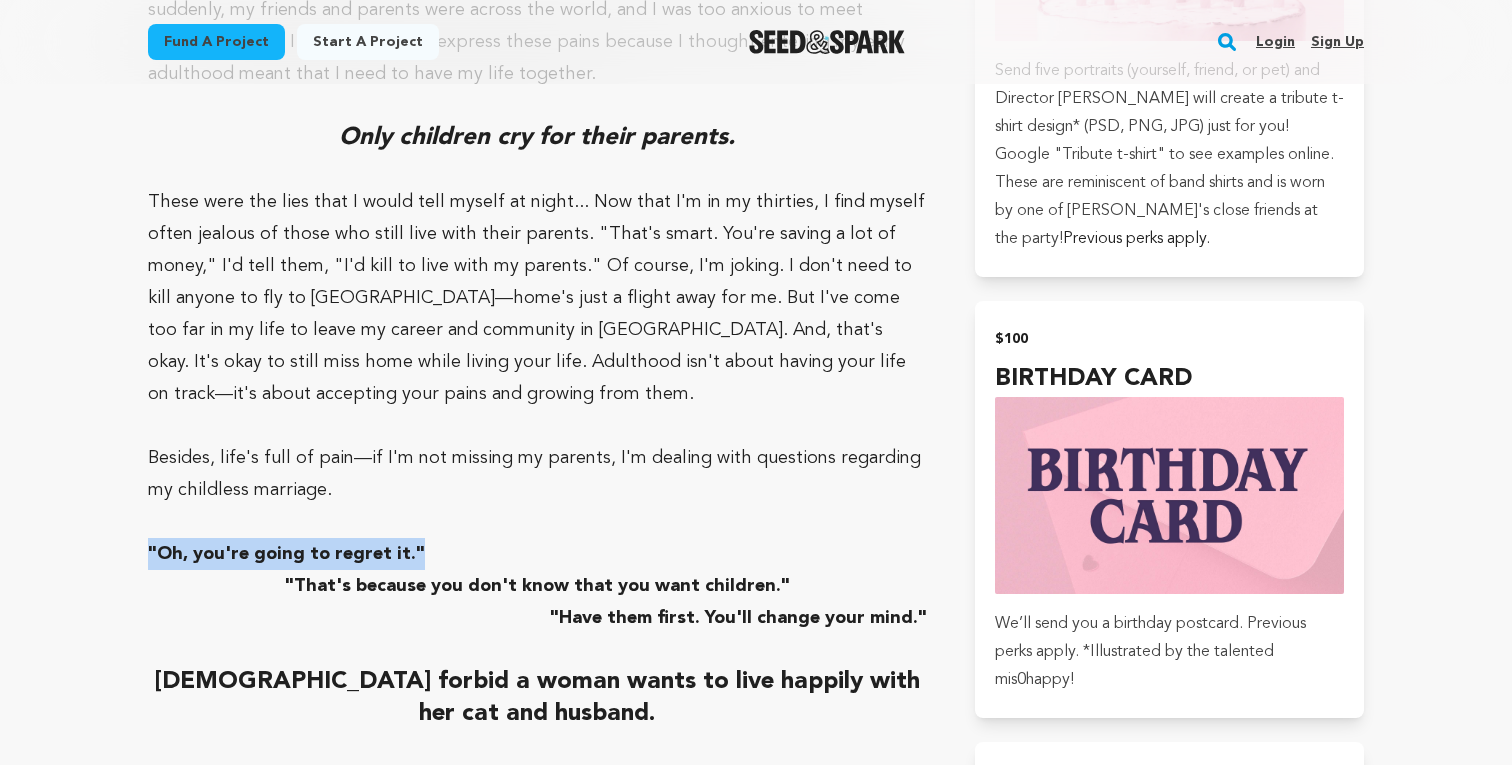 click on ""Oh, you're going to regret it."" at bounding box center (286, 554) 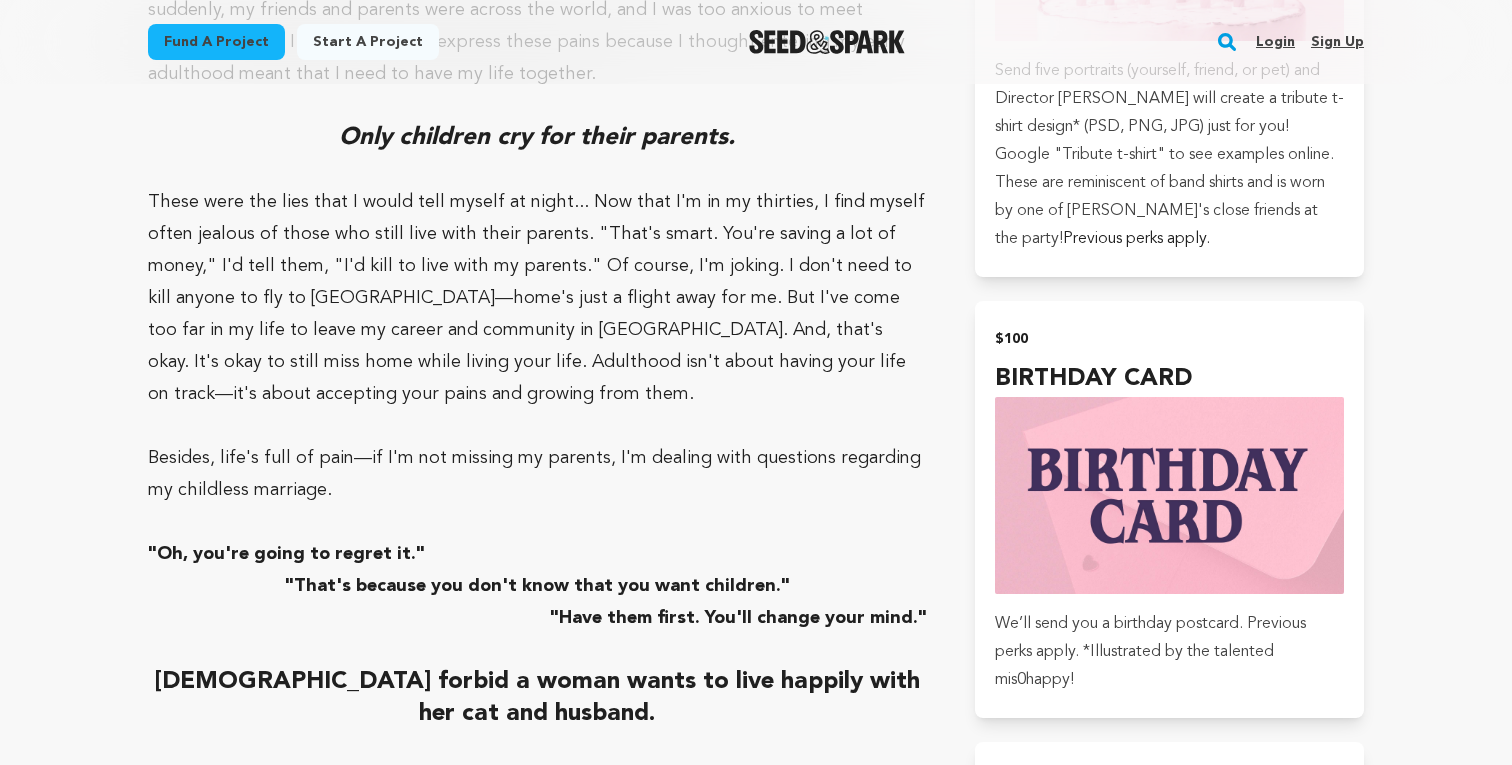 click on ""Have them first. You'll change your mind."" at bounding box center (537, 618) 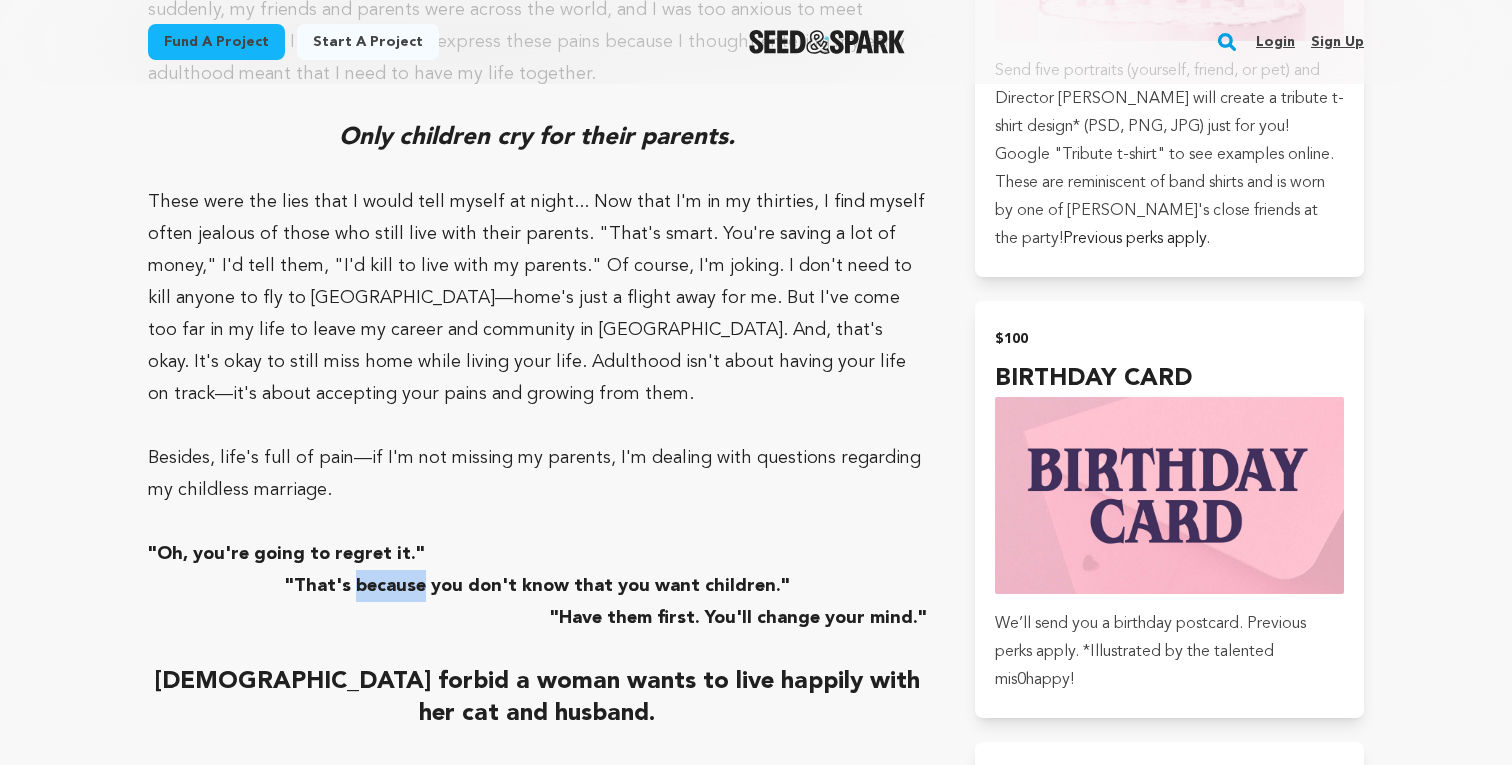 click on ""That's because you don't know that you want children."" at bounding box center [537, 586] 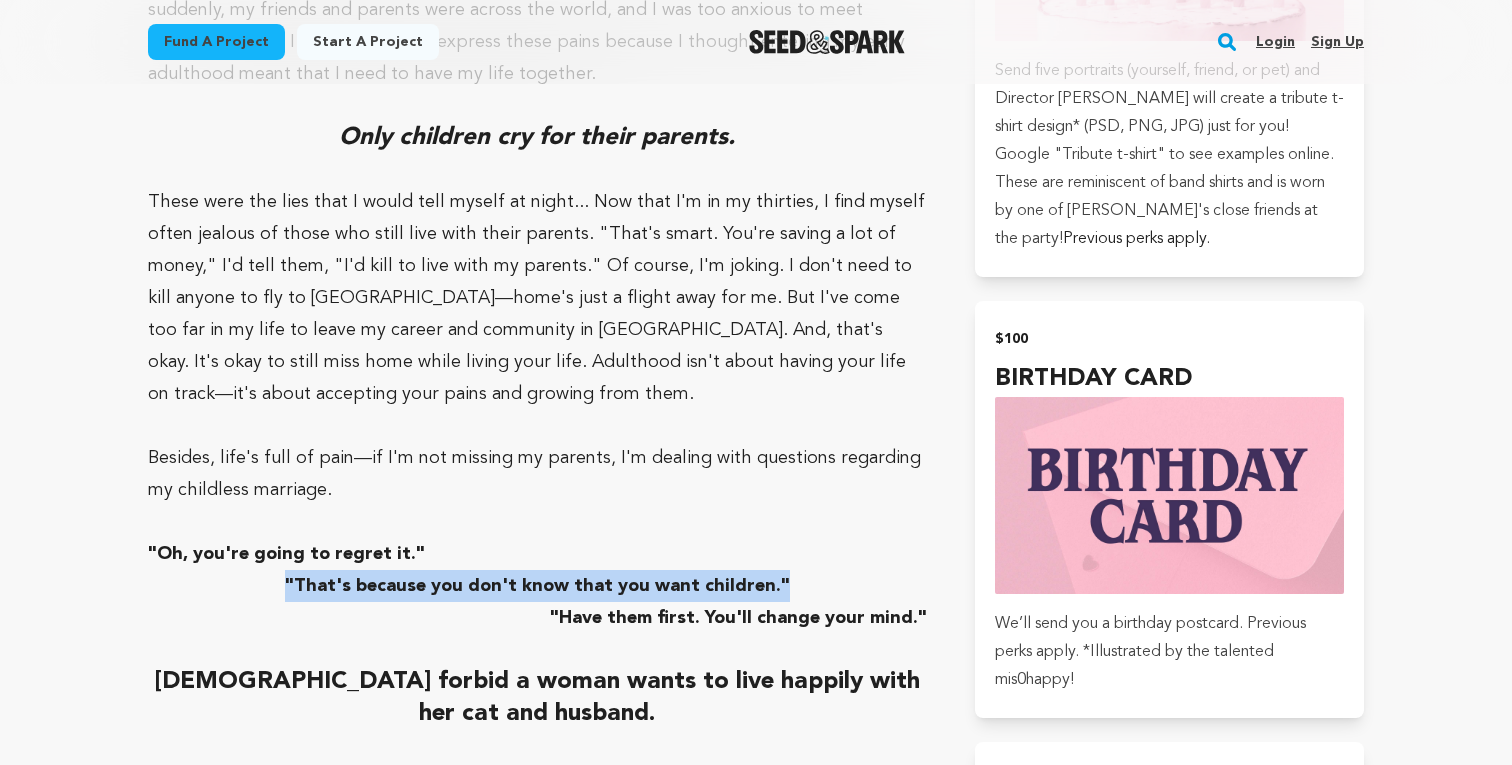 click on ""That's because you don't know that you want children."" at bounding box center [537, 586] 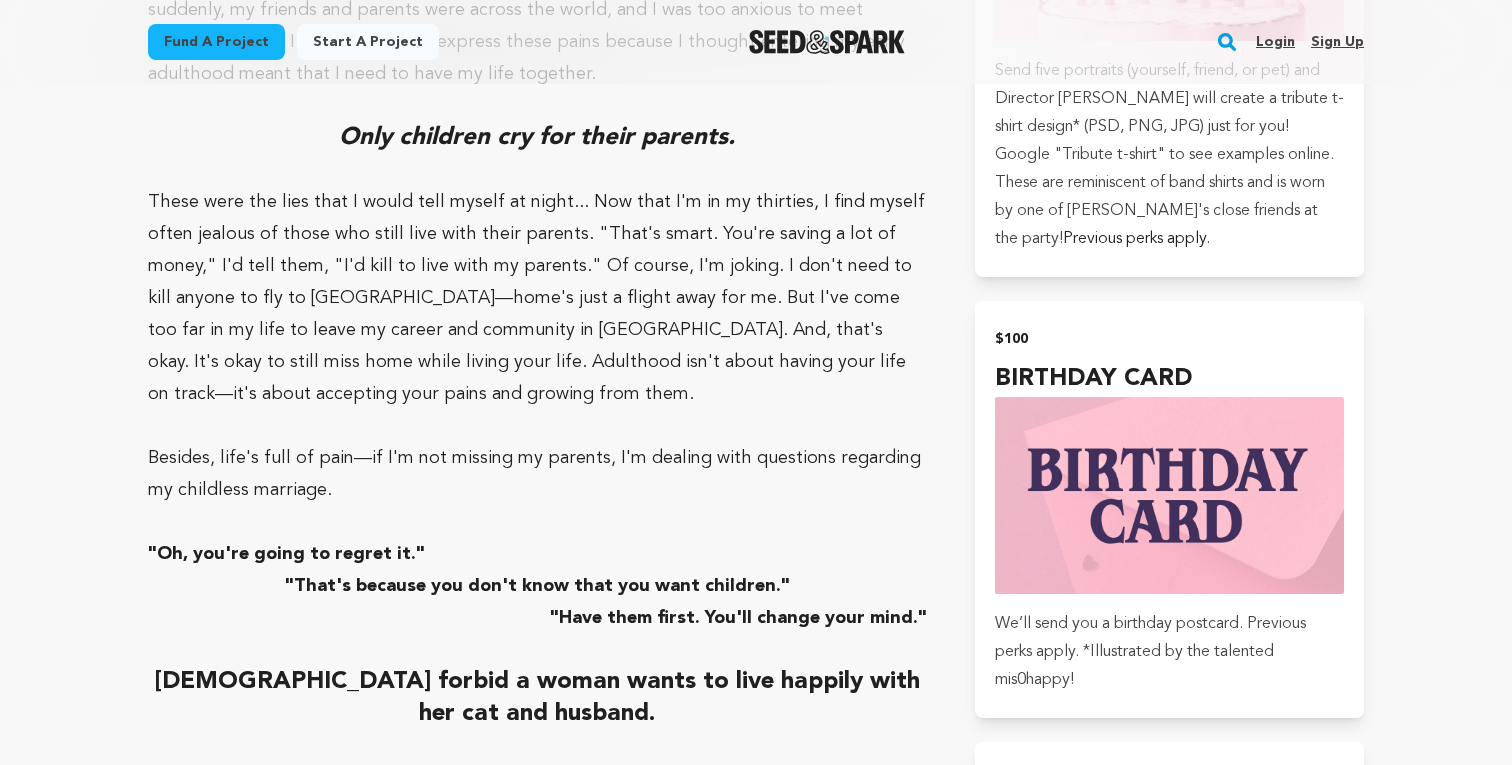 click on ""Have them first. You'll change your mind."" at bounding box center (738, 618) 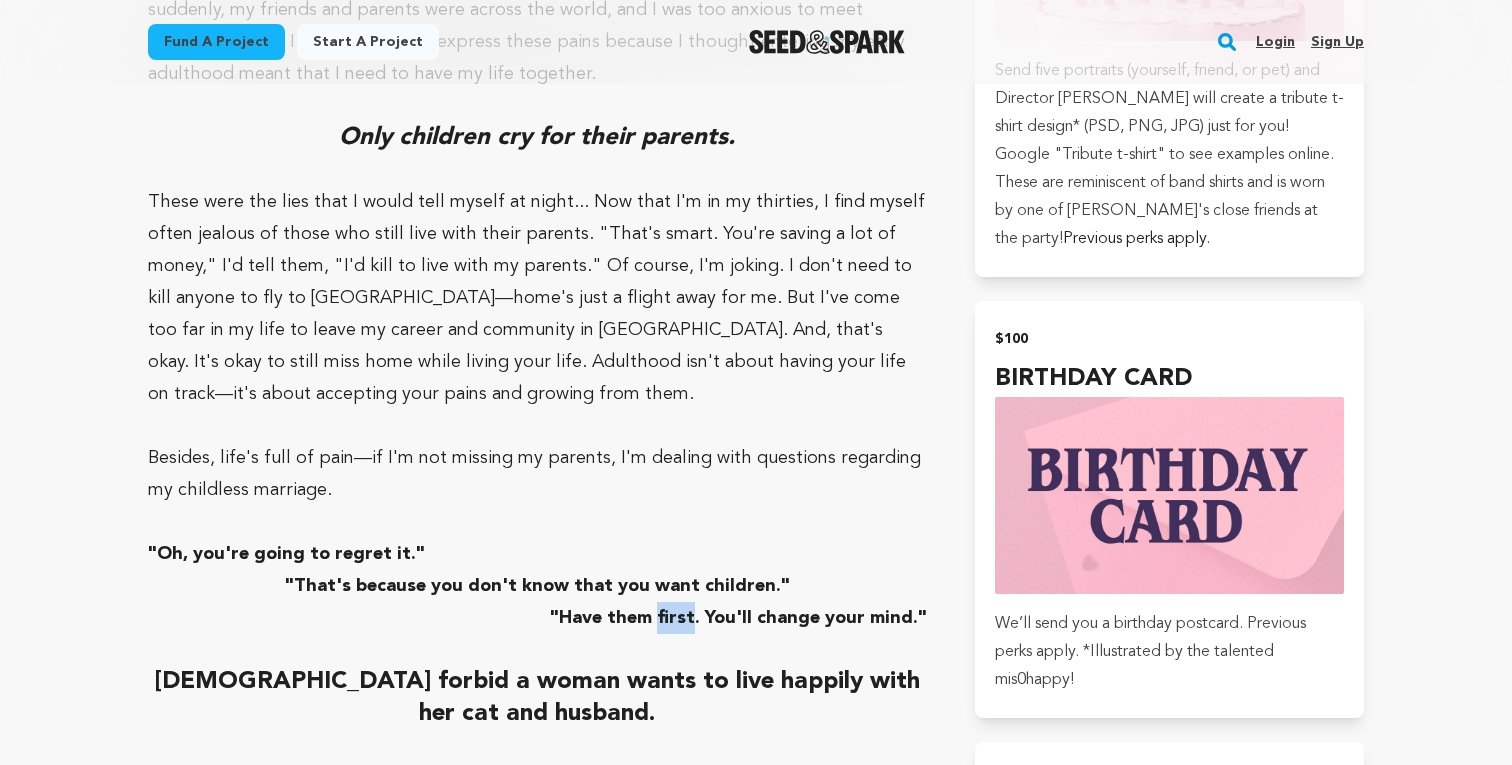 click on ""Have them first. You'll change your mind."" at bounding box center [738, 618] 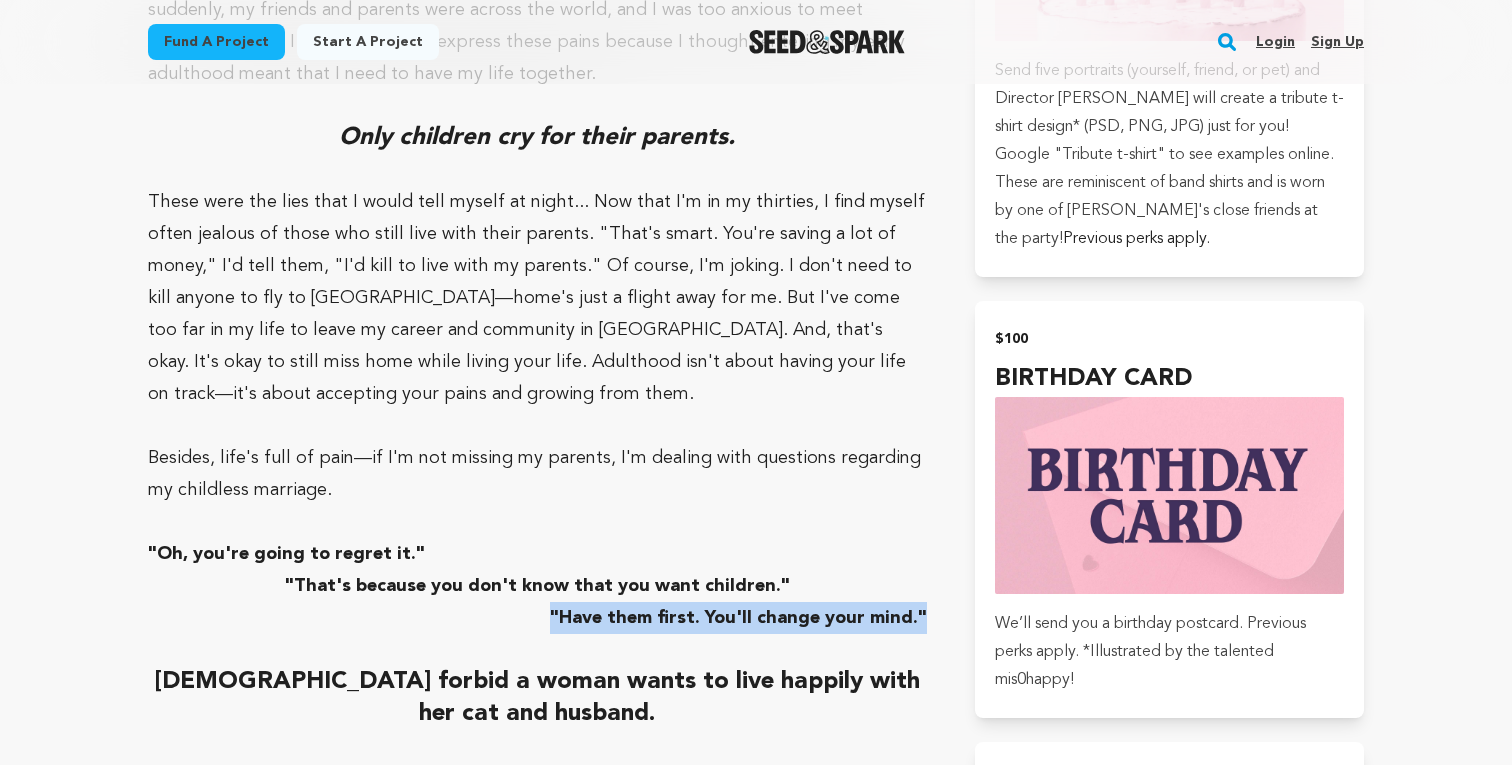 click on ""Have them first. You'll change your mind."" at bounding box center (738, 618) 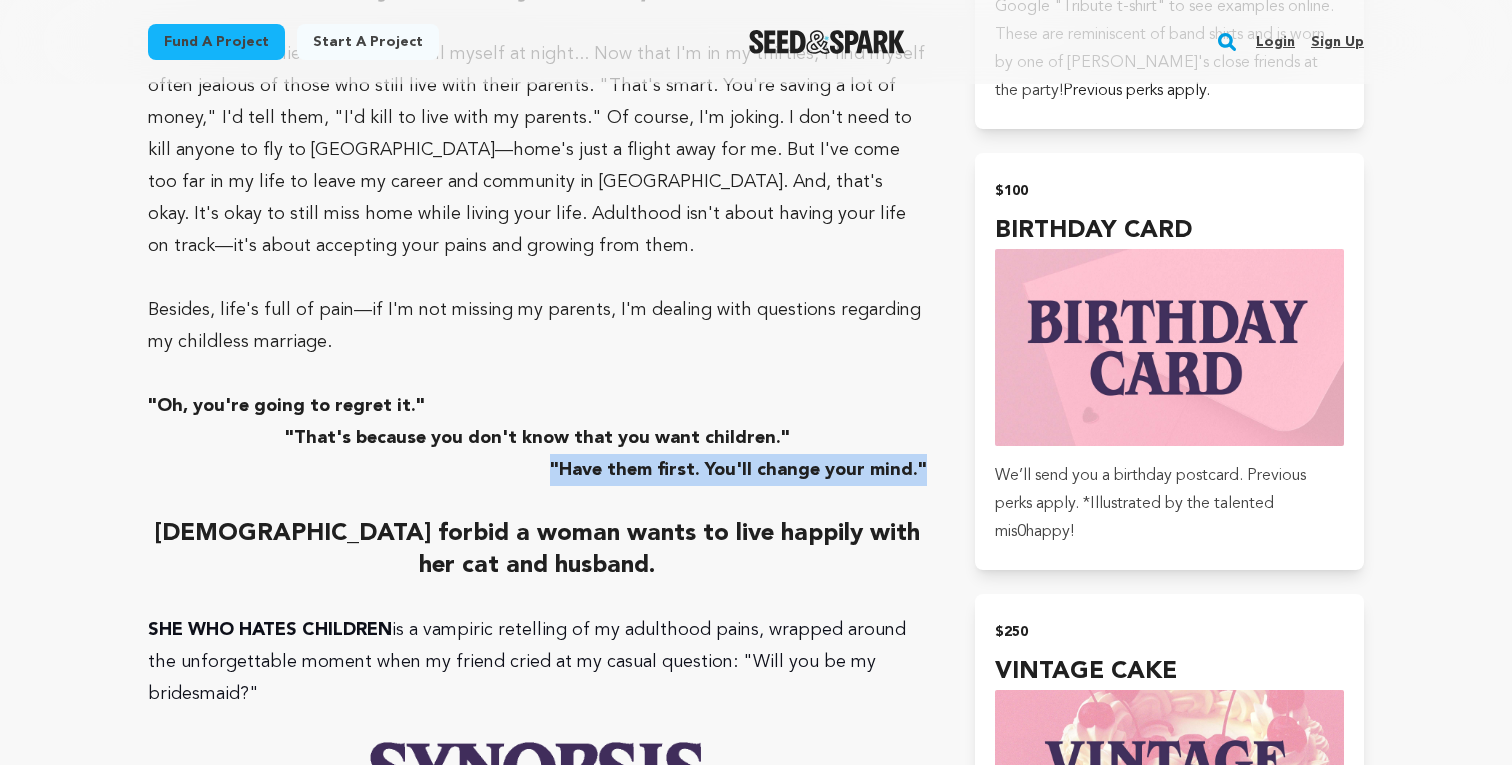 scroll, scrollTop: 2637, scrollLeft: 0, axis: vertical 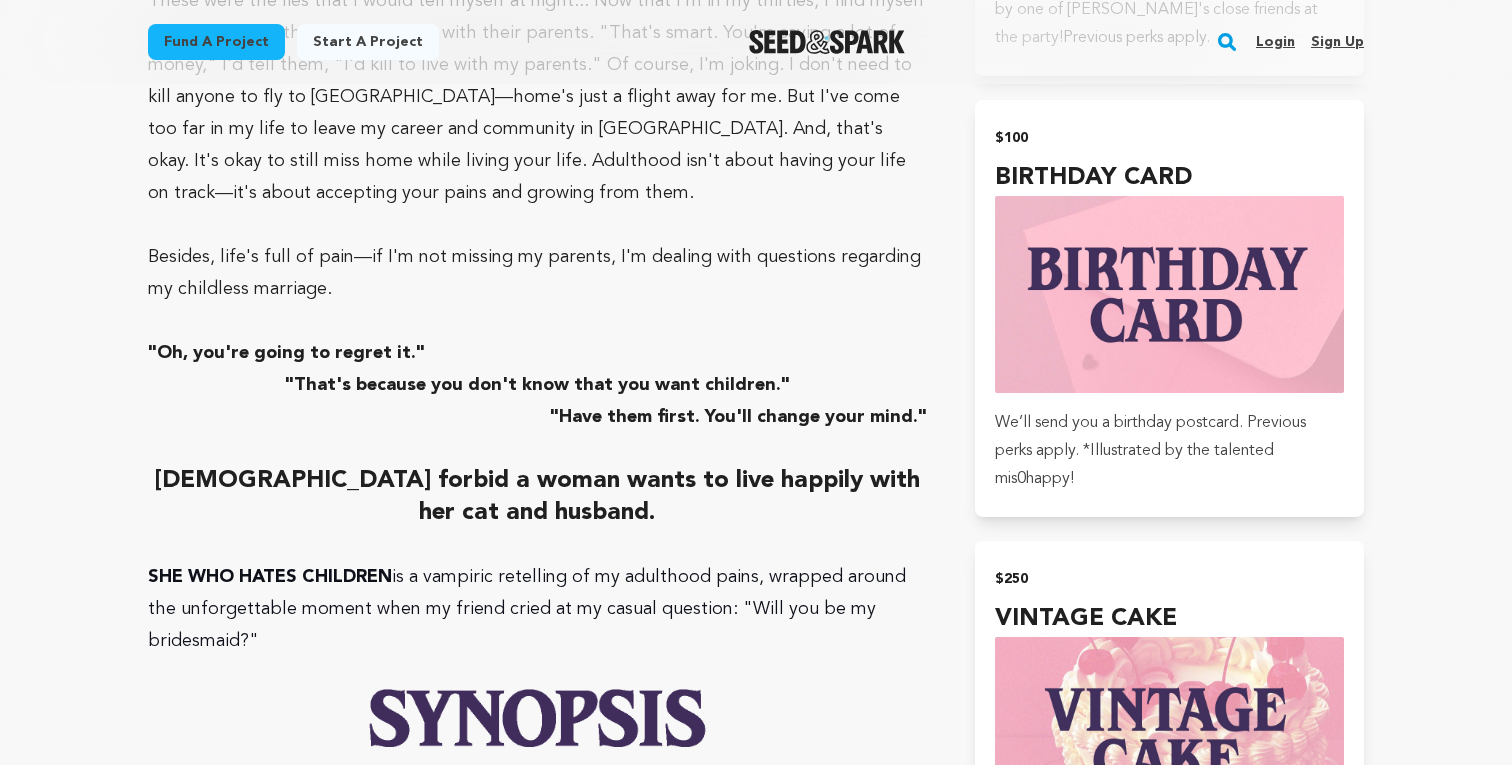 click on "[DEMOGRAPHIC_DATA] forbid a woman wants to live happily with her cat and husband." at bounding box center [537, 497] 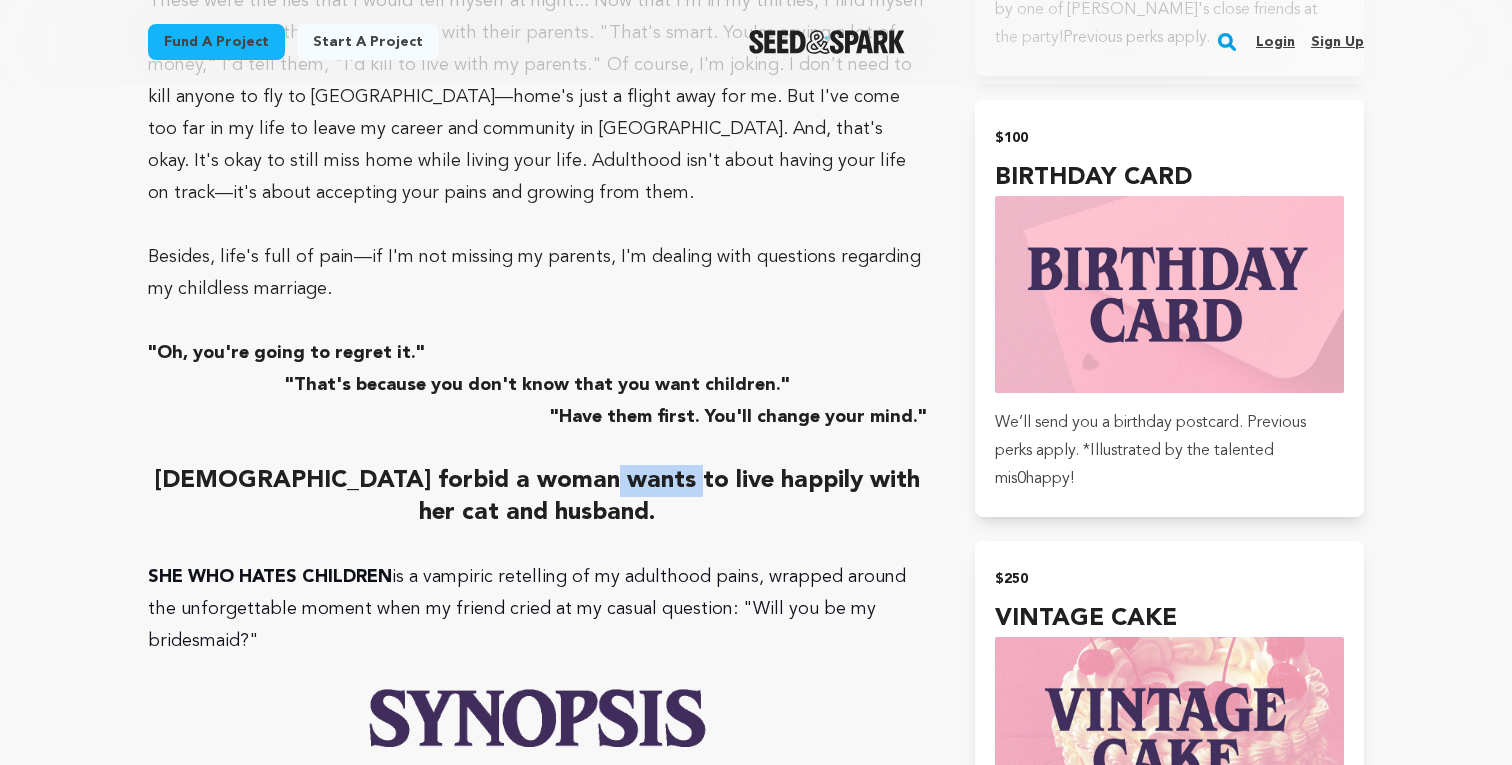 click on "[DEMOGRAPHIC_DATA] forbid a woman wants to live happily with her cat and husband." at bounding box center [537, 497] 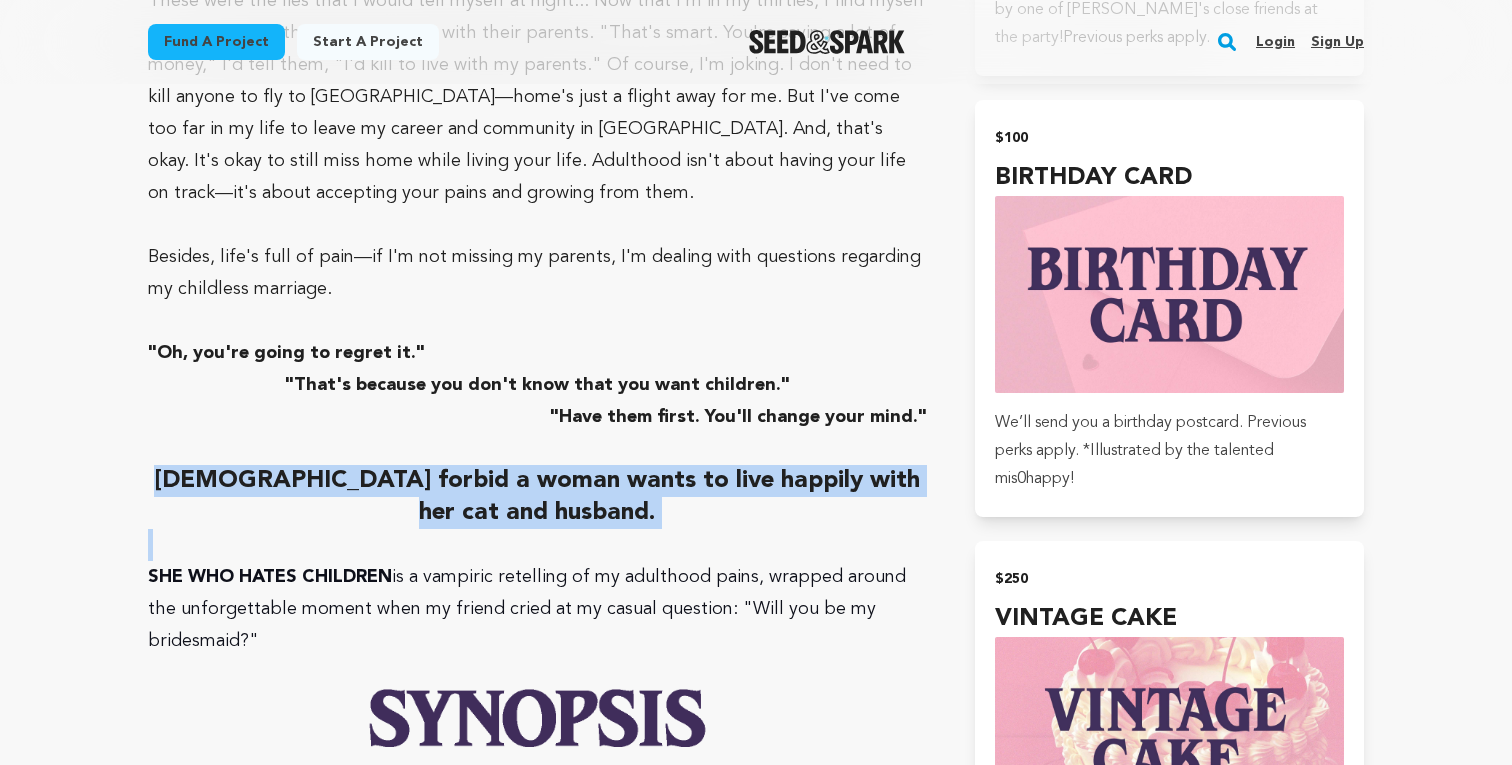 click on "[DEMOGRAPHIC_DATA] forbid a woman wants to live happily with her cat and husband." at bounding box center [537, 497] 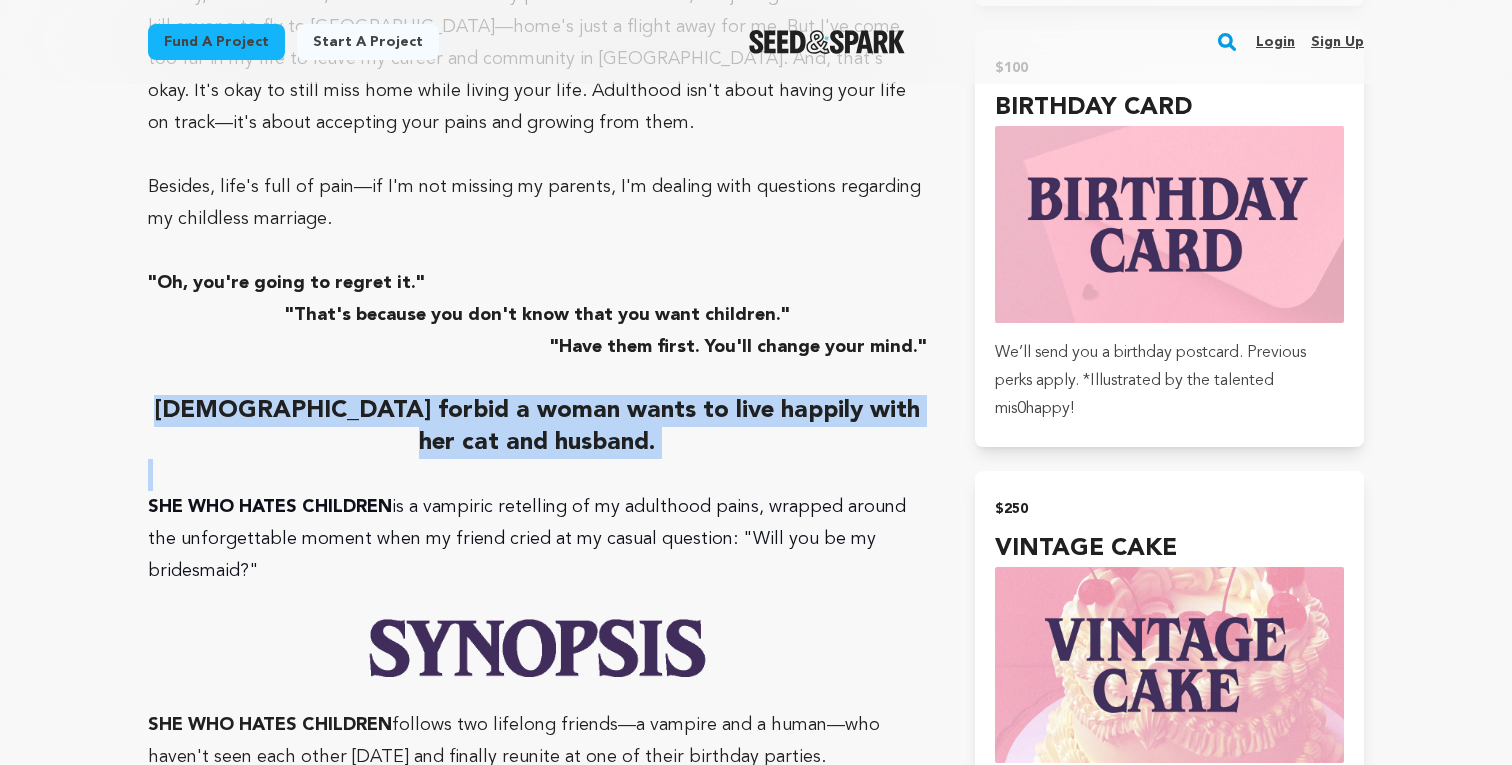 scroll, scrollTop: 2711, scrollLeft: 0, axis: vertical 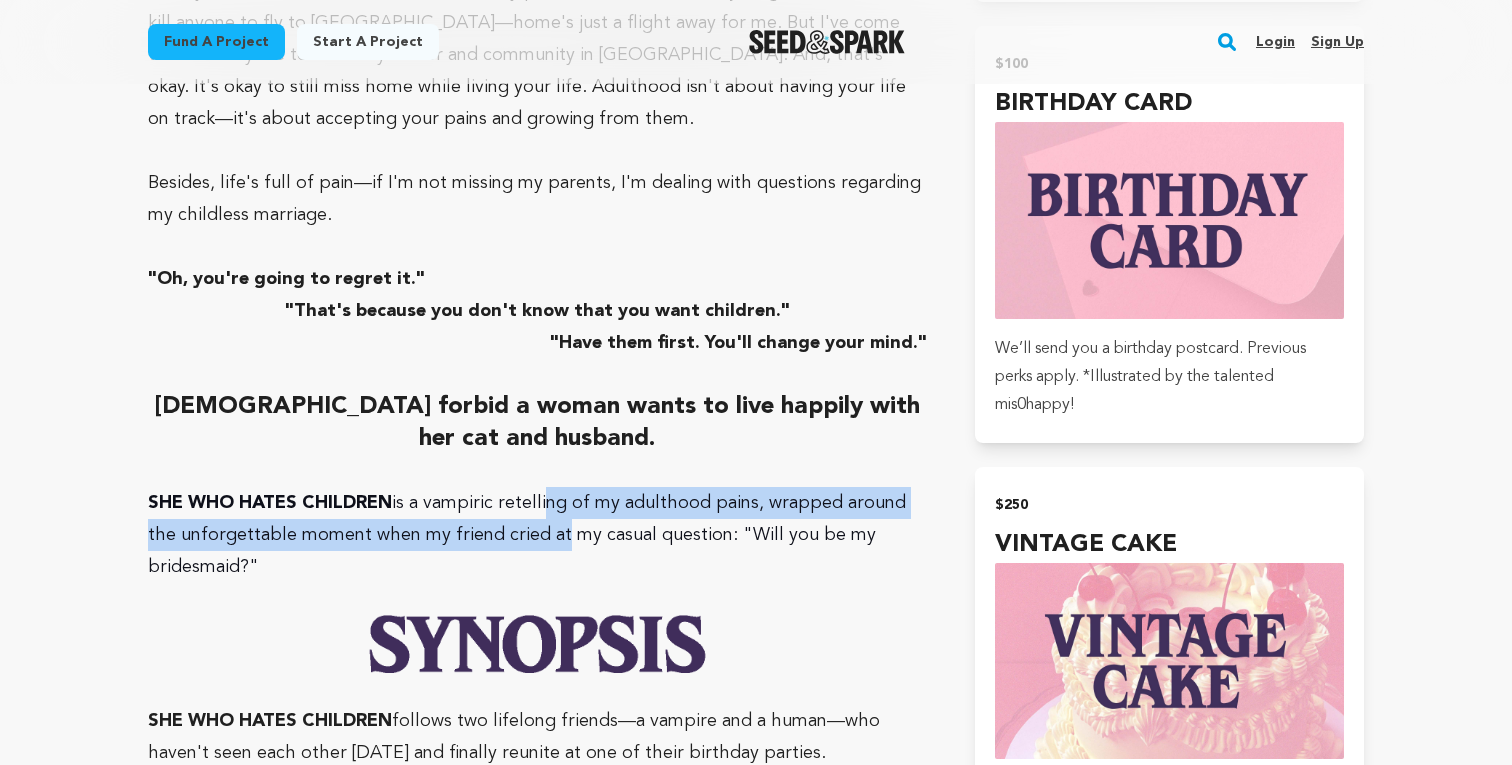 drag, startPoint x: 553, startPoint y: 470, endPoint x: 554, endPoint y: 441, distance: 29.017237 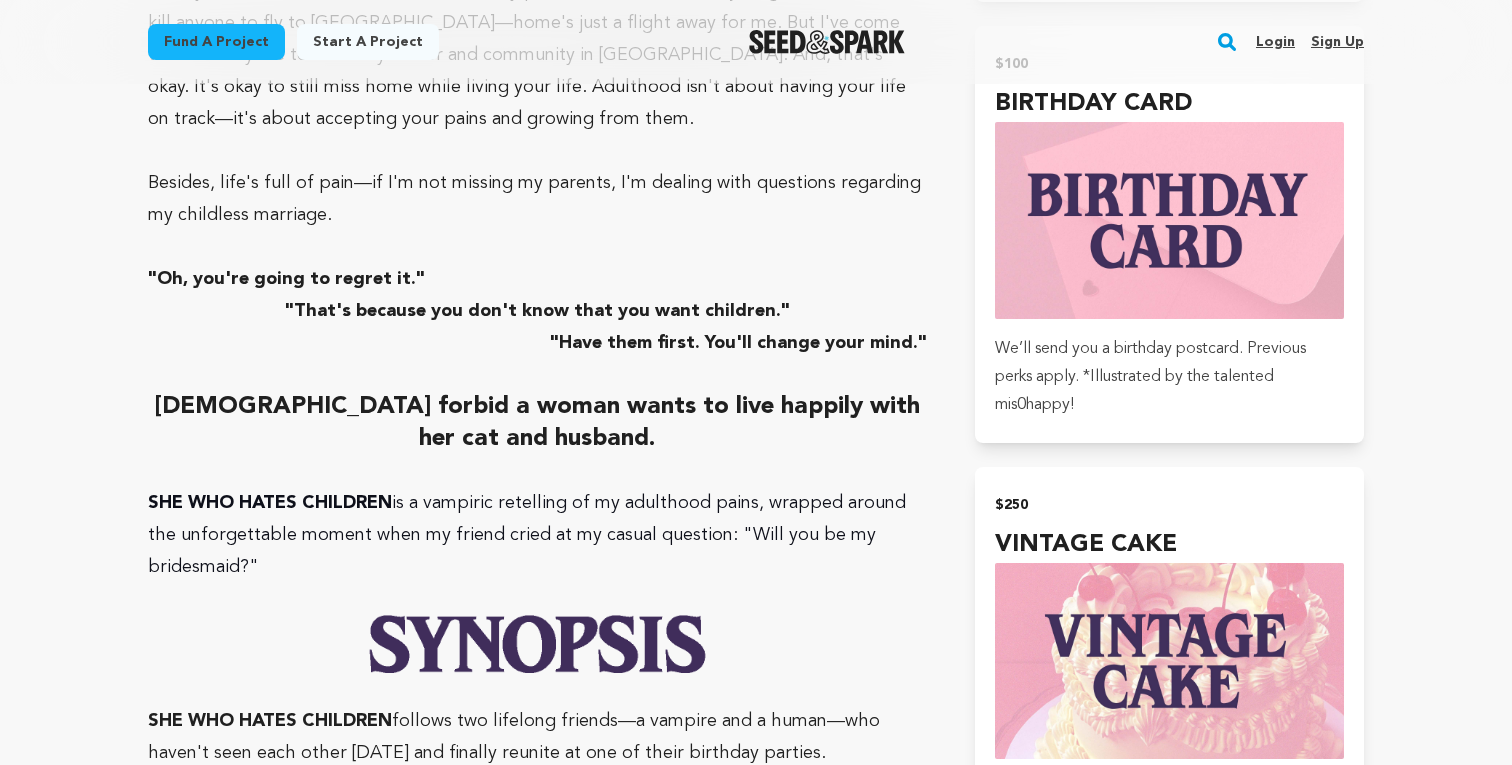 click on "is a vampiric retelling of my adulthood pains, wrapped around the unforgettable moment when my friend cried at my casual question: "Will you be my bridesmaid?"" at bounding box center [527, 535] 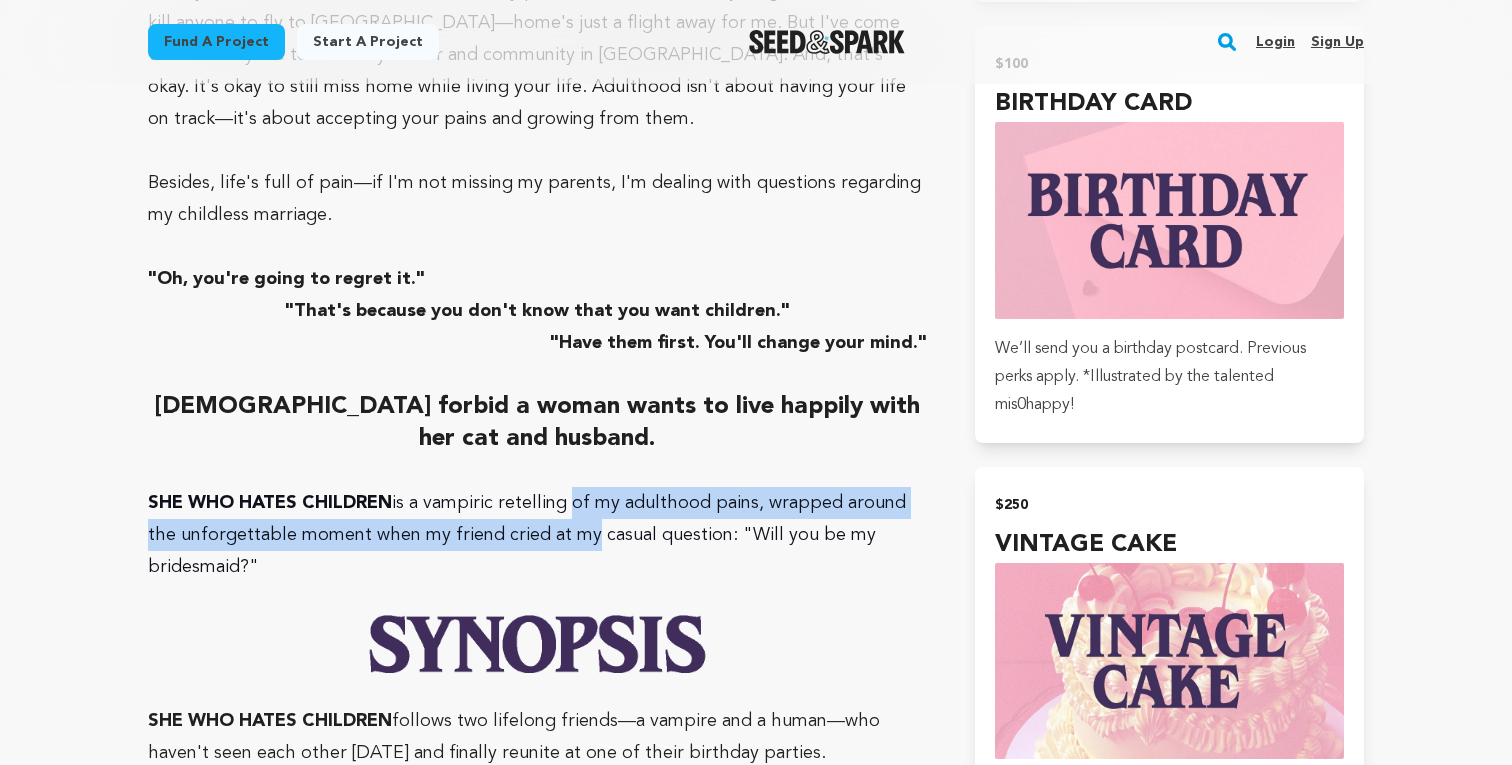 drag, startPoint x: 574, startPoint y: 441, endPoint x: 585, endPoint y: 485, distance: 45.35416 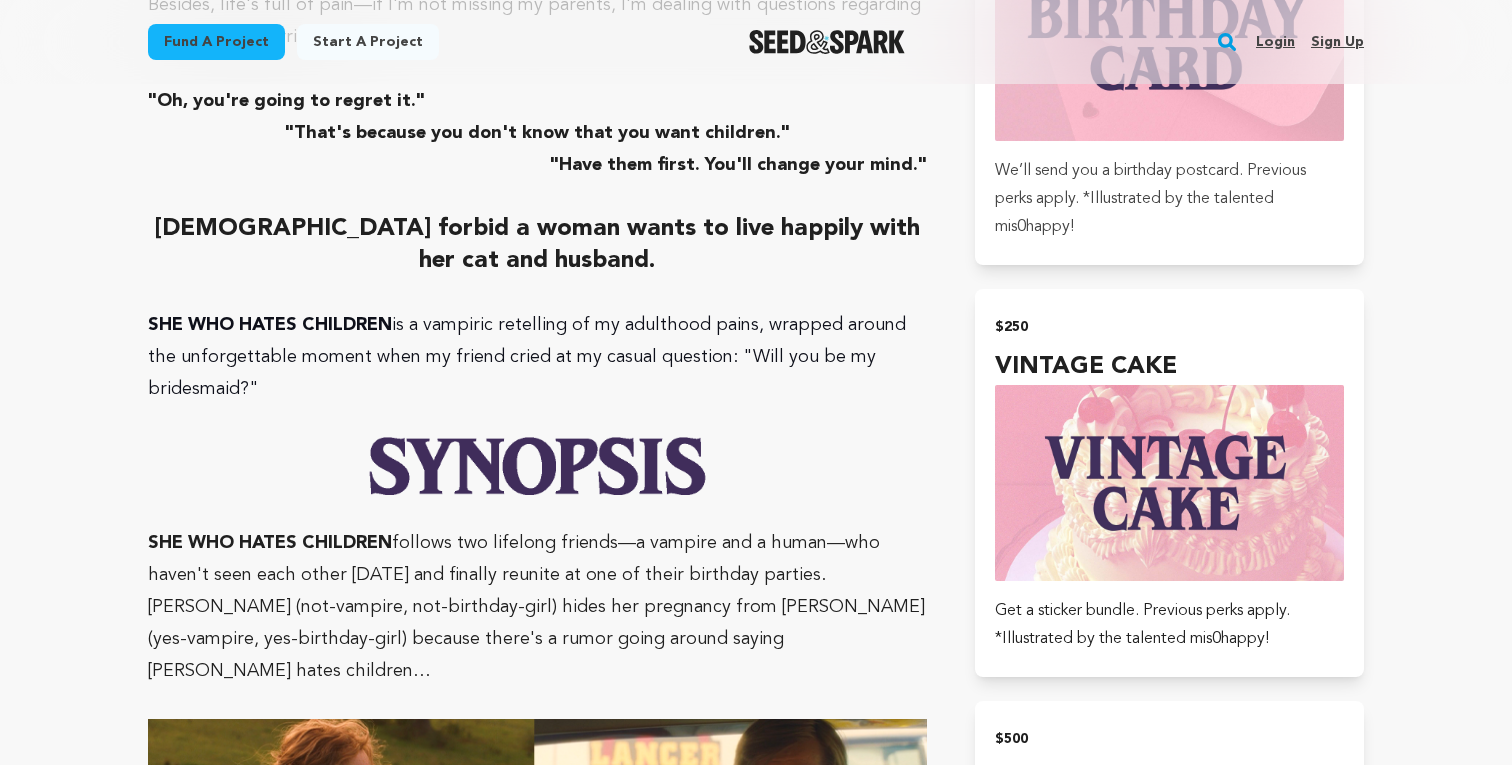 scroll, scrollTop: 2896, scrollLeft: 0, axis: vertical 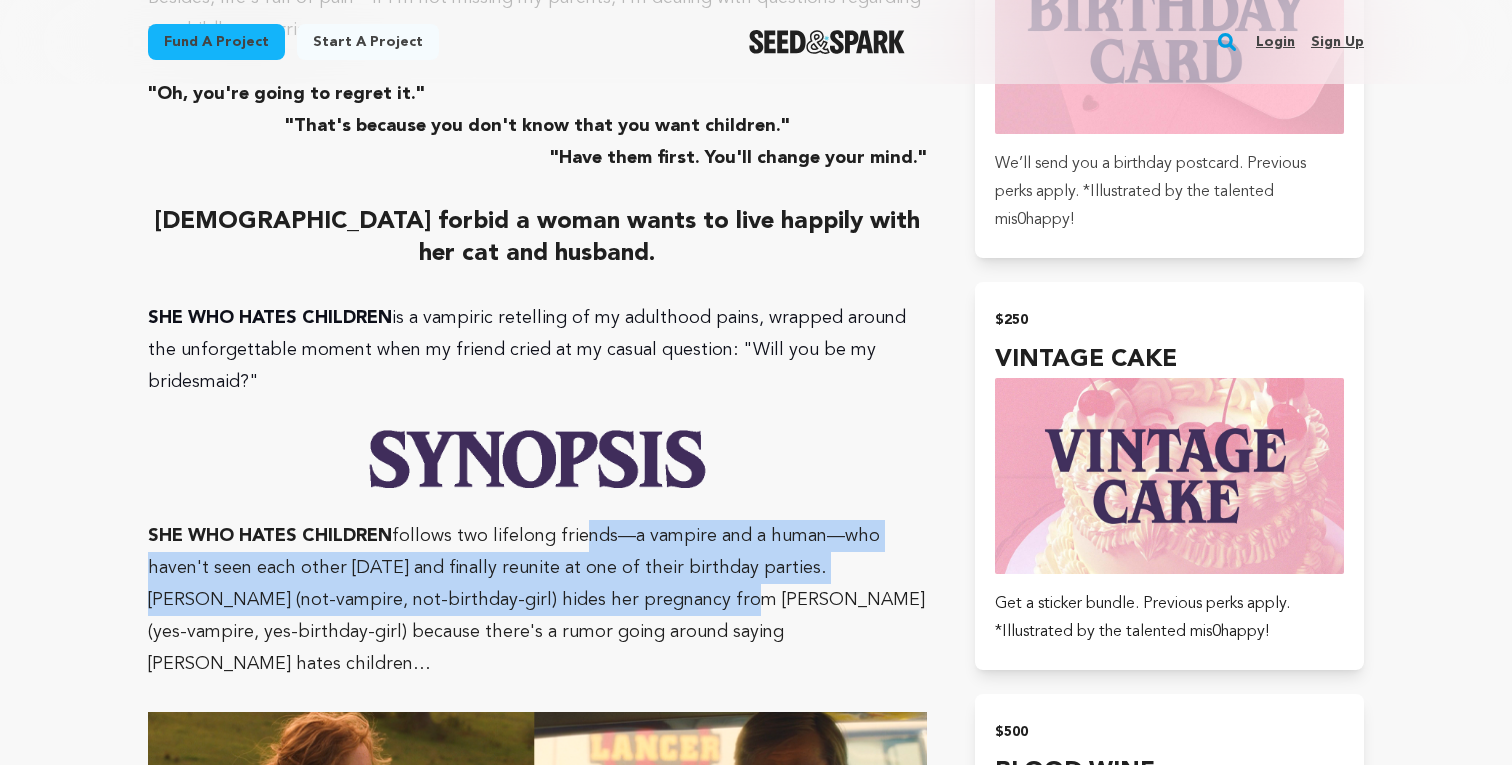 drag, startPoint x: 565, startPoint y: 547, endPoint x: 576, endPoint y: 483, distance: 64.93843 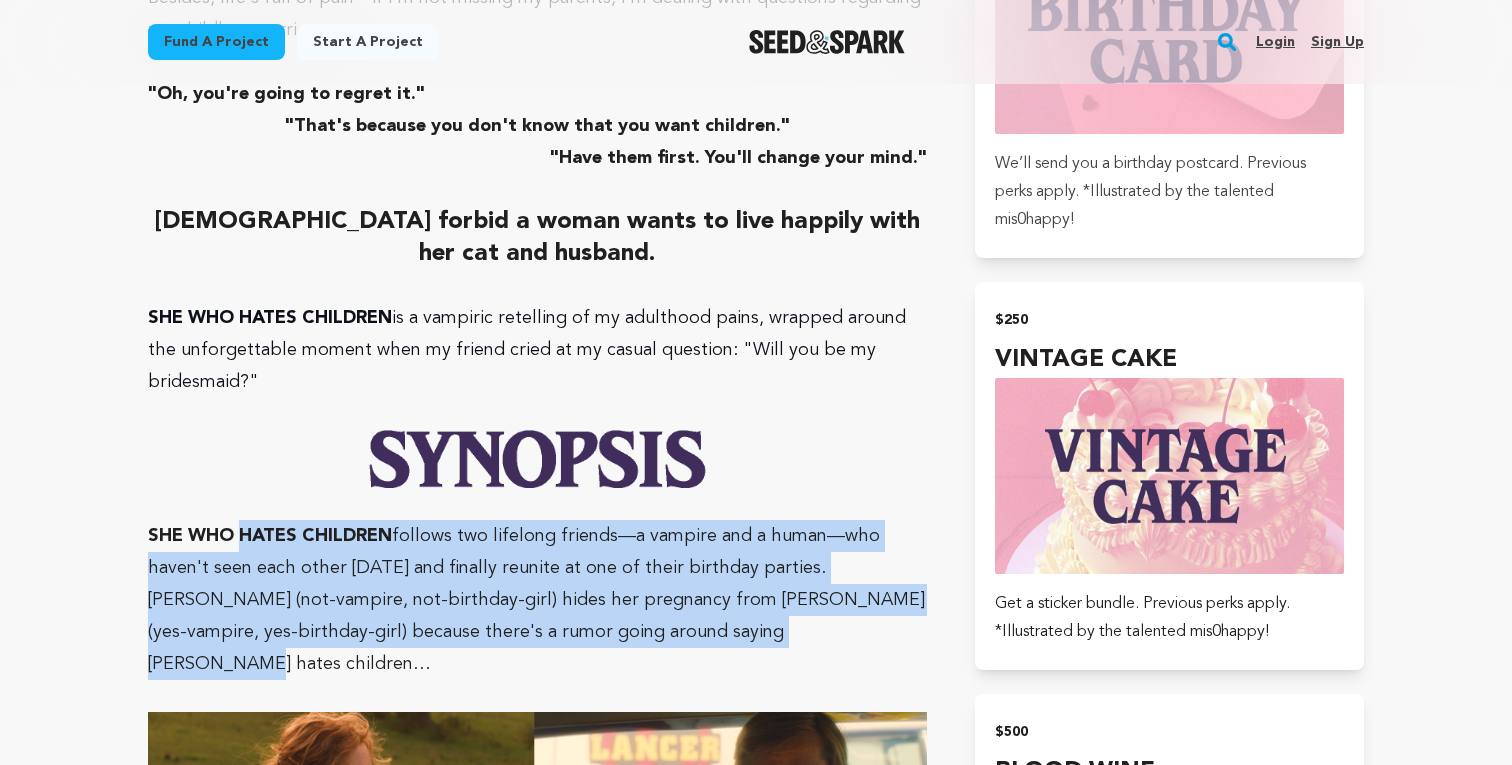 drag, startPoint x: 741, startPoint y: 573, endPoint x: 239, endPoint y: 484, distance: 509.8284 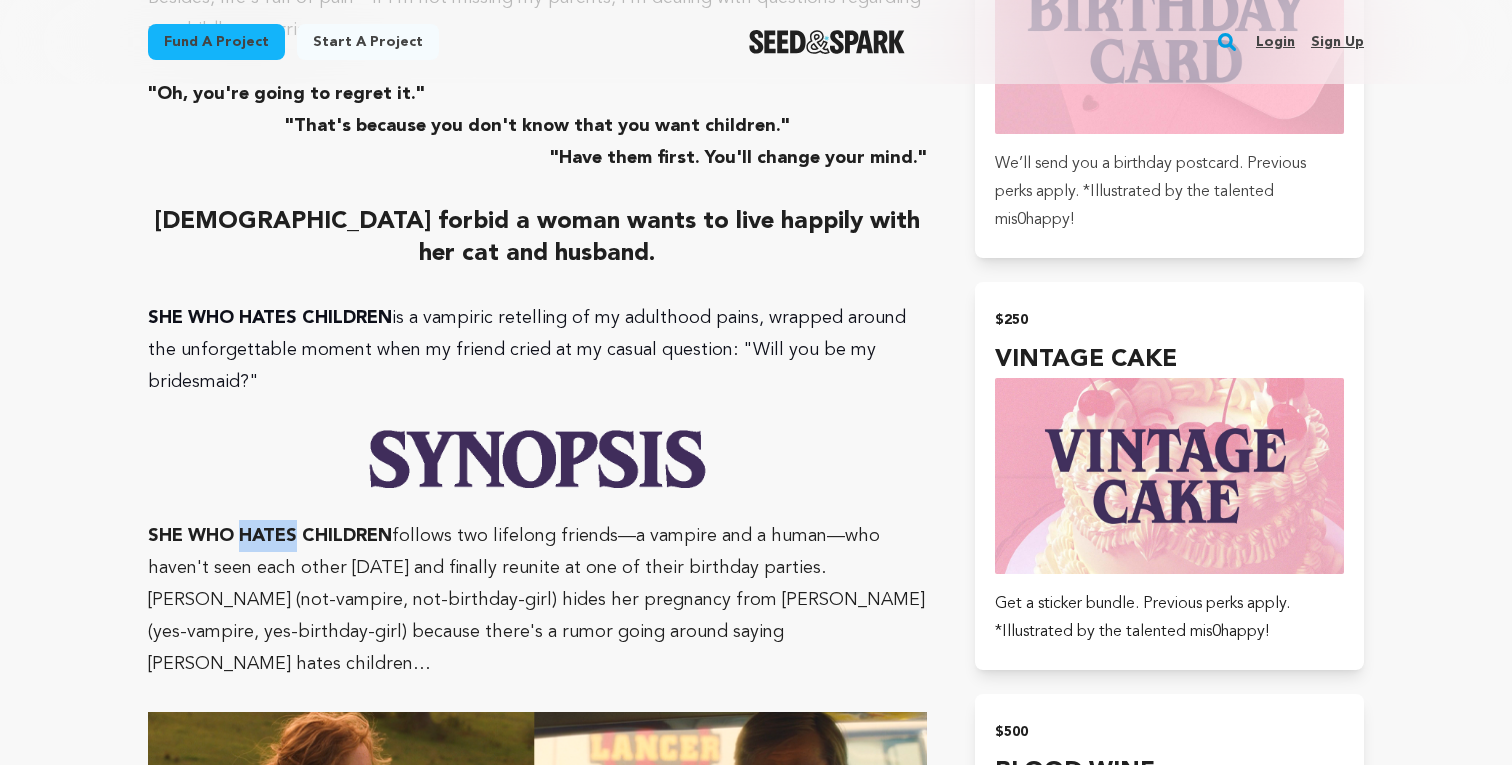 click on "SHE WHO HATES CHILDREN  follows two lifelong friends—a vampire and a human—who haven't seen each other [DATE] and finally reunite at one of their birthday parties. [PERSON_NAME] (not-vampire, not-birthday-girl) hides her pregnancy from [PERSON_NAME] (yes-vampire, yes-birthday-girl) because there's a rumor going around saying [PERSON_NAME] hates children…" at bounding box center (537, 600) 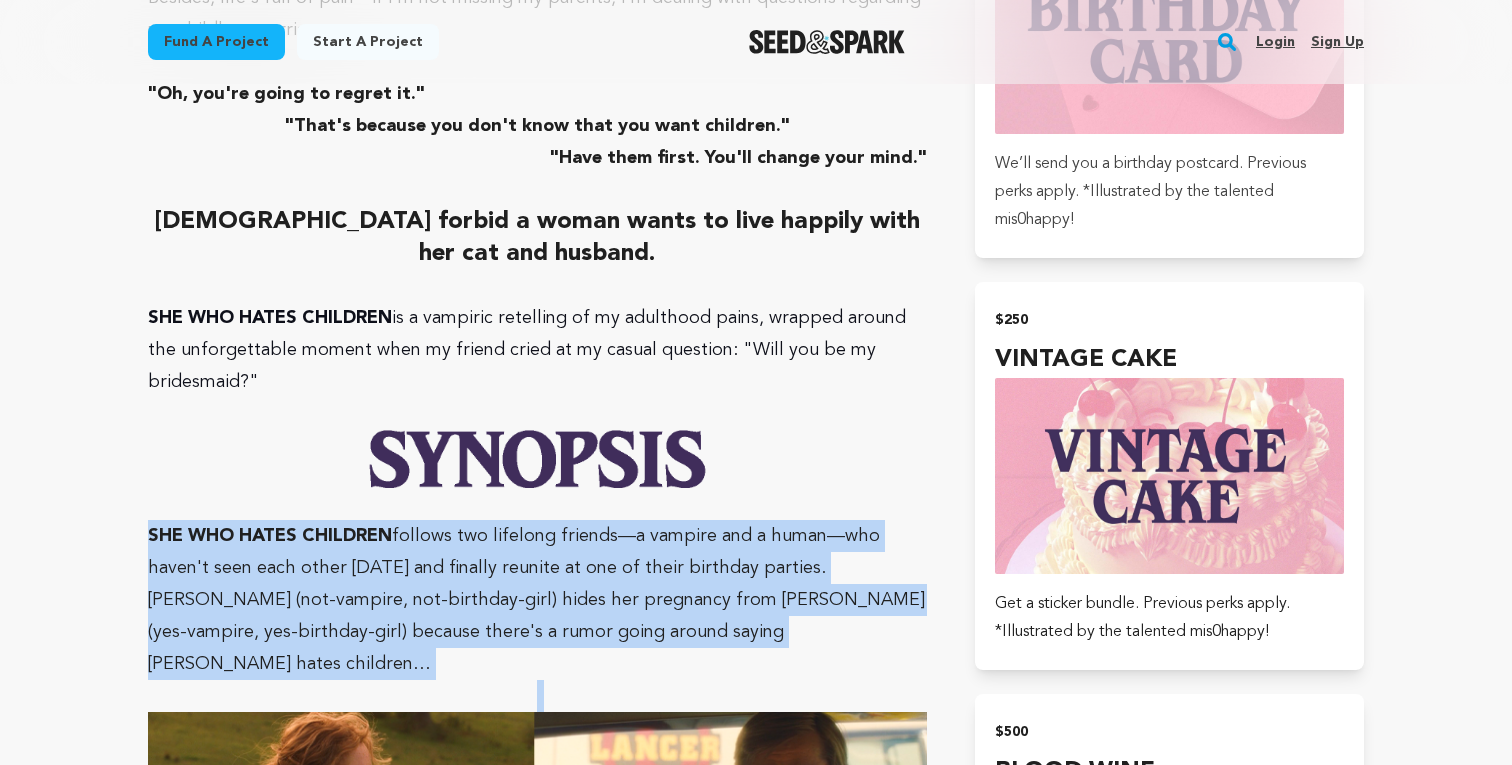 click on "SHE WHO HATES CHILDREN  follows two lifelong friends—a vampire and a human—who haven't seen each other [DATE] and finally reunite at one of their birthday parties. [PERSON_NAME] (not-vampire, not-birthday-girl) hides her pregnancy from [PERSON_NAME] (yes-vampire, yes-birthday-girl) because there's a rumor going around saying [PERSON_NAME] hates children…" at bounding box center (537, 600) 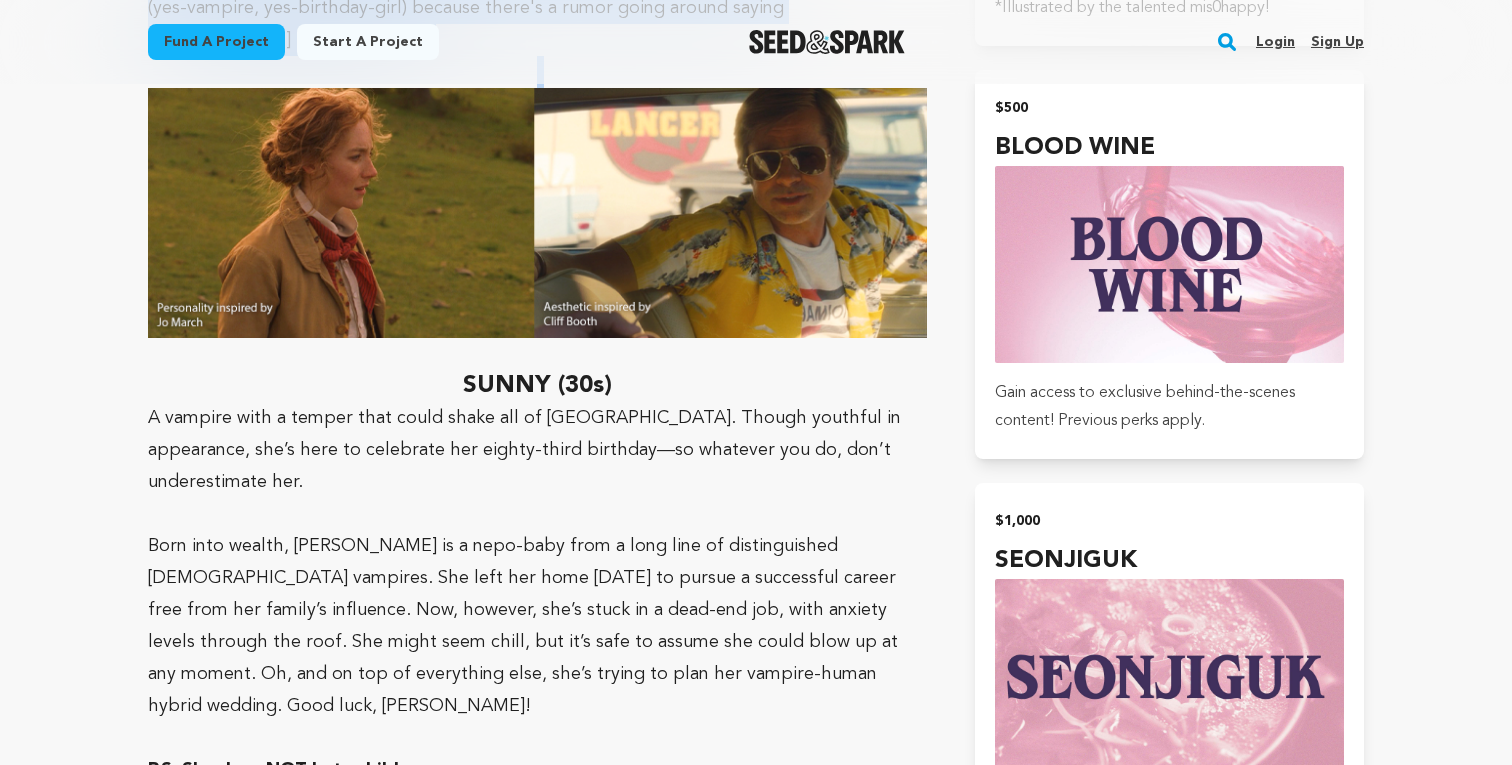 scroll, scrollTop: 3519, scrollLeft: 0, axis: vertical 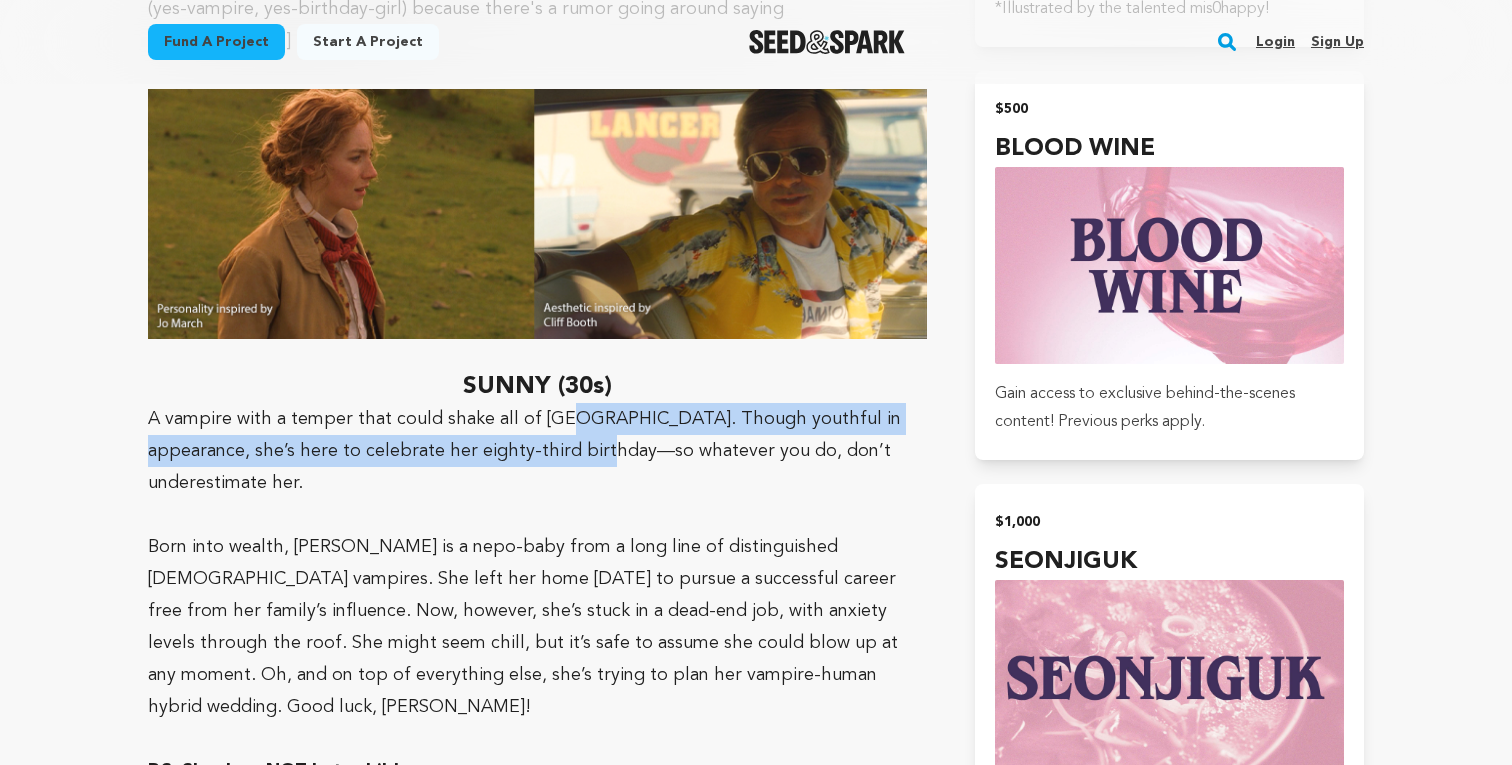 drag, startPoint x: 556, startPoint y: 318, endPoint x: 550, endPoint y: 341, distance: 23.769728 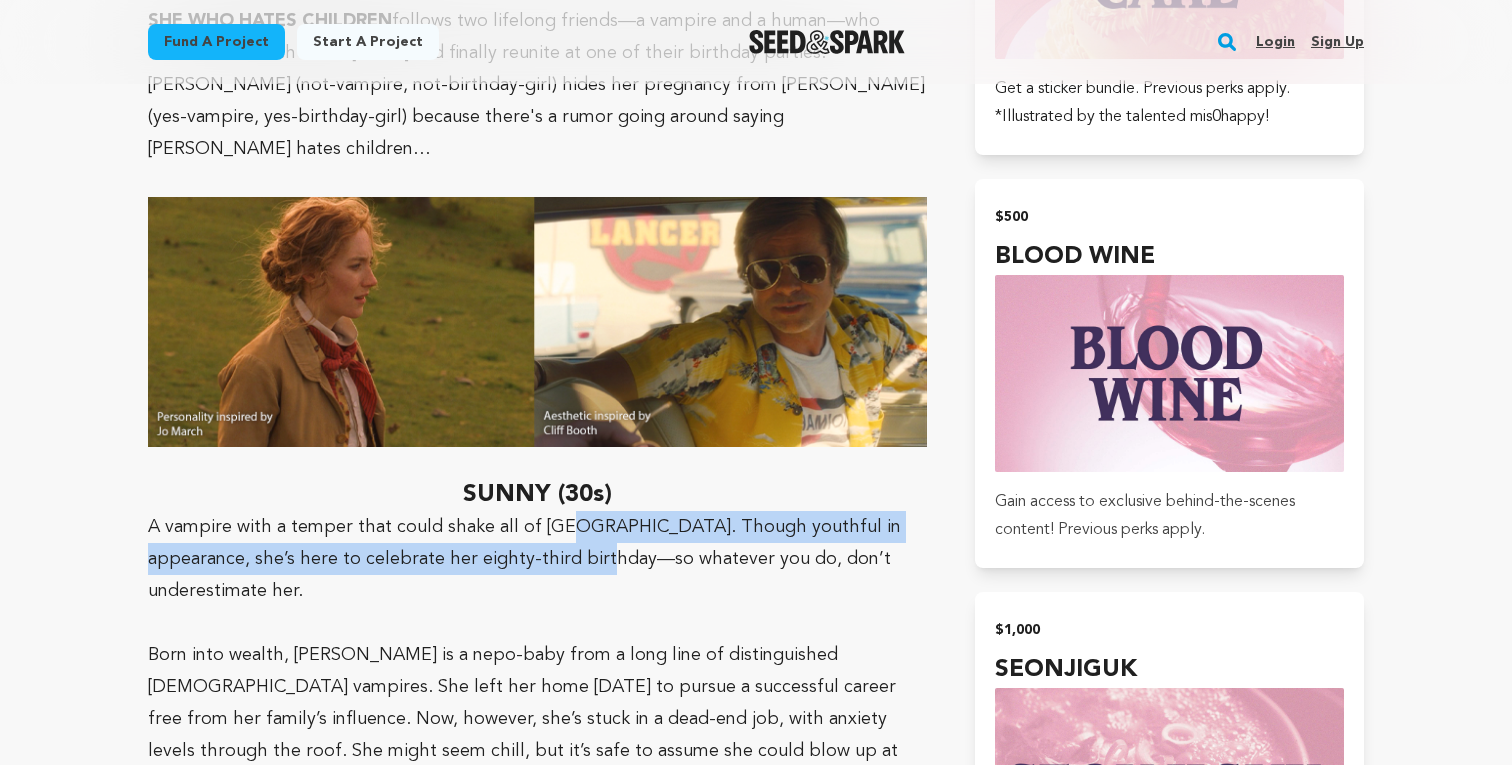 scroll, scrollTop: 3402, scrollLeft: 0, axis: vertical 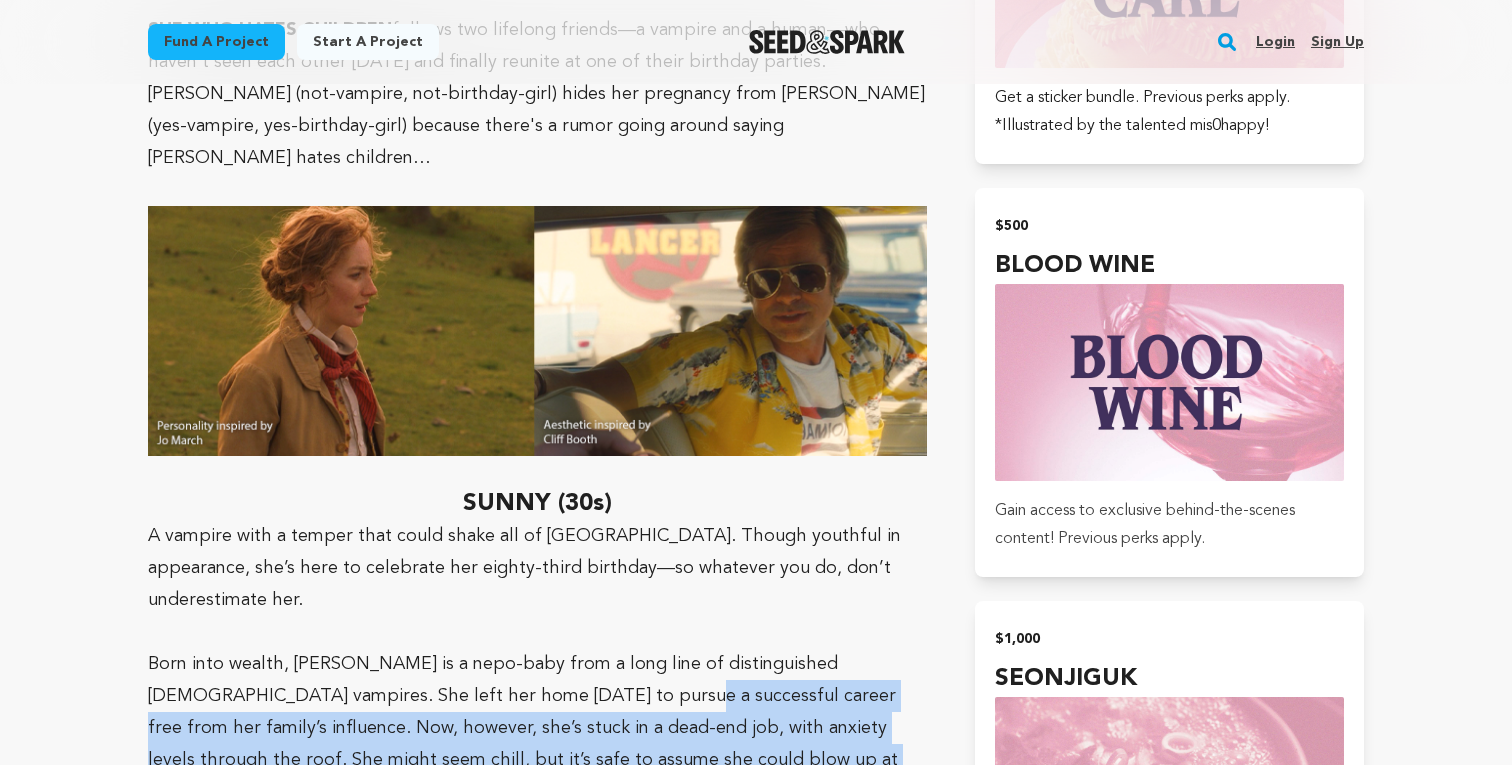 drag, startPoint x: 530, startPoint y: 576, endPoint x: 533, endPoint y: 650, distance: 74.06078 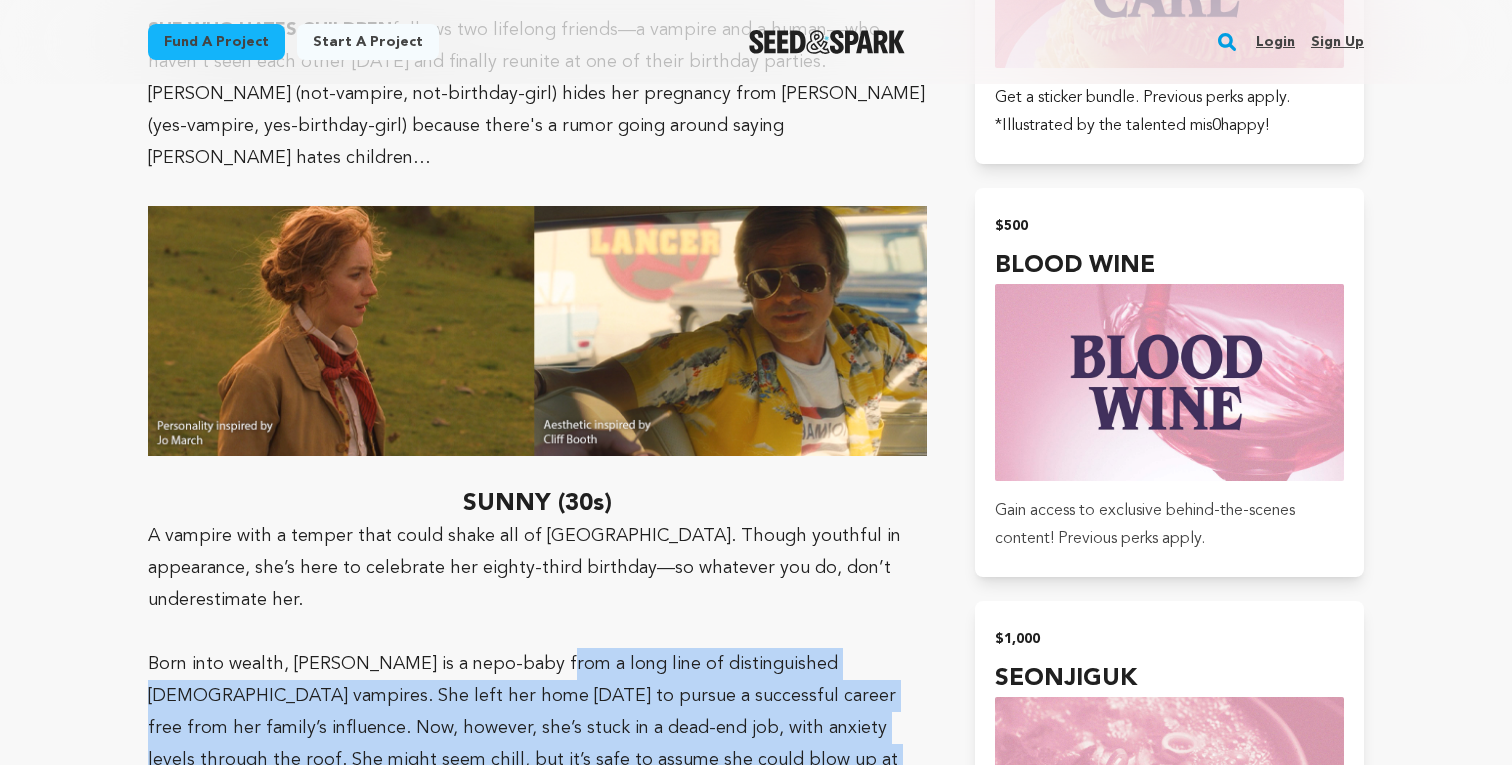 drag, startPoint x: 533, startPoint y: 665, endPoint x: 533, endPoint y: 525, distance: 140 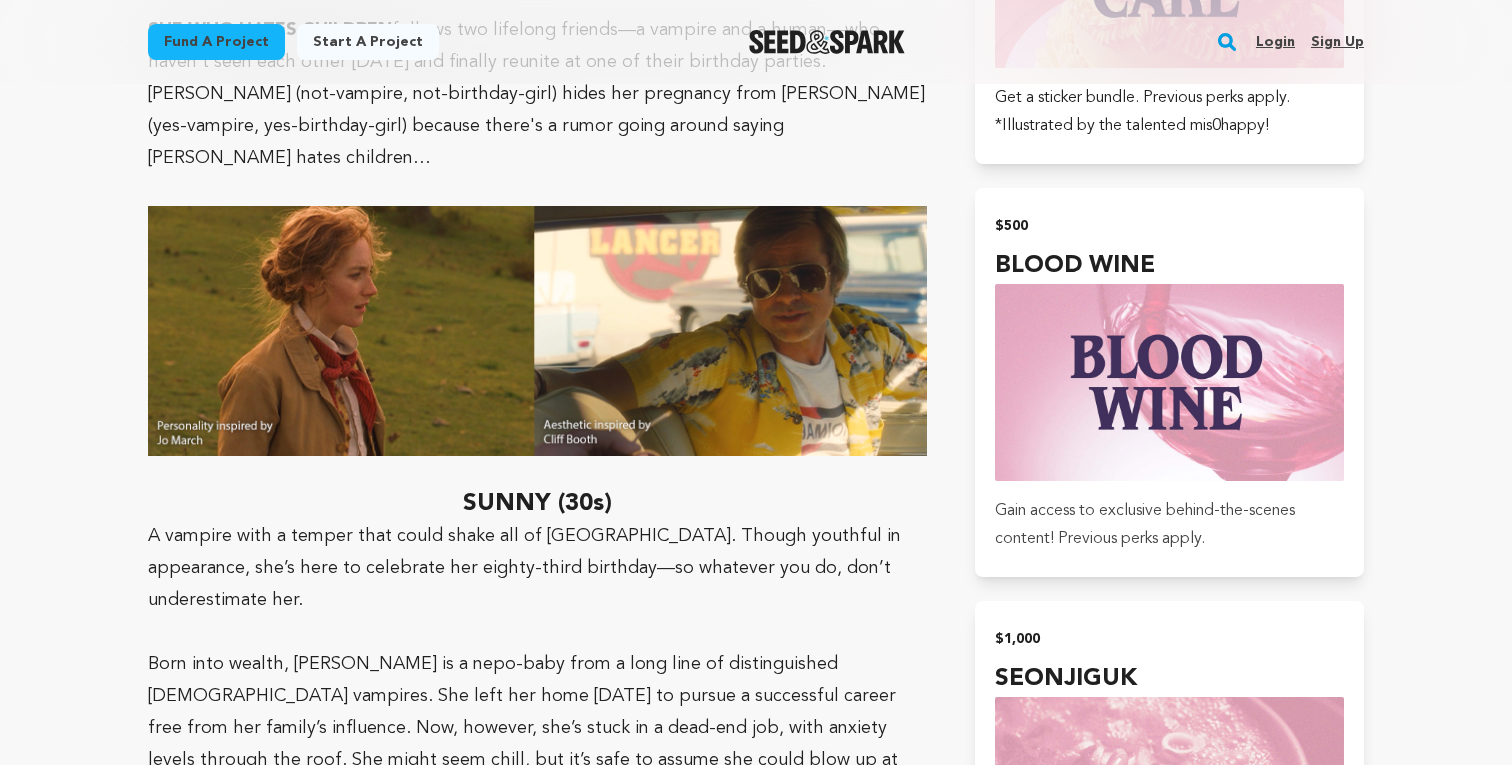click on "Born into wealth, [PERSON_NAME] is a nepo-baby from a long line of distinguished [DEMOGRAPHIC_DATA] vampires. She left her home [DATE] to pursue a successful career free from her family’s influence. Now, however, she’s stuck in a dead-end job, with anxiety levels through the roof. She might seem chill, but it’s safe to assume she could blow up at any moment. Oh, and on top of everything else, she’s trying to plan her vampire-human hybrid wedding. Good luck, [PERSON_NAME]!" at bounding box center [537, 744] 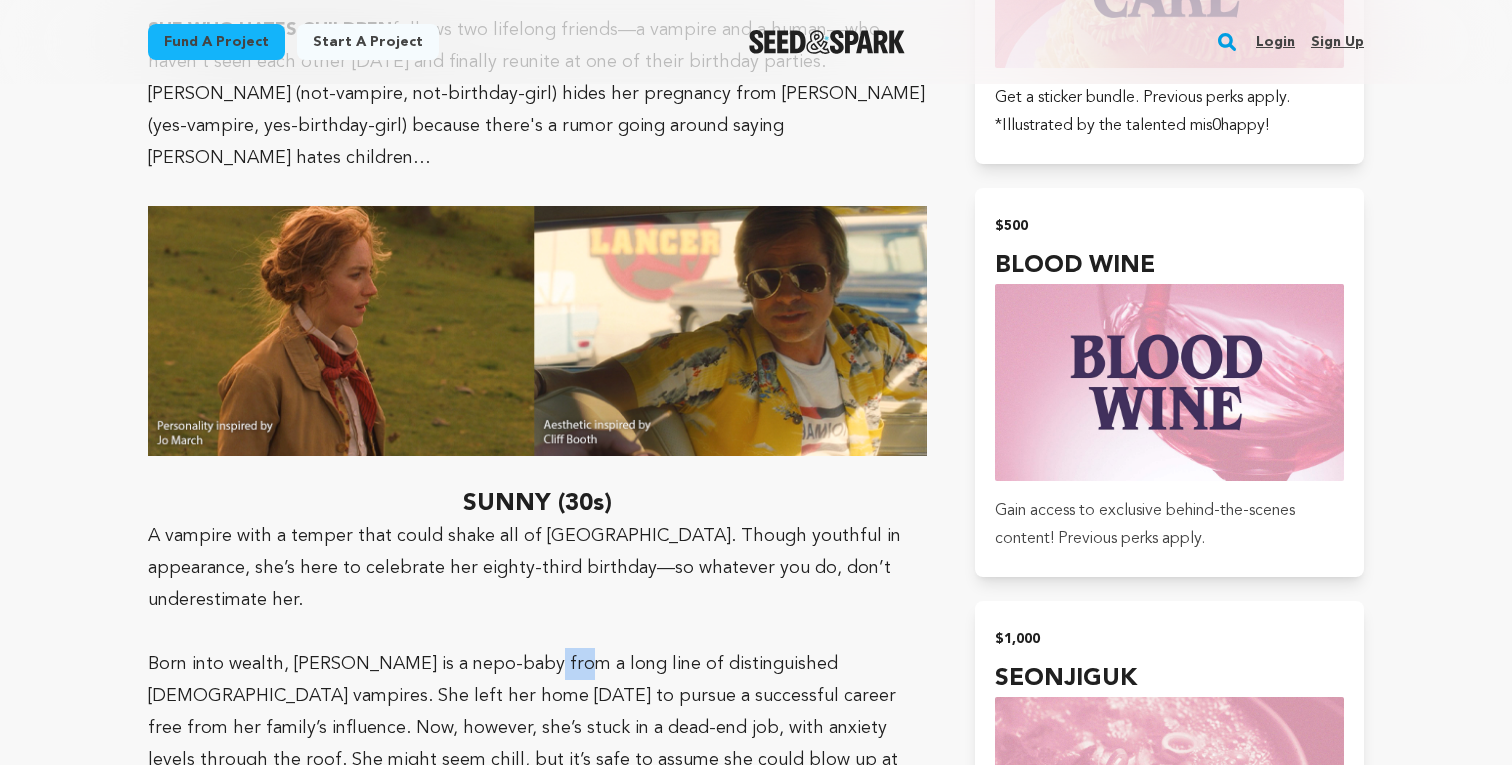 click on "Born into wealth, [PERSON_NAME] is a nepo-baby from a long line of distinguished [DEMOGRAPHIC_DATA] vampires. She left her home [DATE] to pursue a successful career free from her family’s influence. Now, however, she’s stuck in a dead-end job, with anxiety levels through the roof. She might seem chill, but it’s safe to assume she could blow up at any moment. Oh, and on top of everything else, she’s trying to plan her vampire-human hybrid wedding. Good luck, [PERSON_NAME]!" at bounding box center (537, 744) 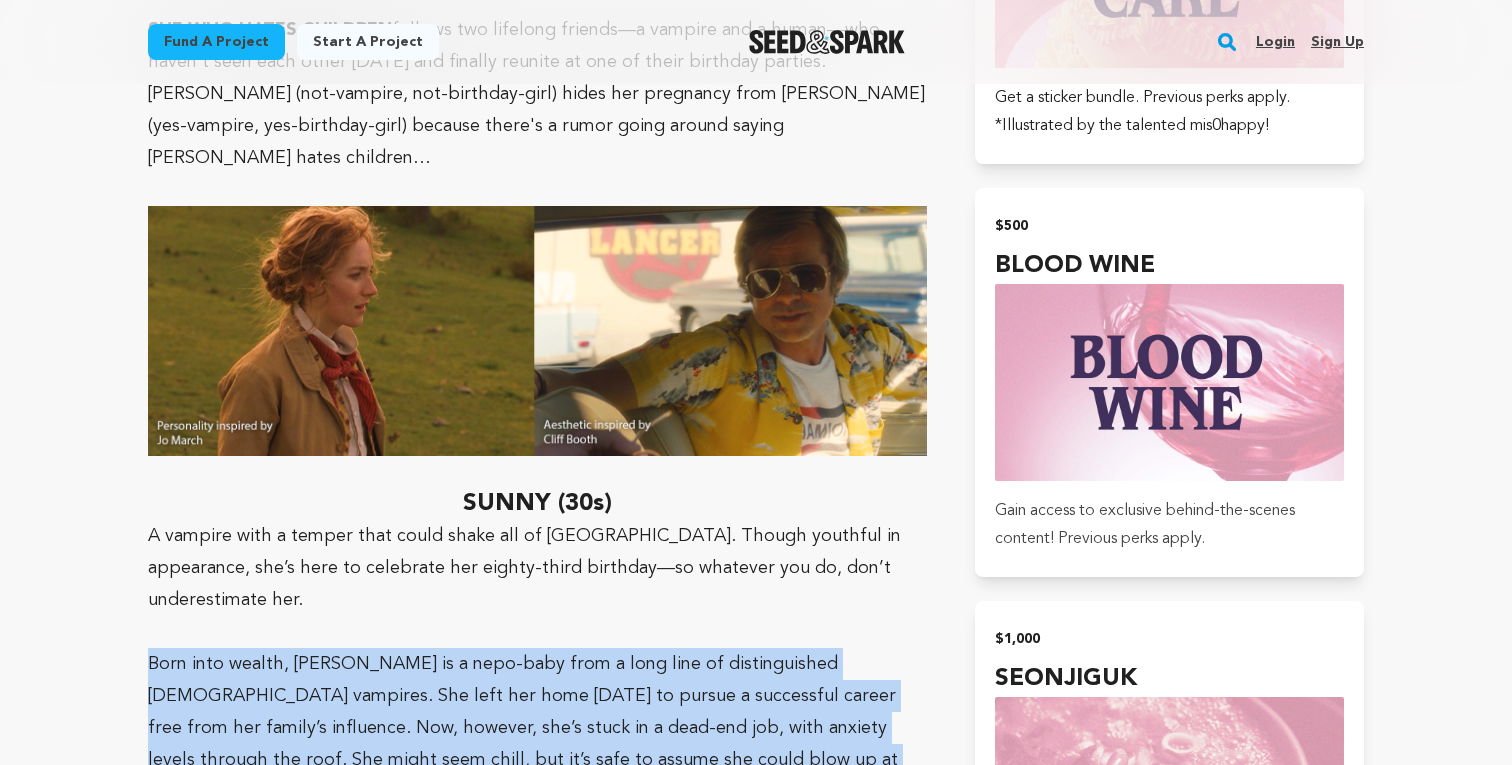 click on "Born into wealth, [PERSON_NAME] is a nepo-baby from a long line of distinguished [DEMOGRAPHIC_DATA] vampires. She left her home [DATE] to pursue a successful career free from her family’s influence. Now, however, she’s stuck in a dead-end job, with anxiety levels through the roof. She might seem chill, but it’s safe to assume she could blow up at any moment. Oh, and on top of everything else, she’s trying to plan her vampire-human hybrid wedding. Good luck, [PERSON_NAME]!" at bounding box center [537, 744] 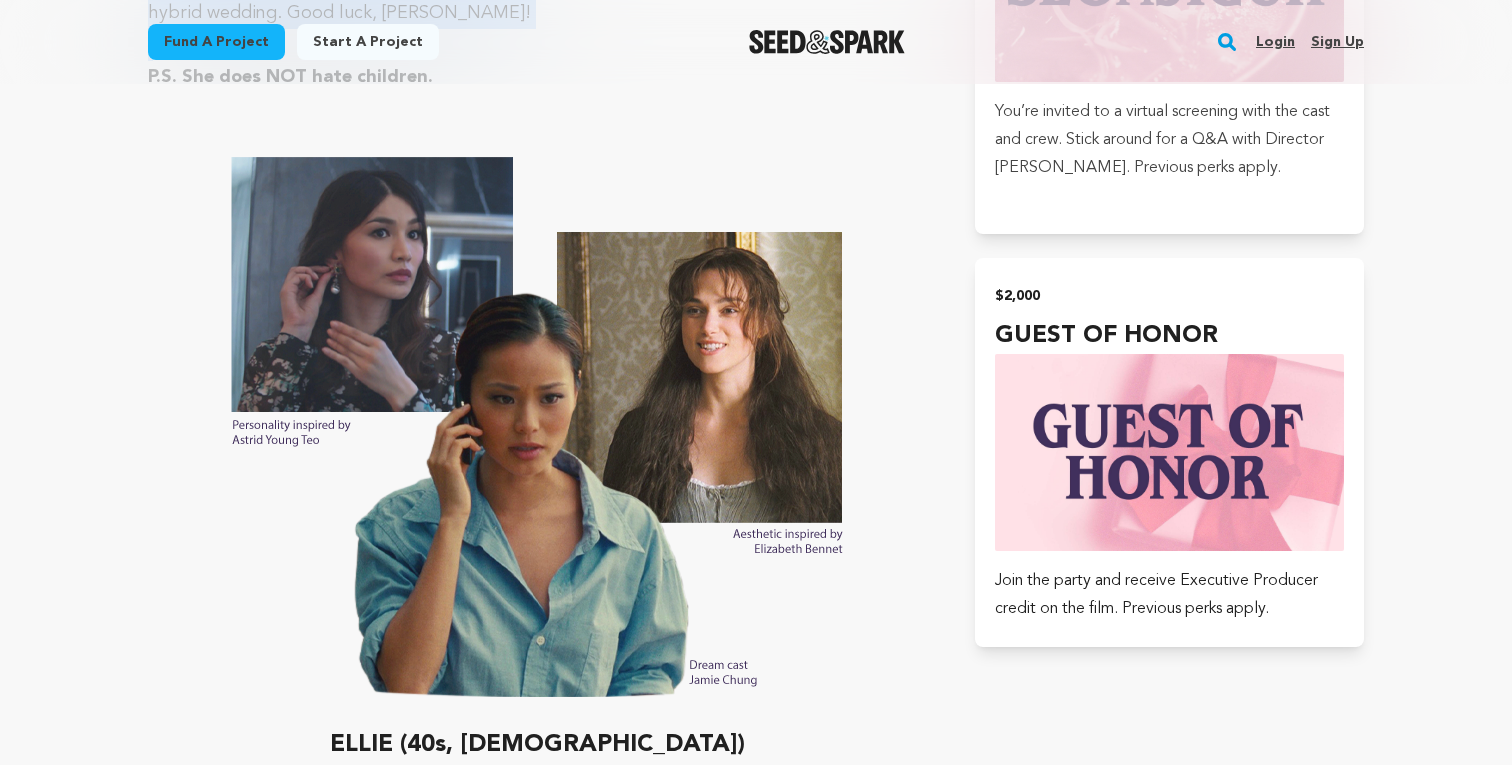 scroll, scrollTop: 4214, scrollLeft: 0, axis: vertical 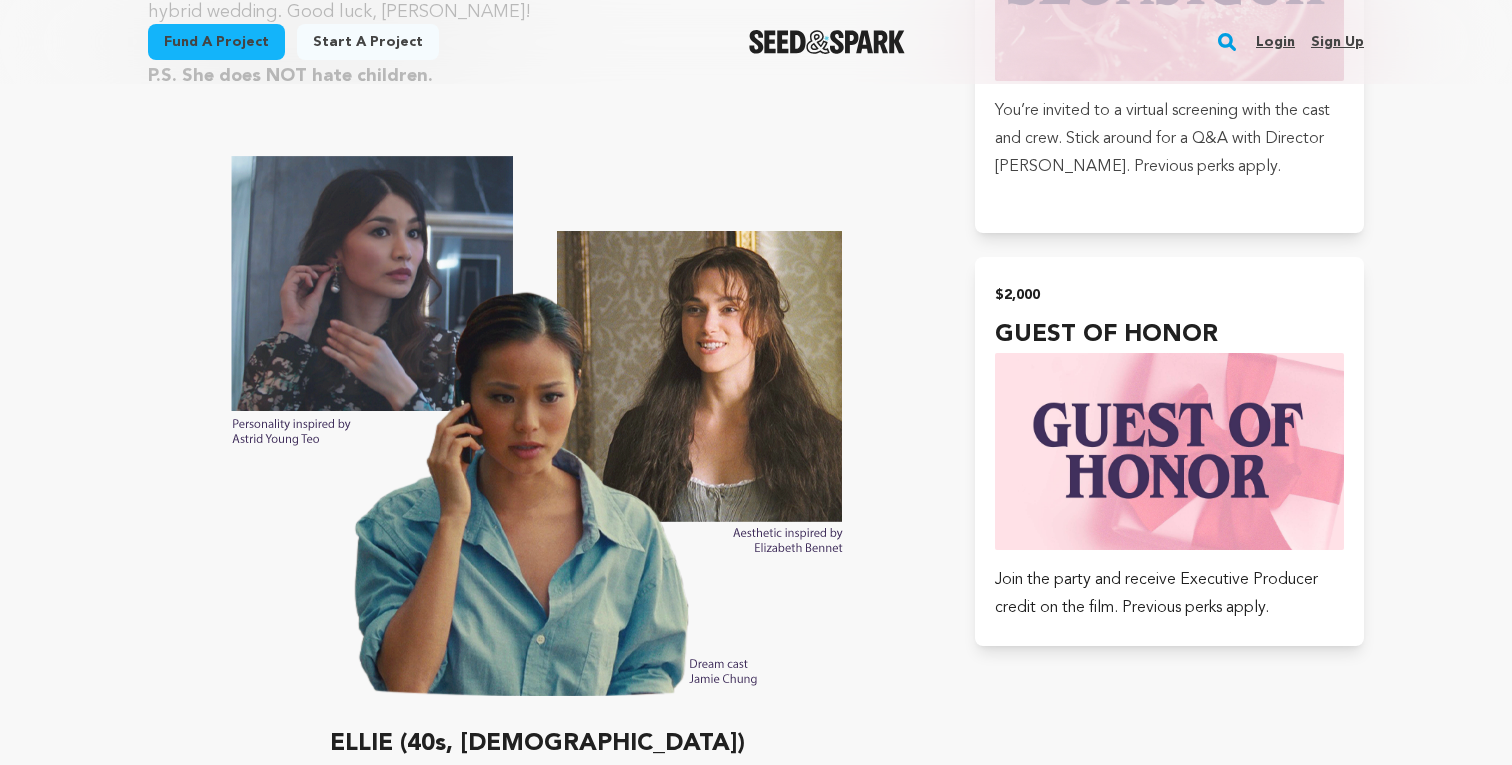 click on "Round-eyed and demure, [PERSON_NAME] a modest, floral dress for [PERSON_NAME]’s birthday party. People mistake her kindness for weakness, but she’s a no-nonsense girl who isn’t afraid of an angry vampire." at bounding box center [537, 808] 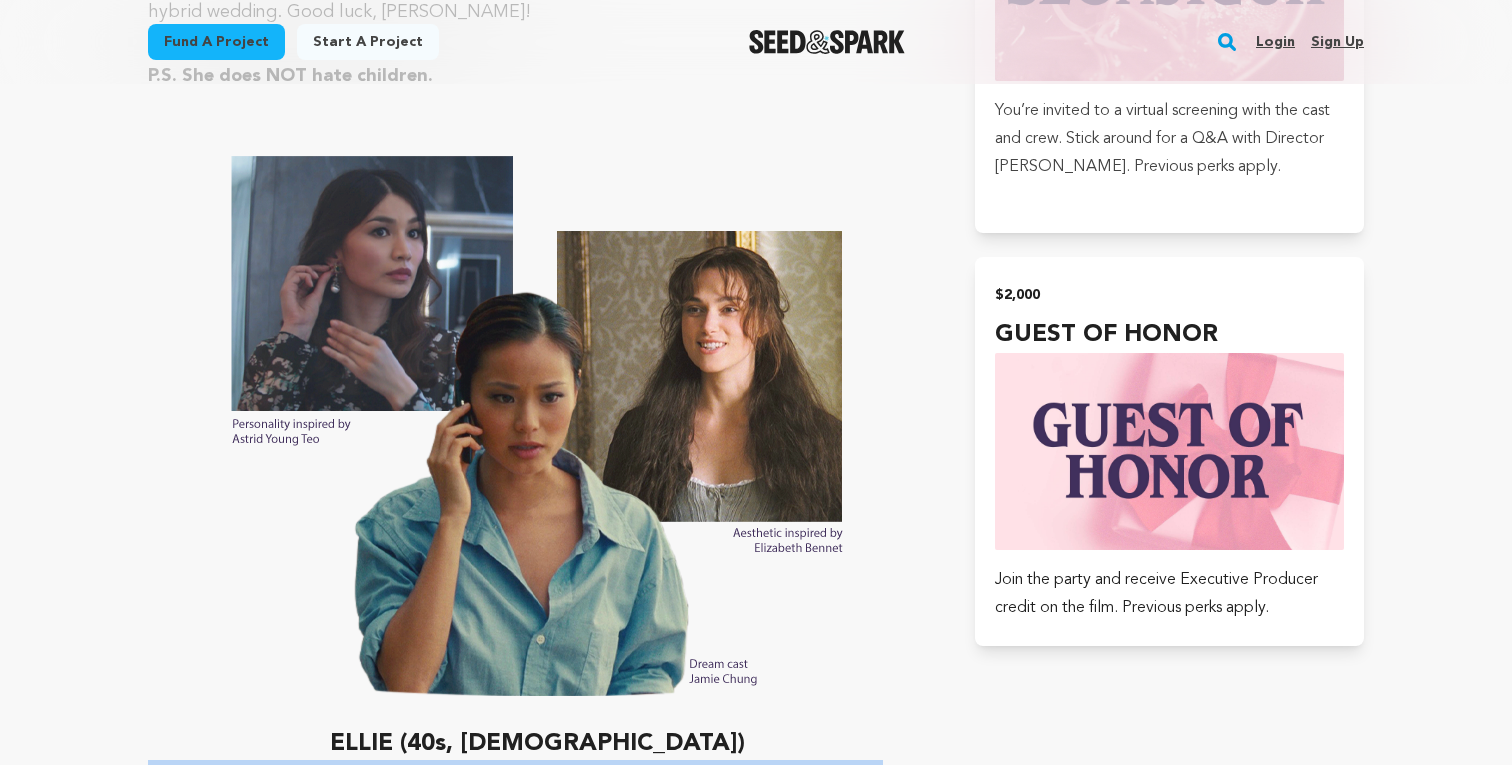 drag, startPoint x: 241, startPoint y: 662, endPoint x: 143, endPoint y: 616, distance: 108.25895 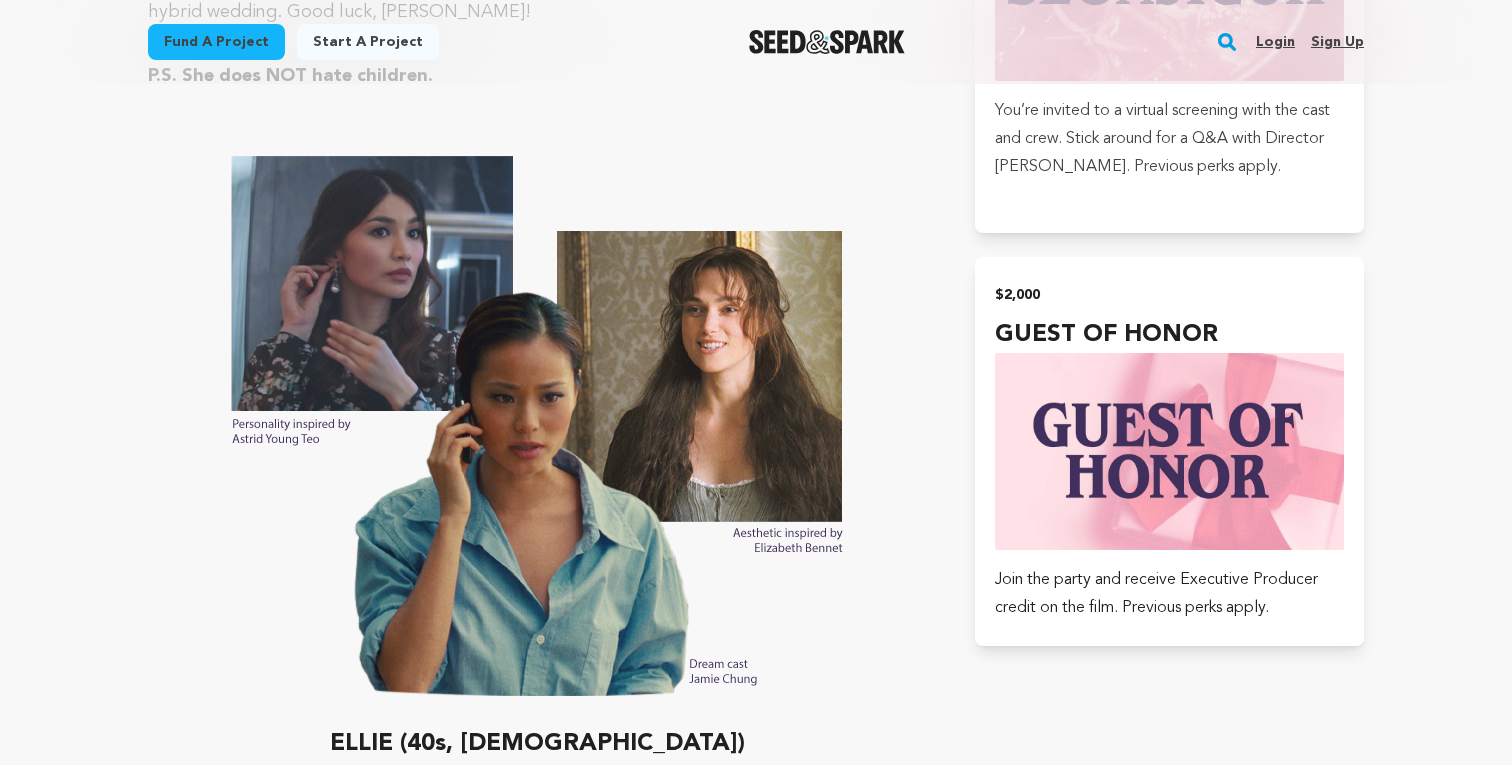 click on "Round-eyed and demure, [PERSON_NAME] a modest, floral dress for [PERSON_NAME]’s birthday party. People mistake her kindness for weakness, but she’s a no-nonsense girl who isn’t afraid of an angry vampire." at bounding box center [537, 808] 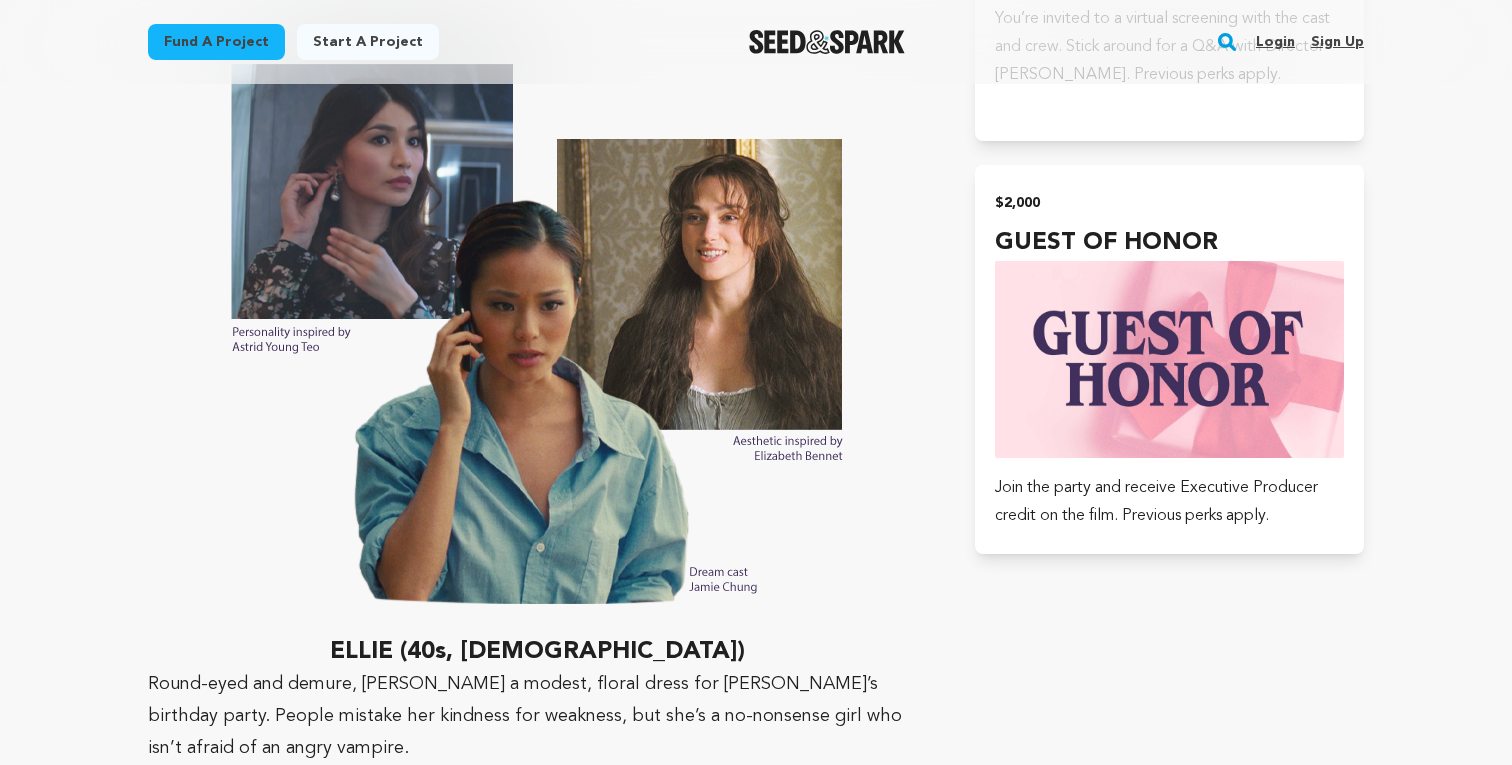 scroll, scrollTop: 4314, scrollLeft: 0, axis: vertical 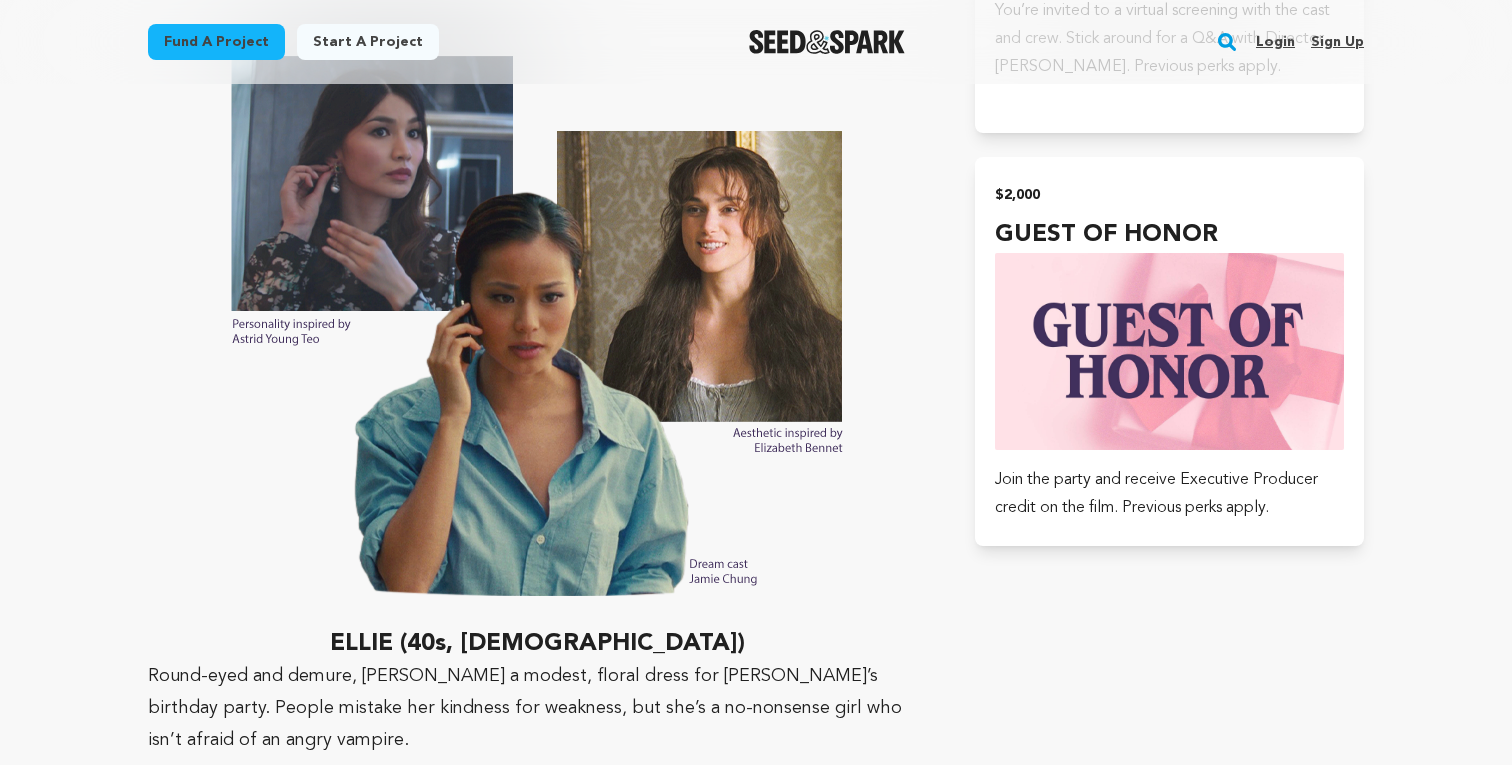 drag, startPoint x: 167, startPoint y: 632, endPoint x: 351, endPoint y: 659, distance: 185.97043 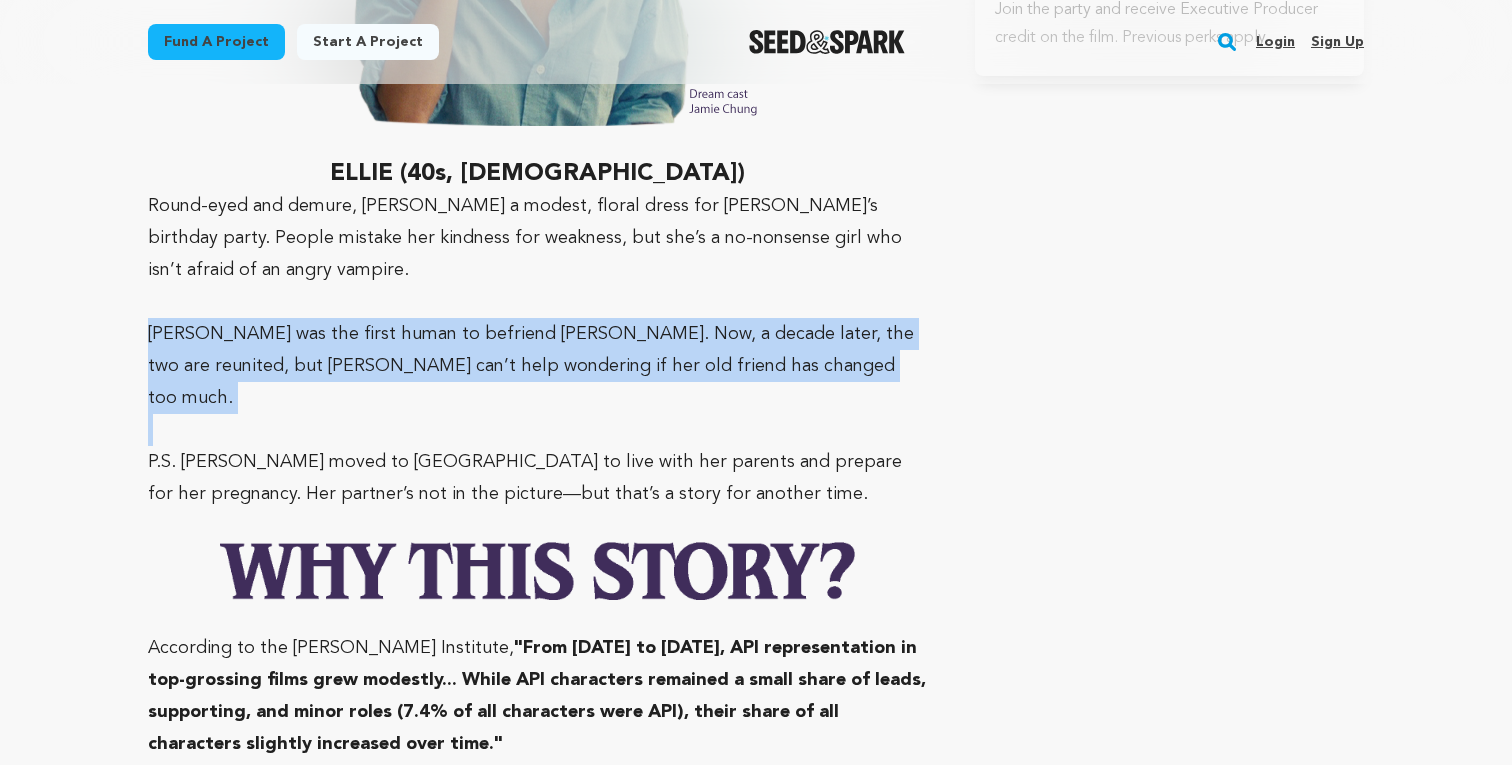 scroll, scrollTop: 4788, scrollLeft: 0, axis: vertical 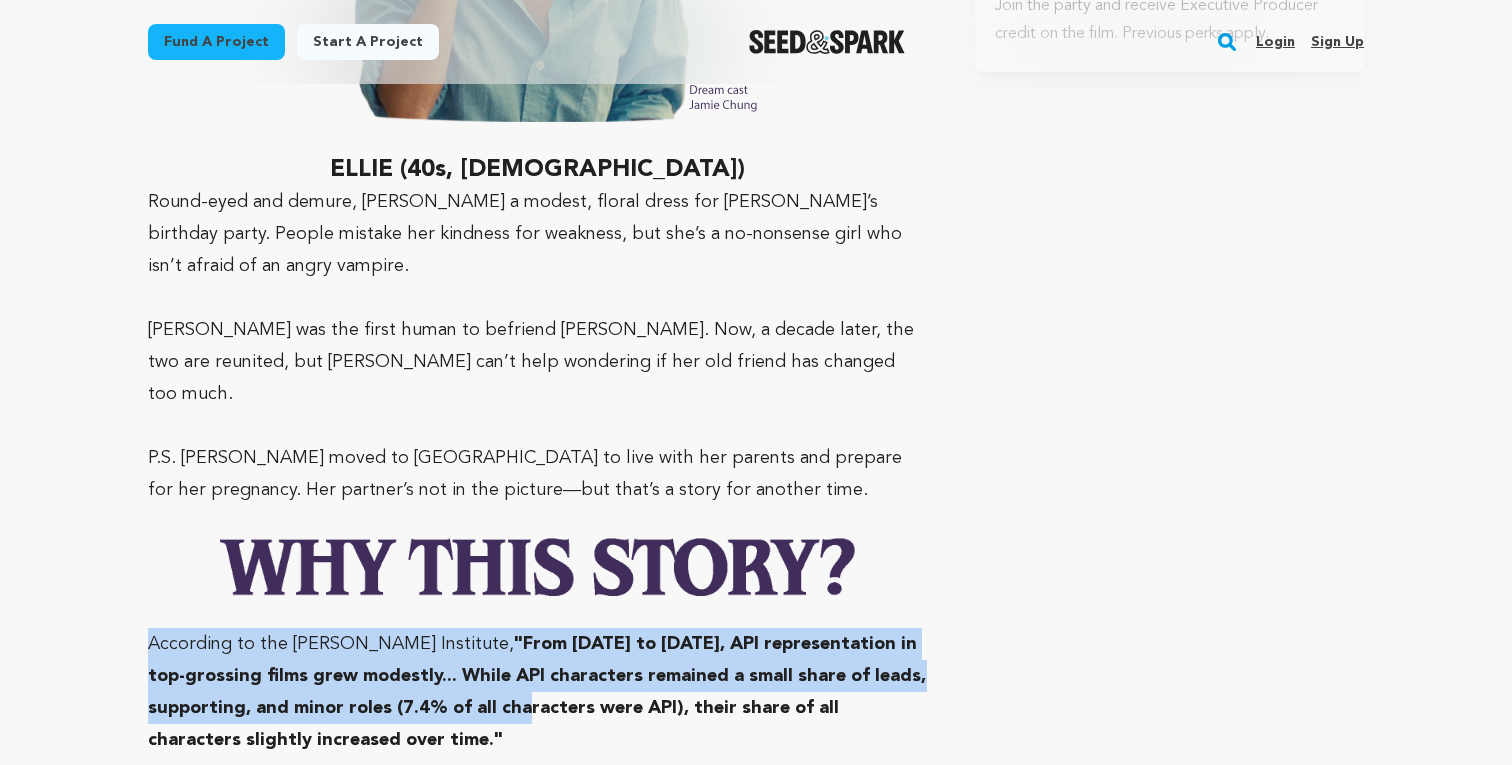 drag, startPoint x: 147, startPoint y: 439, endPoint x: 552, endPoint y: 504, distance: 410.1829 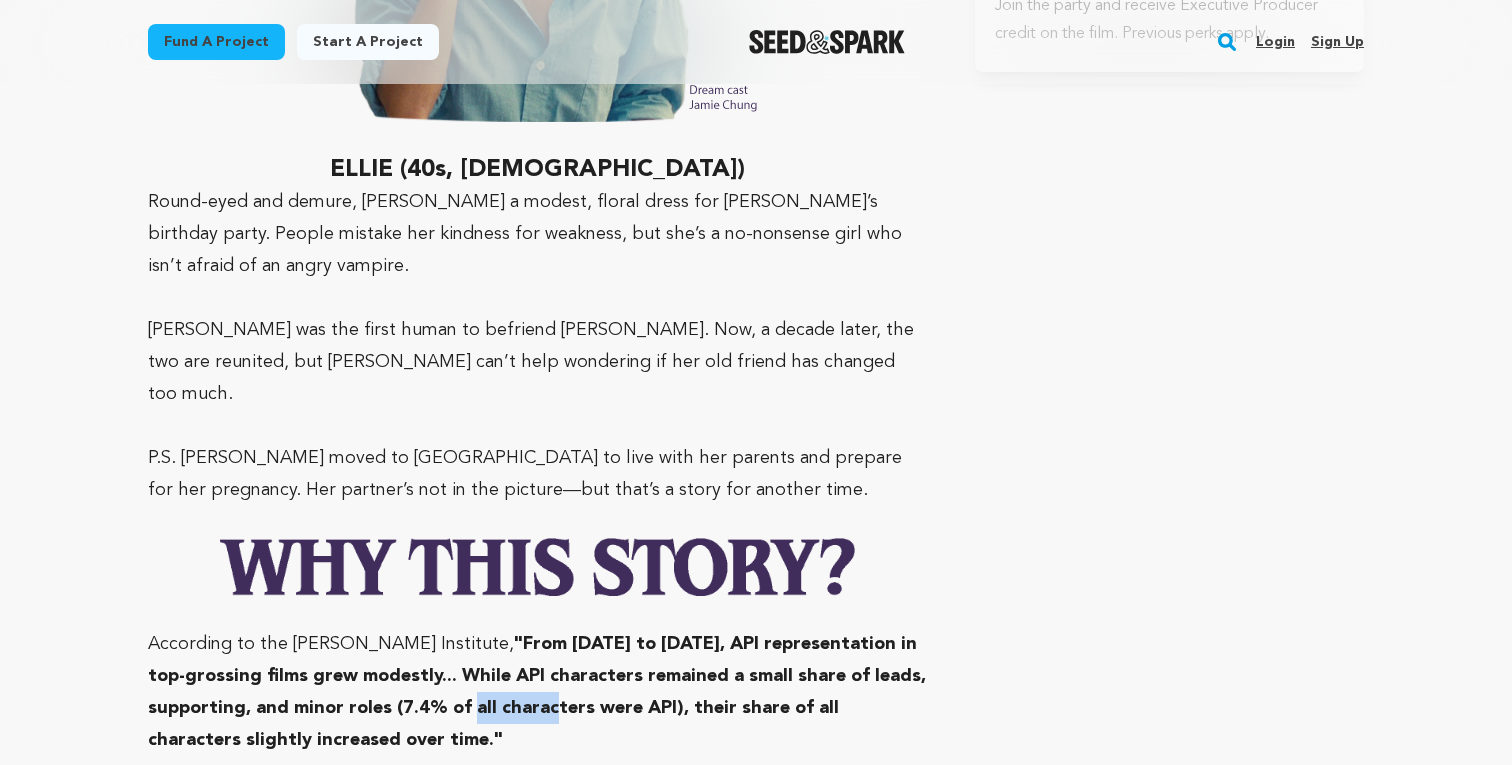 click on "According to the [PERSON_NAME] Institute,  "From [DATE] to [DATE], API representation in top-grossing films grew modestly... While API characters remained a small share of leads, supporting, and minor roles (7.4% of all characters were API), their share of all characters slightly increased over time."" at bounding box center [537, 692] 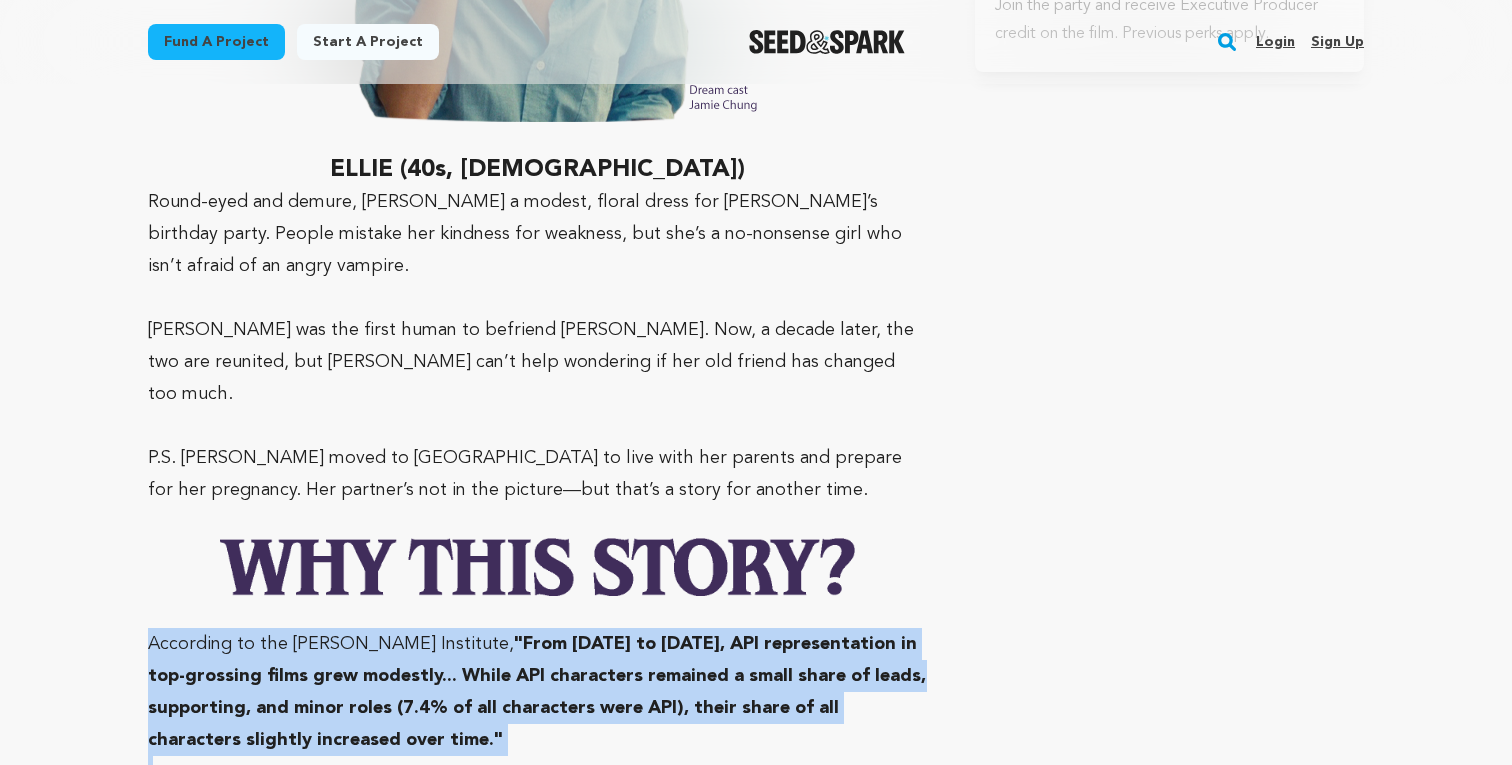 click on "According to the [PERSON_NAME] Institute,  "From [DATE] to [DATE], API representation in top-grossing films grew modestly... While API characters remained a small share of leads, supporting, and minor roles (7.4% of all characters were API), their share of all characters slightly increased over time."" at bounding box center (537, 692) 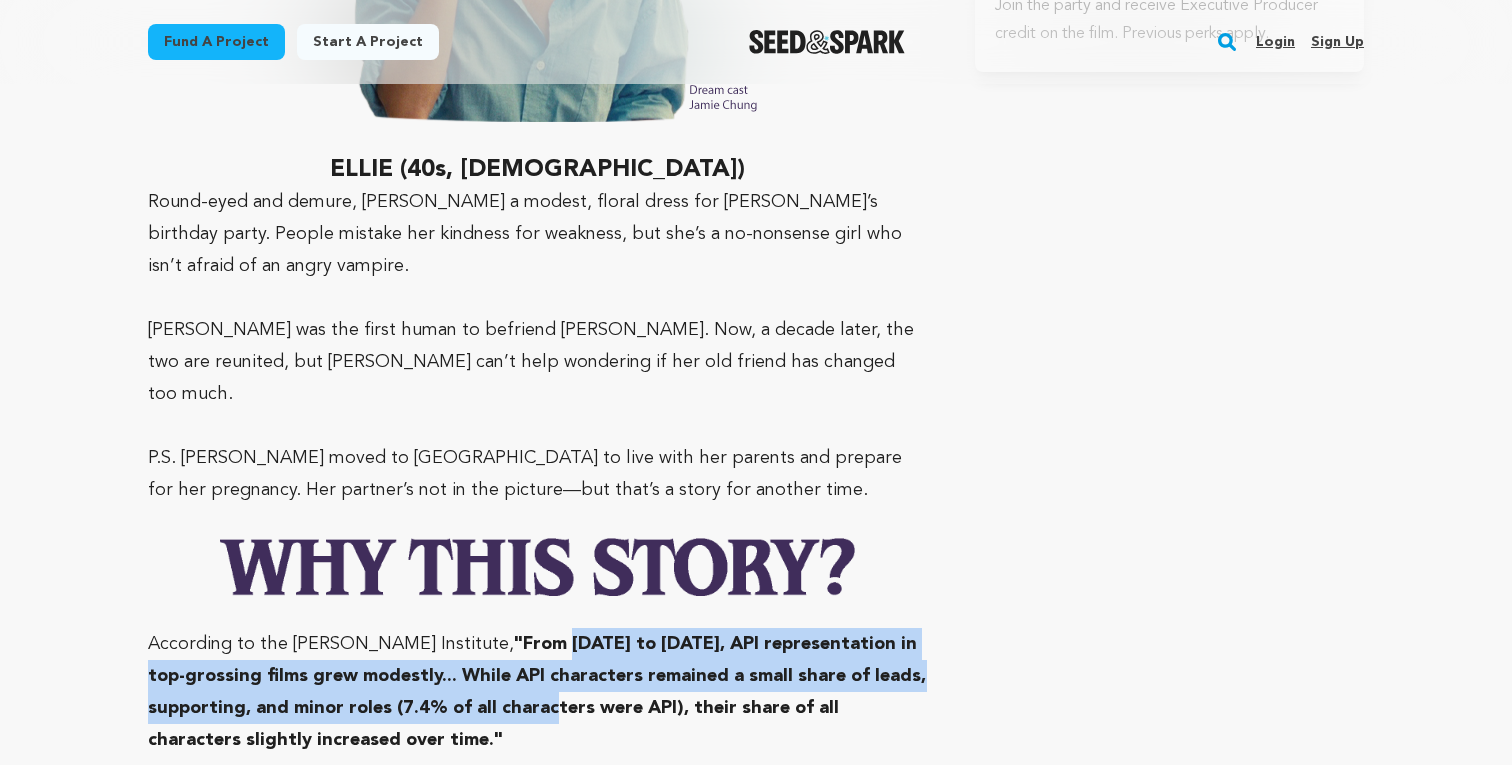 drag, startPoint x: 547, startPoint y: 508, endPoint x: 552, endPoint y: 443, distance: 65.192024 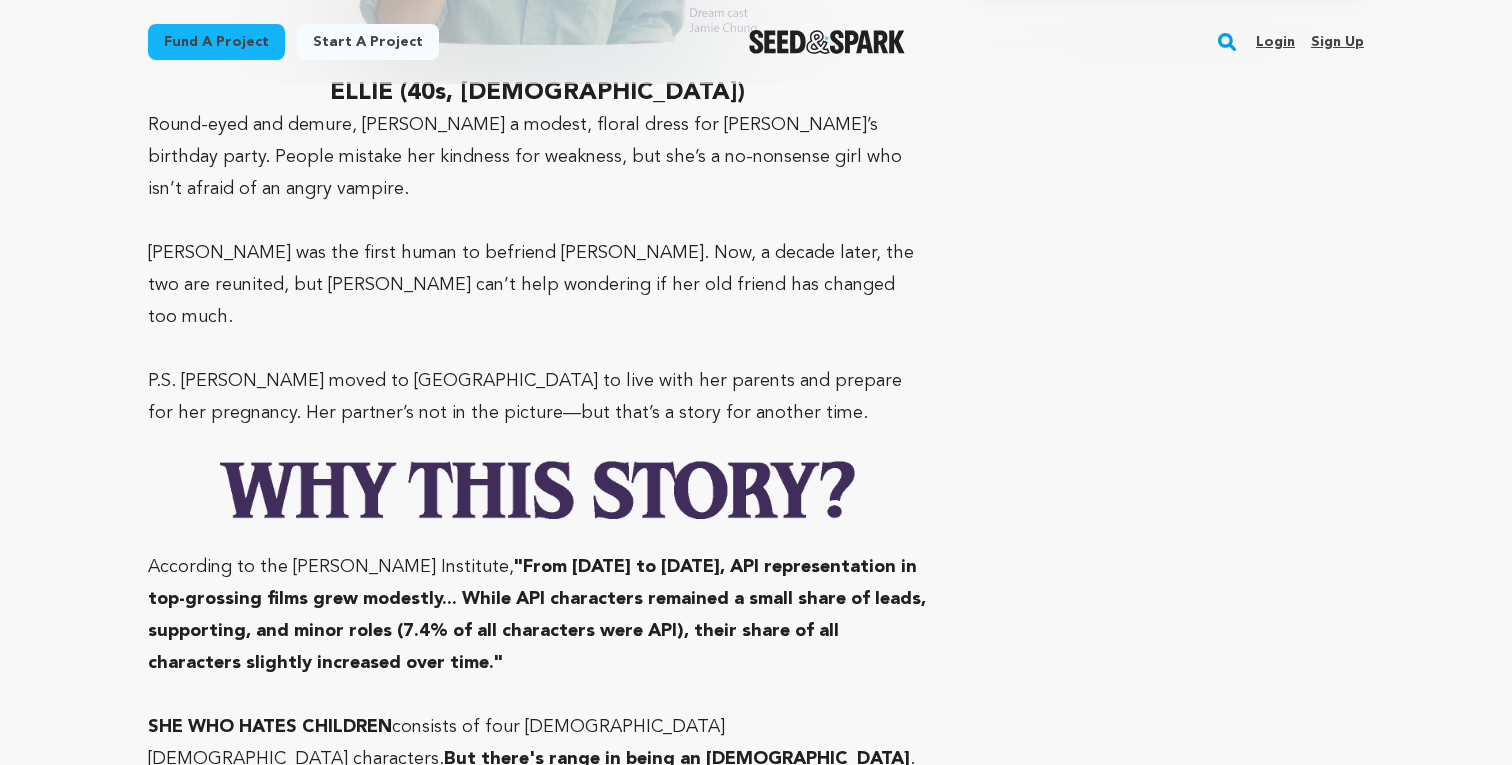 scroll, scrollTop: 4869, scrollLeft: 0, axis: vertical 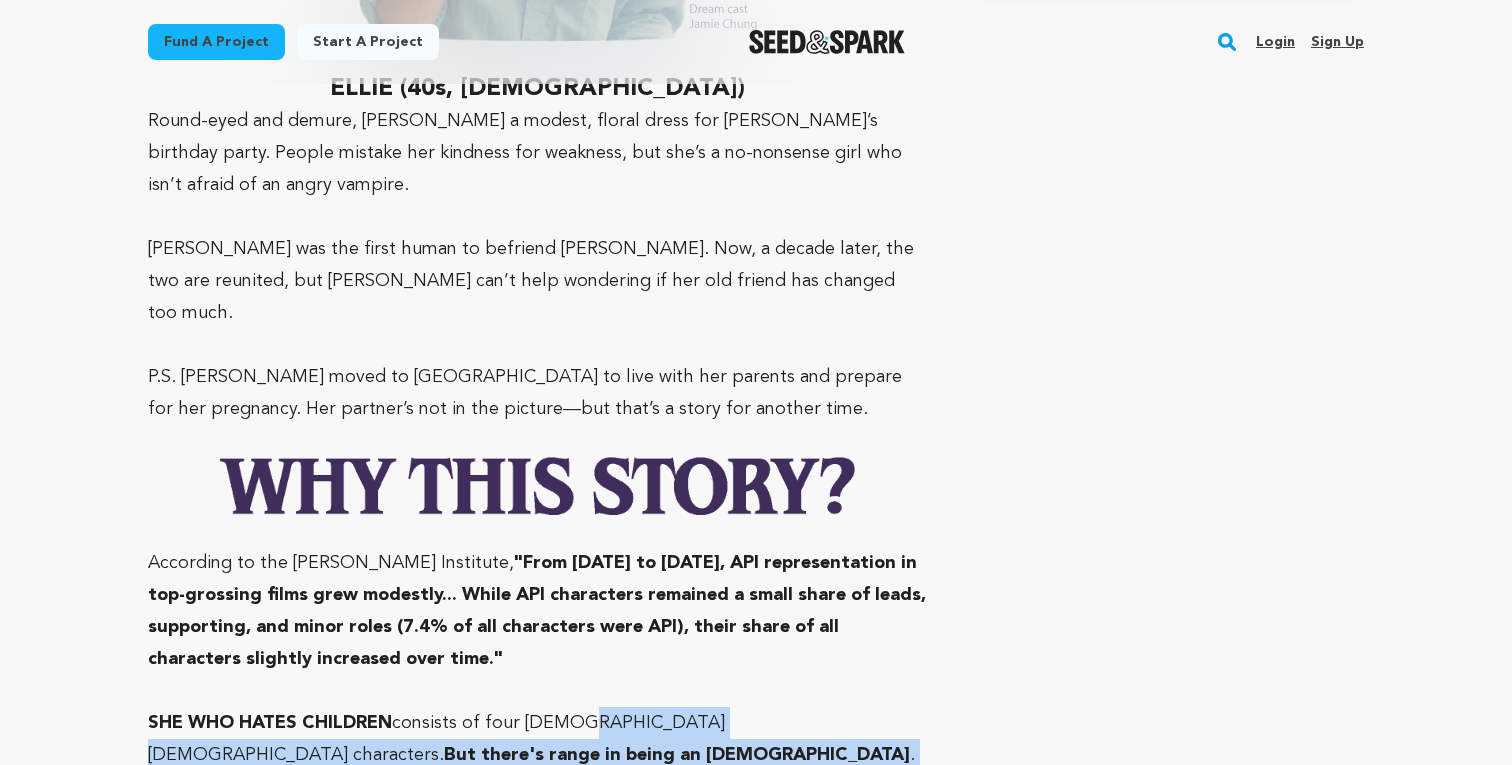 drag, startPoint x: 572, startPoint y: 524, endPoint x: 565, endPoint y: 565, distance: 41.59327 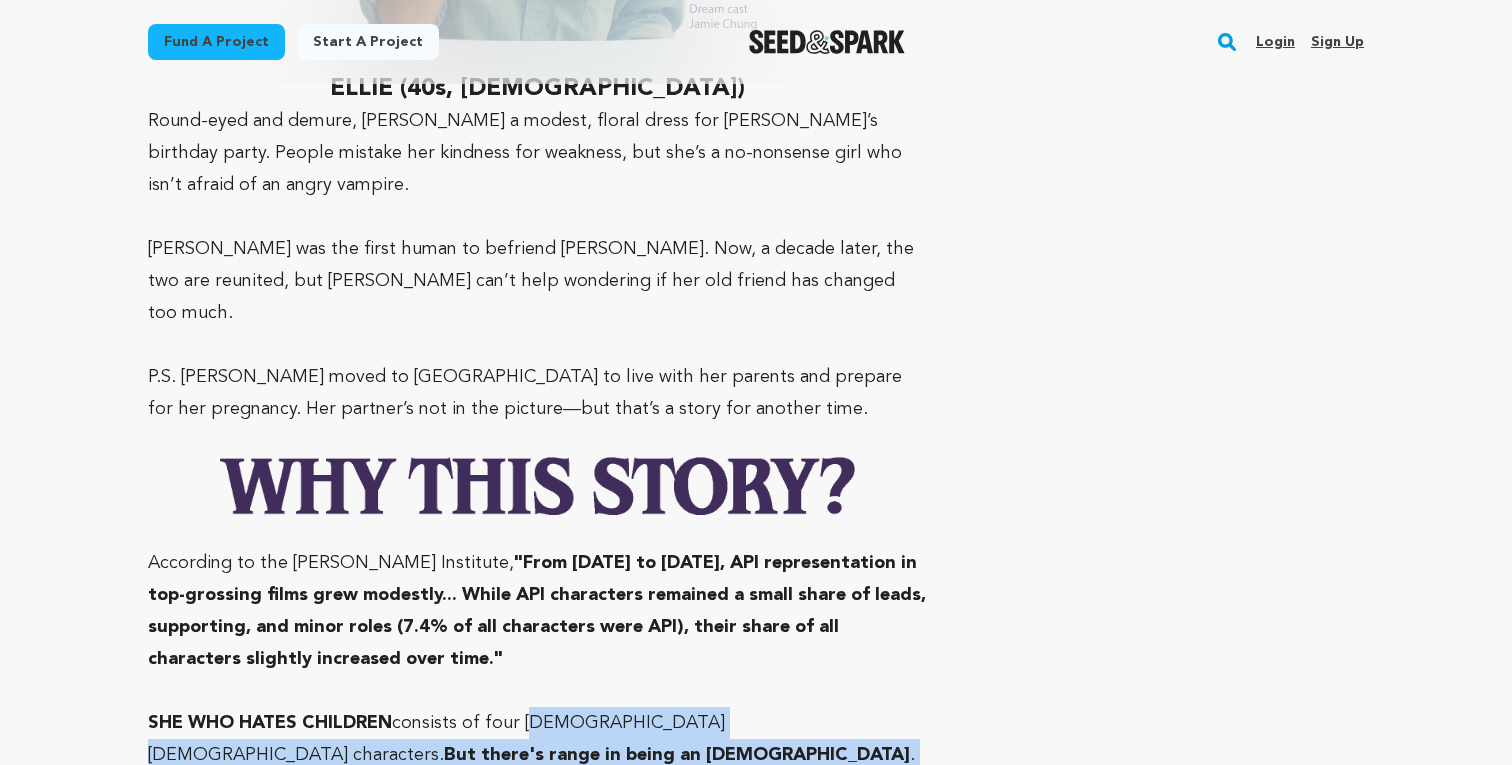 drag, startPoint x: 525, startPoint y: 531, endPoint x: 525, endPoint y: 567, distance: 36 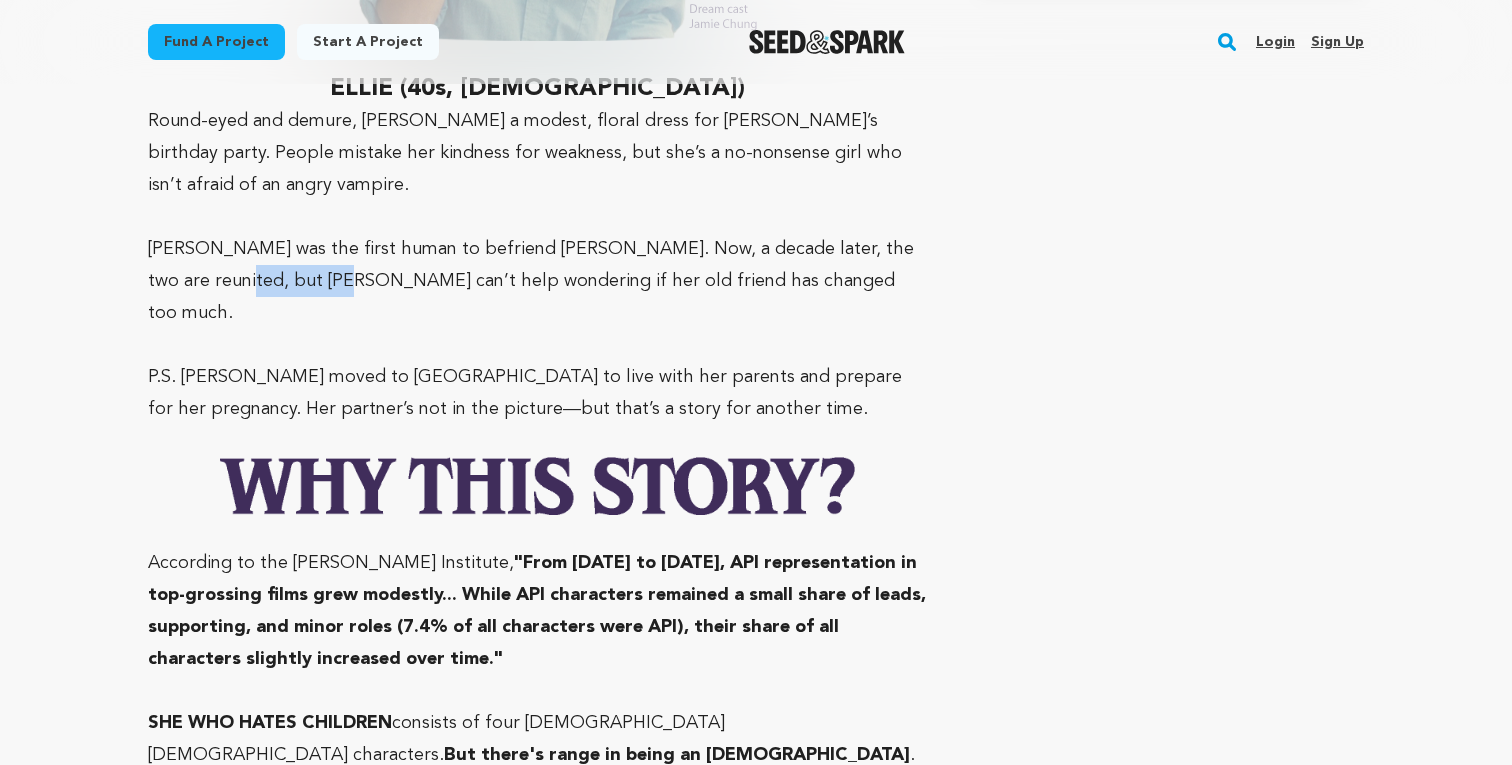 drag, startPoint x: 258, startPoint y: 132, endPoint x: 154, endPoint y: 107, distance: 106.96261 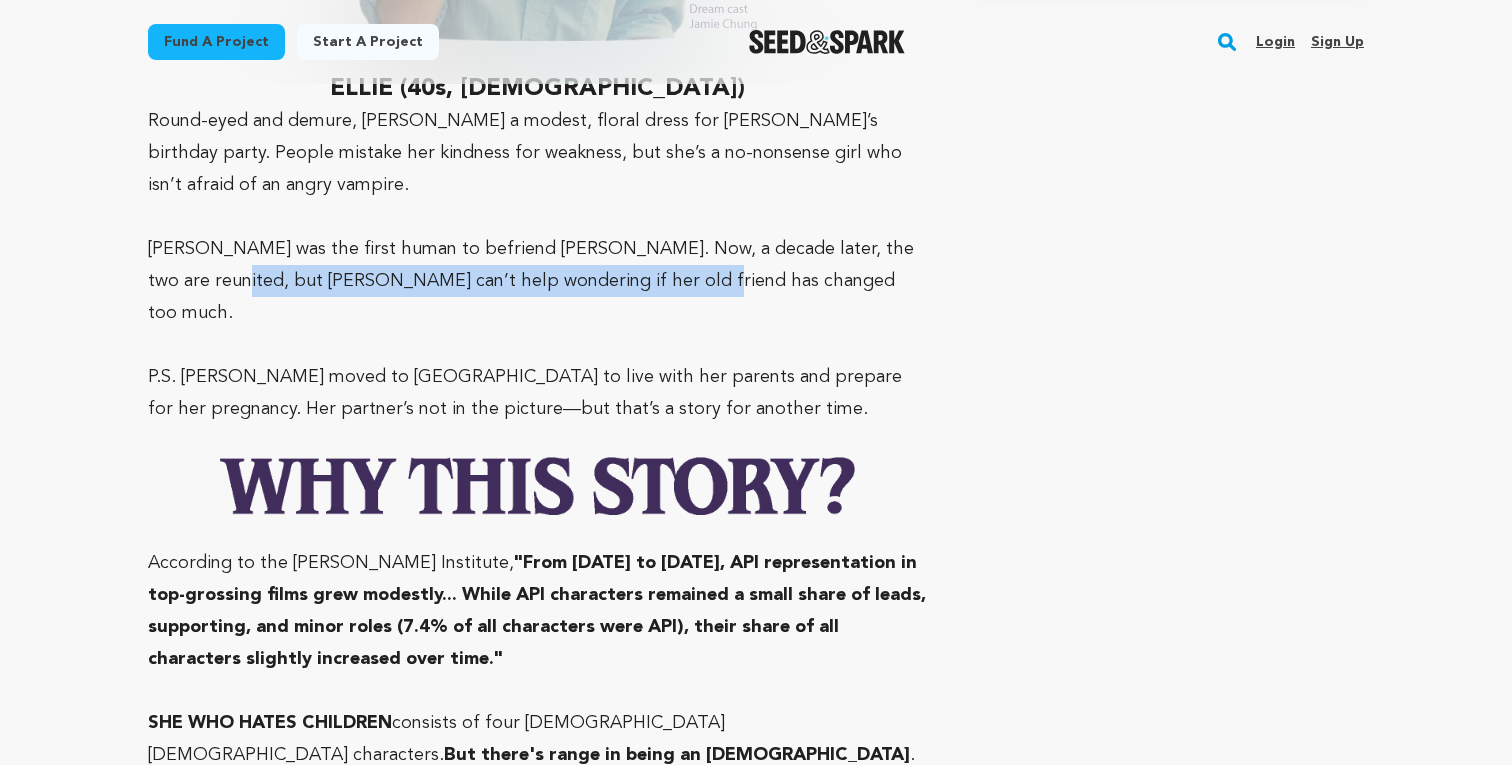 drag, startPoint x: 148, startPoint y: 108, endPoint x: 612, endPoint y: 107, distance: 464.00107 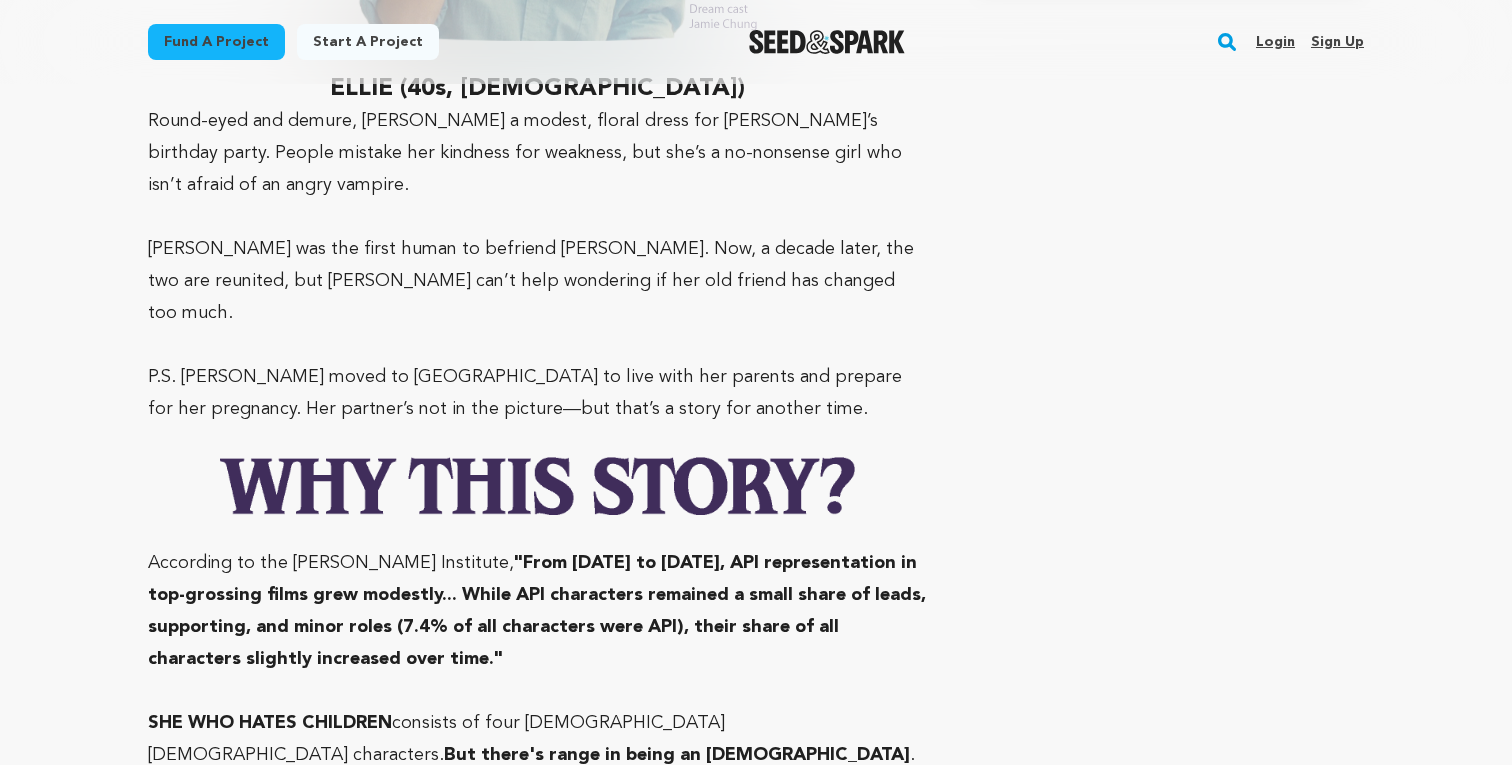 click on "[PERSON_NAME] was the first human to befriend [PERSON_NAME]. Now, a decade later, the two are reunited, but [PERSON_NAME] can’t help wondering if her old friend has changed too much." at bounding box center [537, 281] 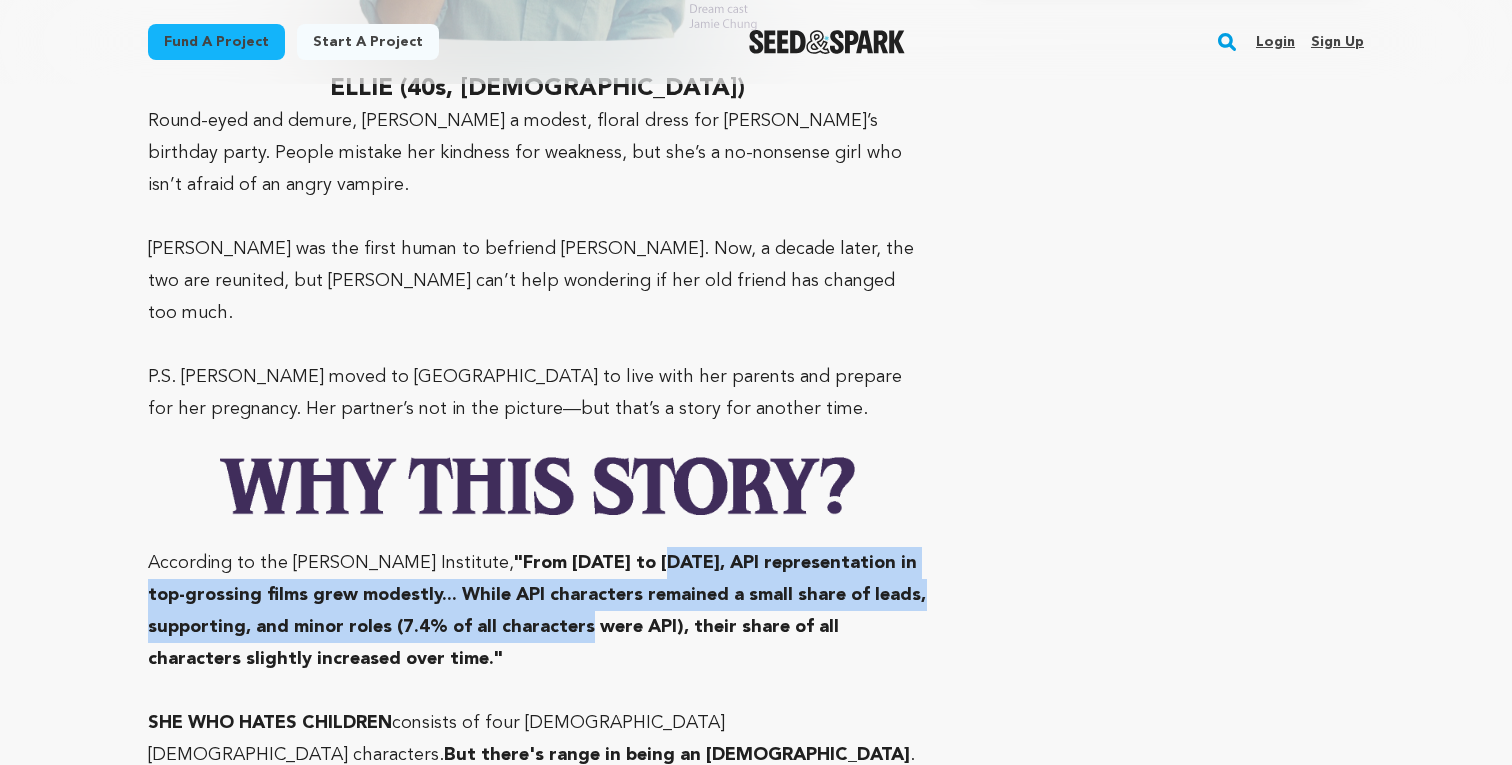 drag, startPoint x: 616, startPoint y: 442, endPoint x: 631, endPoint y: 378, distance: 65.734314 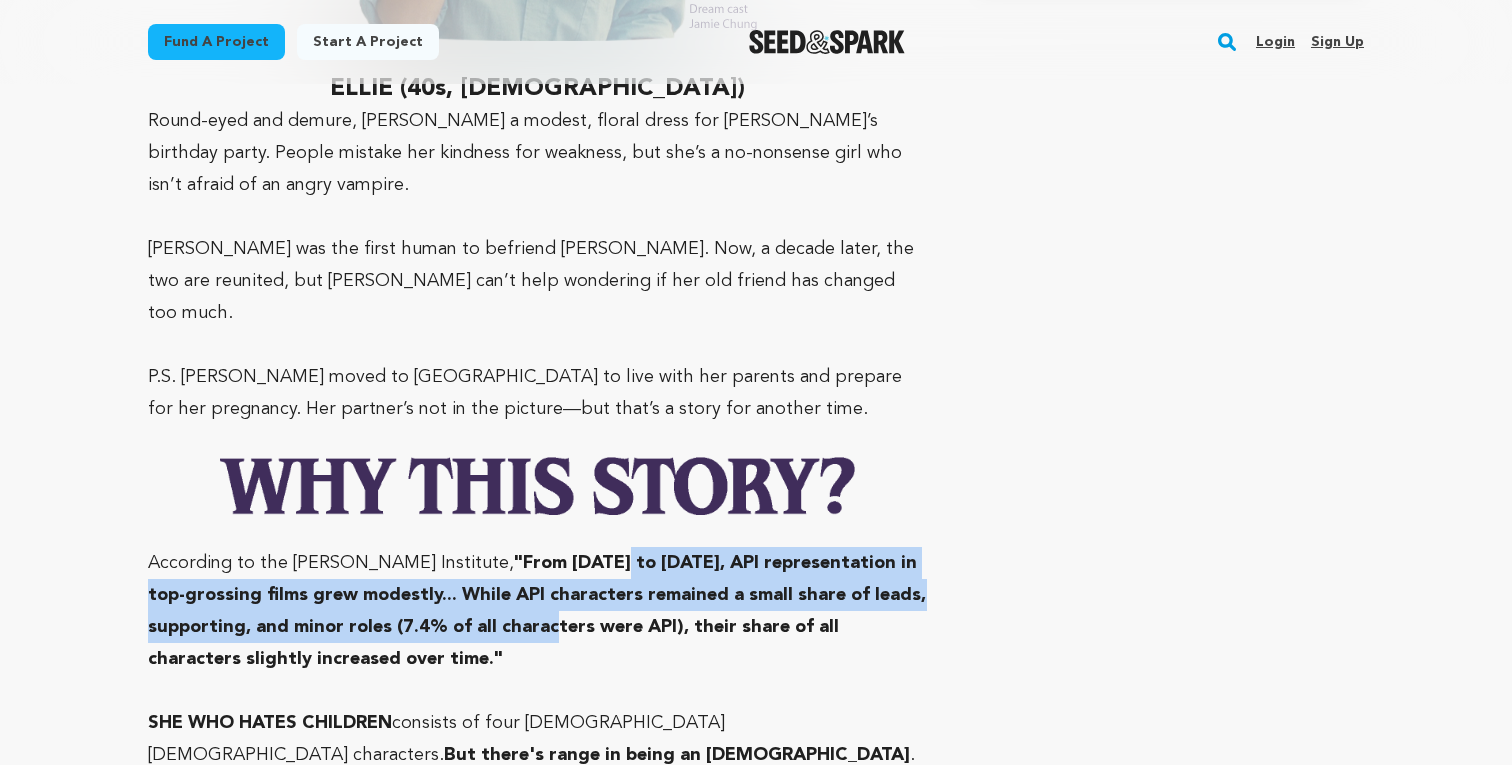 drag, startPoint x: 576, startPoint y: 433, endPoint x: 580, endPoint y: 375, distance: 58.137768 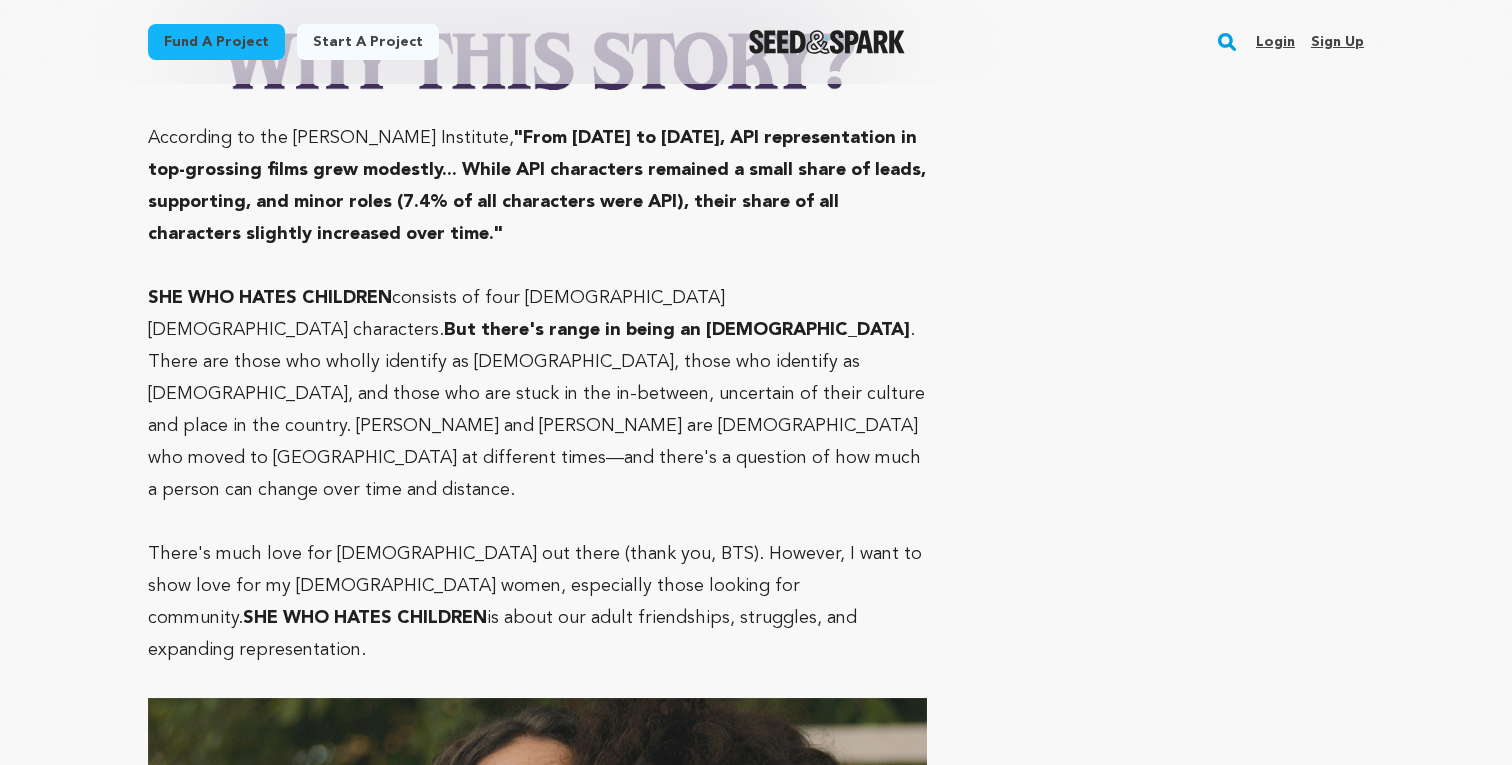 scroll, scrollTop: 5288, scrollLeft: 0, axis: vertical 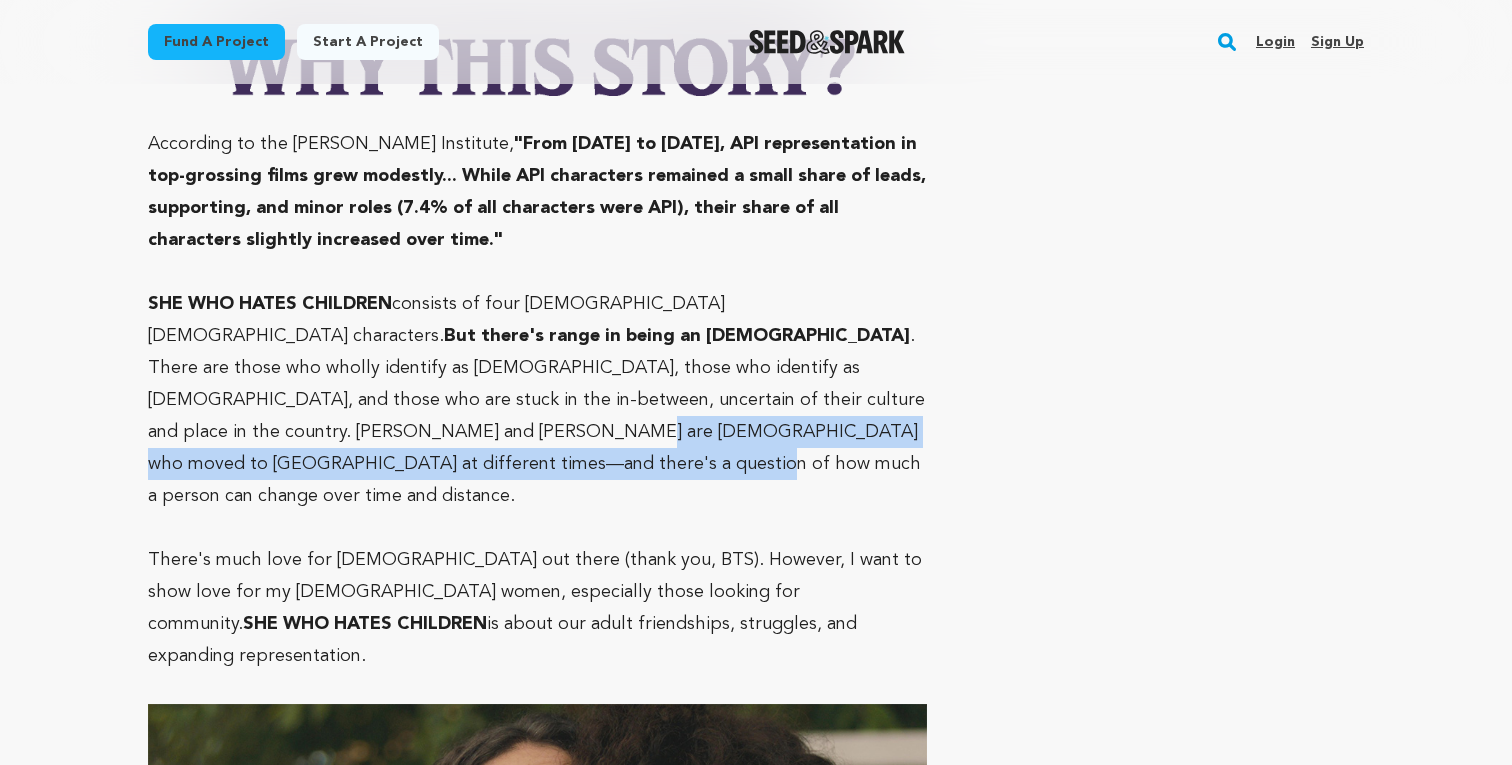 drag, startPoint x: 760, startPoint y: 228, endPoint x: 719, endPoint y: 206, distance: 46.52956 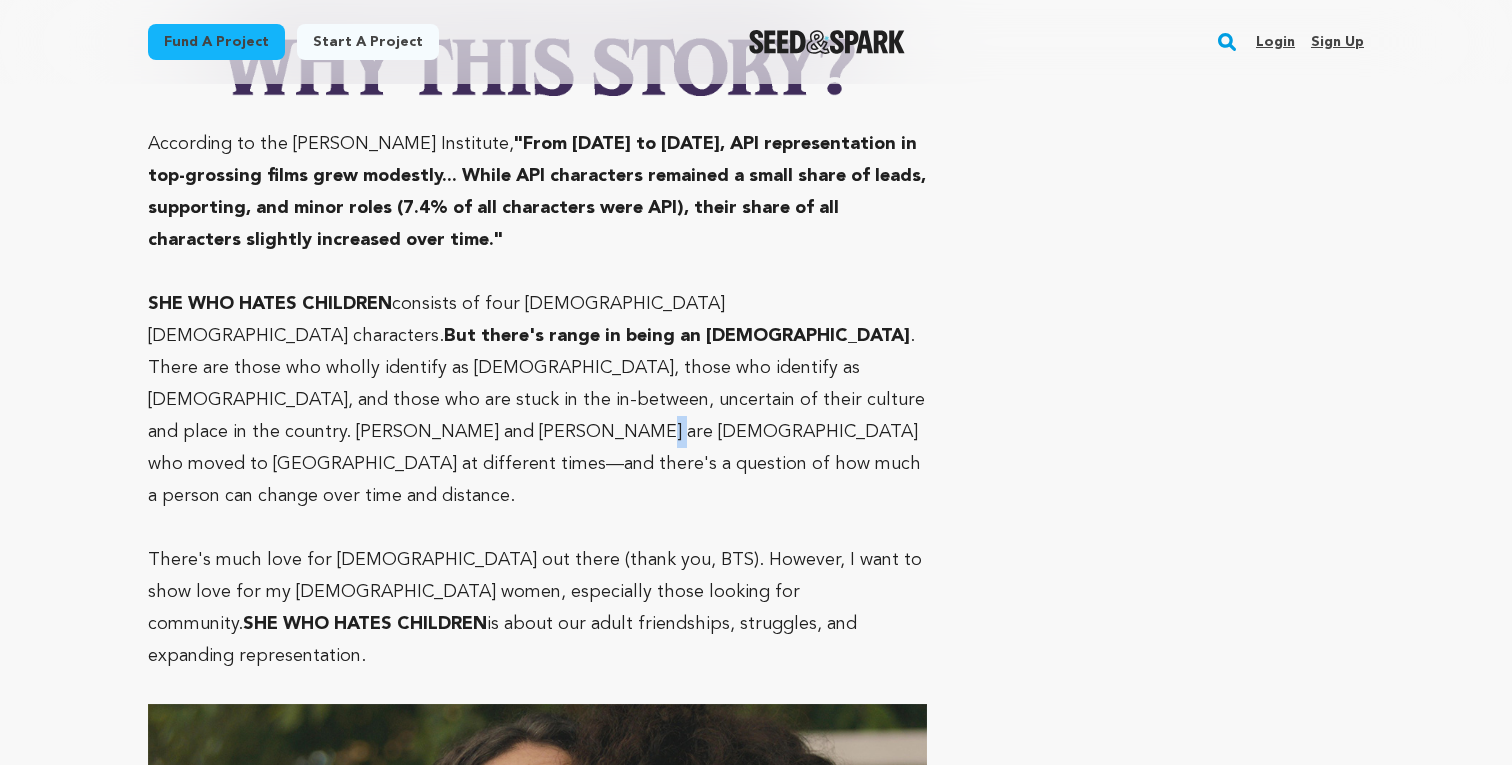 click on "SHE WHO HATES CHILDREN  consists of four [DEMOGRAPHIC_DATA] [DEMOGRAPHIC_DATA] characters.  But there's range in being an [DEMOGRAPHIC_DATA] . There are those who wholly identify as [DEMOGRAPHIC_DATA], those who identify as [DEMOGRAPHIC_DATA], and those who are stuck in the in-between, uncertain of their culture and place in the country. [PERSON_NAME] and [PERSON_NAME] are [DEMOGRAPHIC_DATA] who moved to [GEOGRAPHIC_DATA] at different times—and there's a question of how much a person can change over time and distance." at bounding box center (537, 400) 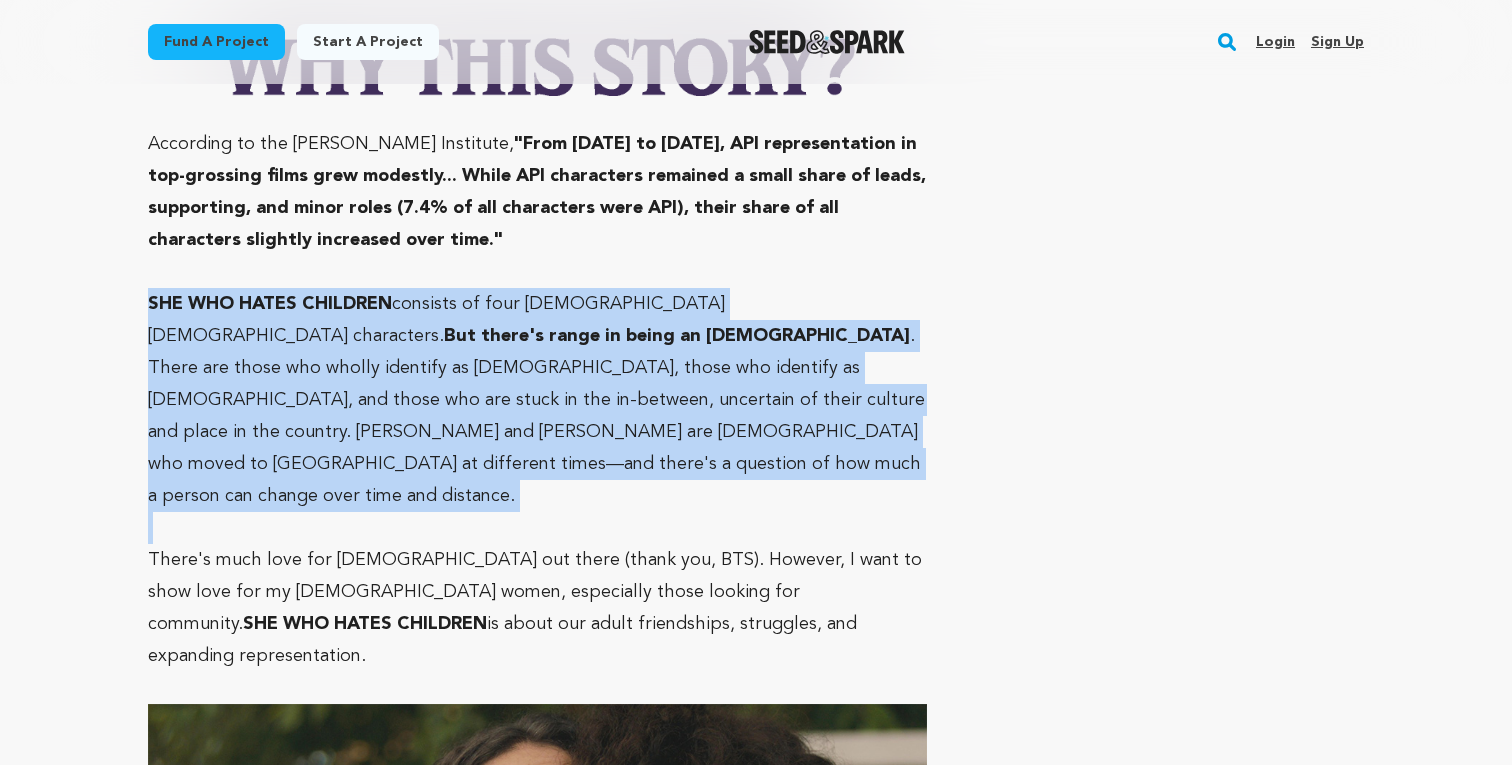 click on "SHE WHO HATES CHILDREN  consists of four [DEMOGRAPHIC_DATA] [DEMOGRAPHIC_DATA] characters.  But there's range in being an [DEMOGRAPHIC_DATA] . There are those who wholly identify as [DEMOGRAPHIC_DATA], those who identify as [DEMOGRAPHIC_DATA], and those who are stuck in the in-between, uncertain of their culture and place in the country. [PERSON_NAME] and [PERSON_NAME] are [DEMOGRAPHIC_DATA] who moved to [GEOGRAPHIC_DATA] at different times—and there's a question of how much a person can change over time and distance." at bounding box center (537, 400) 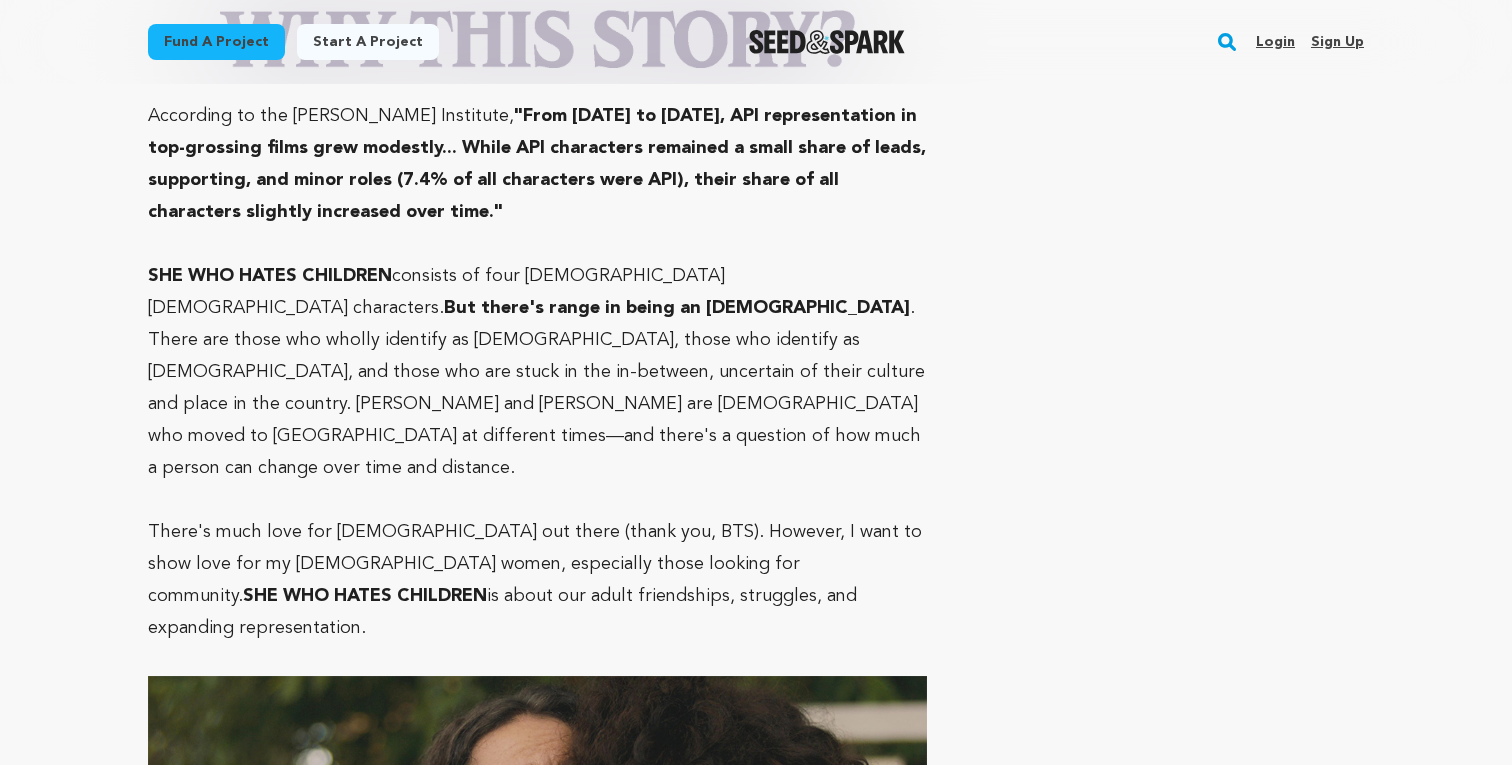 scroll, scrollTop: 5319, scrollLeft: 0, axis: vertical 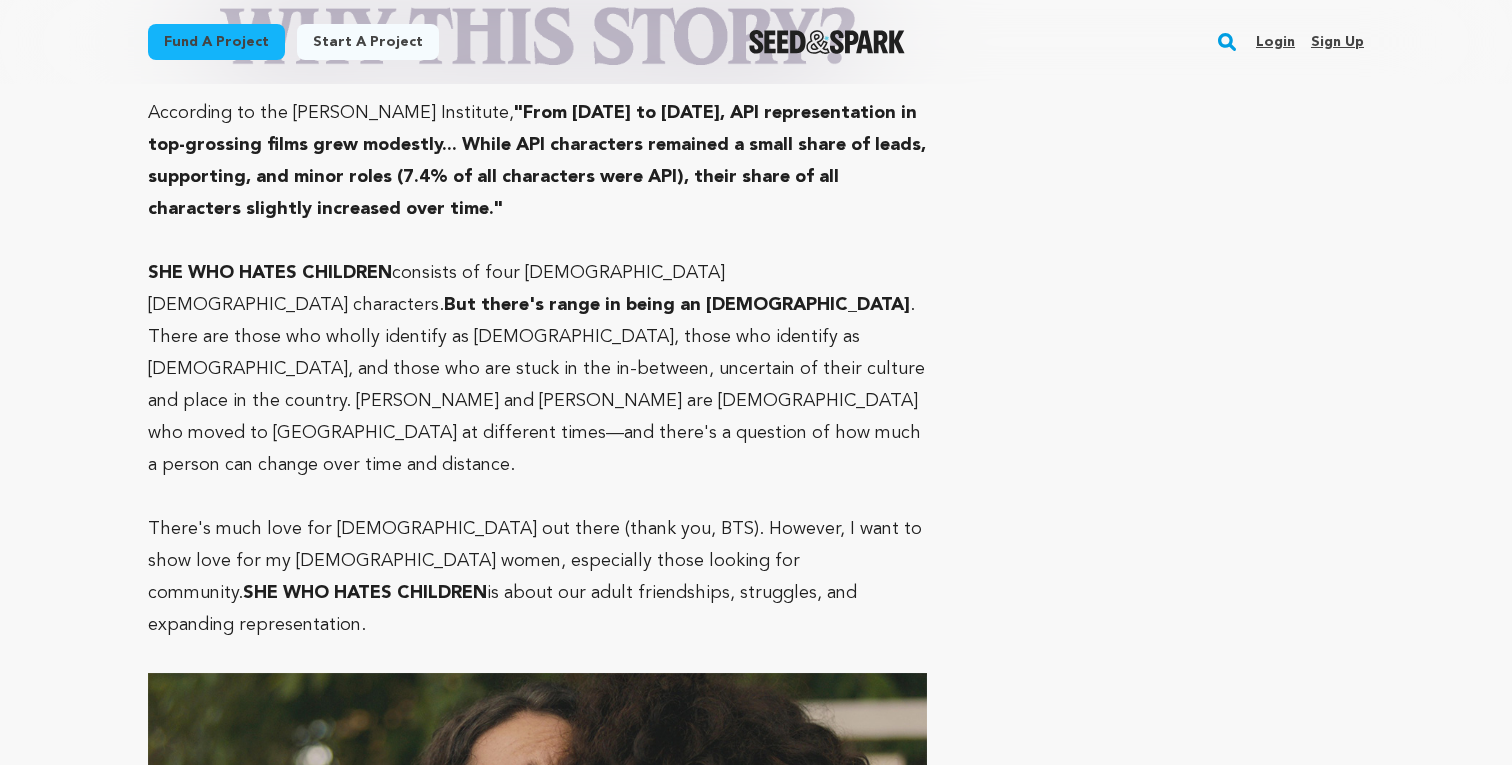 click on "Incentives
$15
CONFETTI
Thanks! And to show that we mean it, we’ll post a personalized shout out on our Instagram account @shewhohateschildren.
$25
PARTY HAT
It’s official. You’ll get a personalized shout out on our instagram account @shewhohateschildren AND get special thanks credit on the film." at bounding box center [1169, -774] 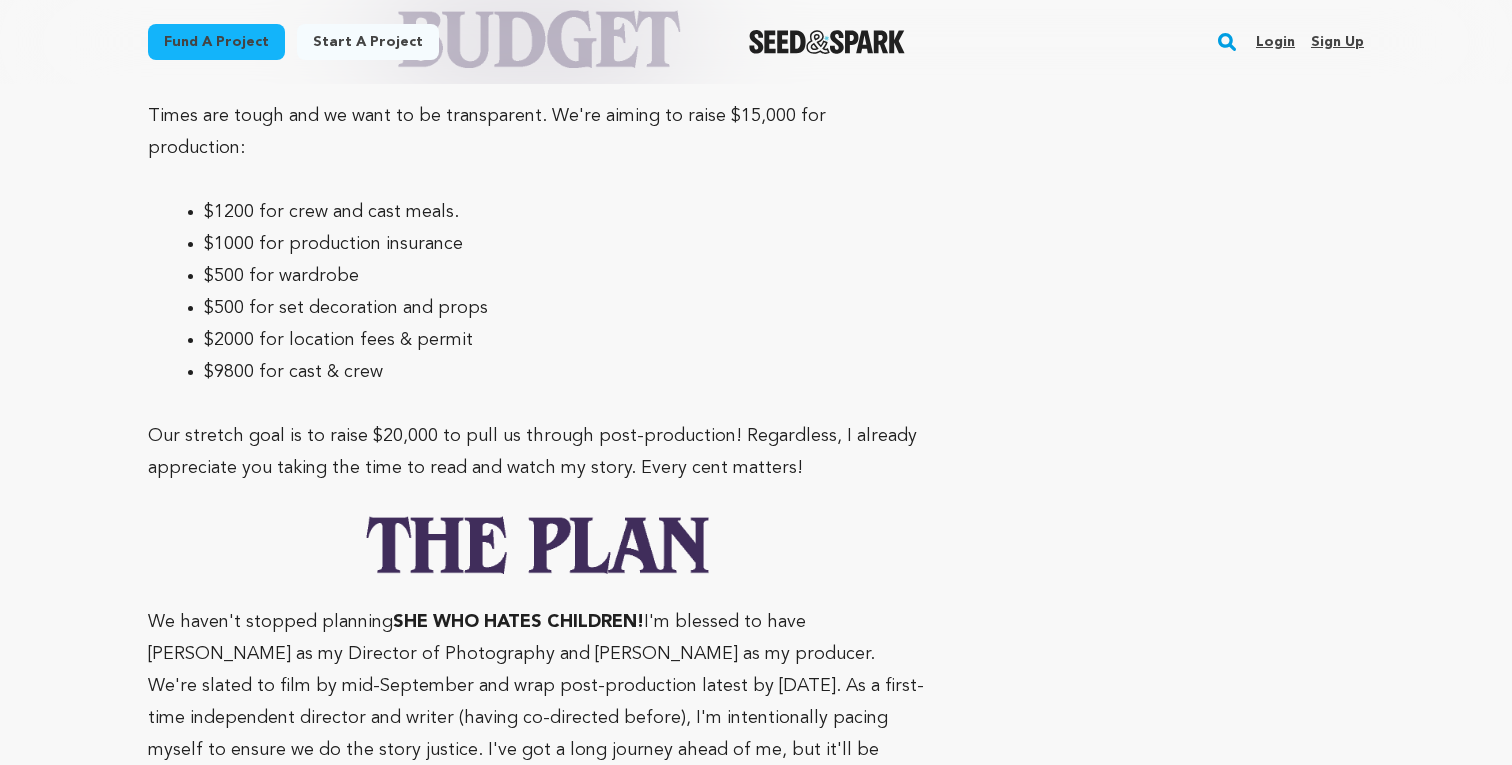 scroll, scrollTop: 6893, scrollLeft: 0, axis: vertical 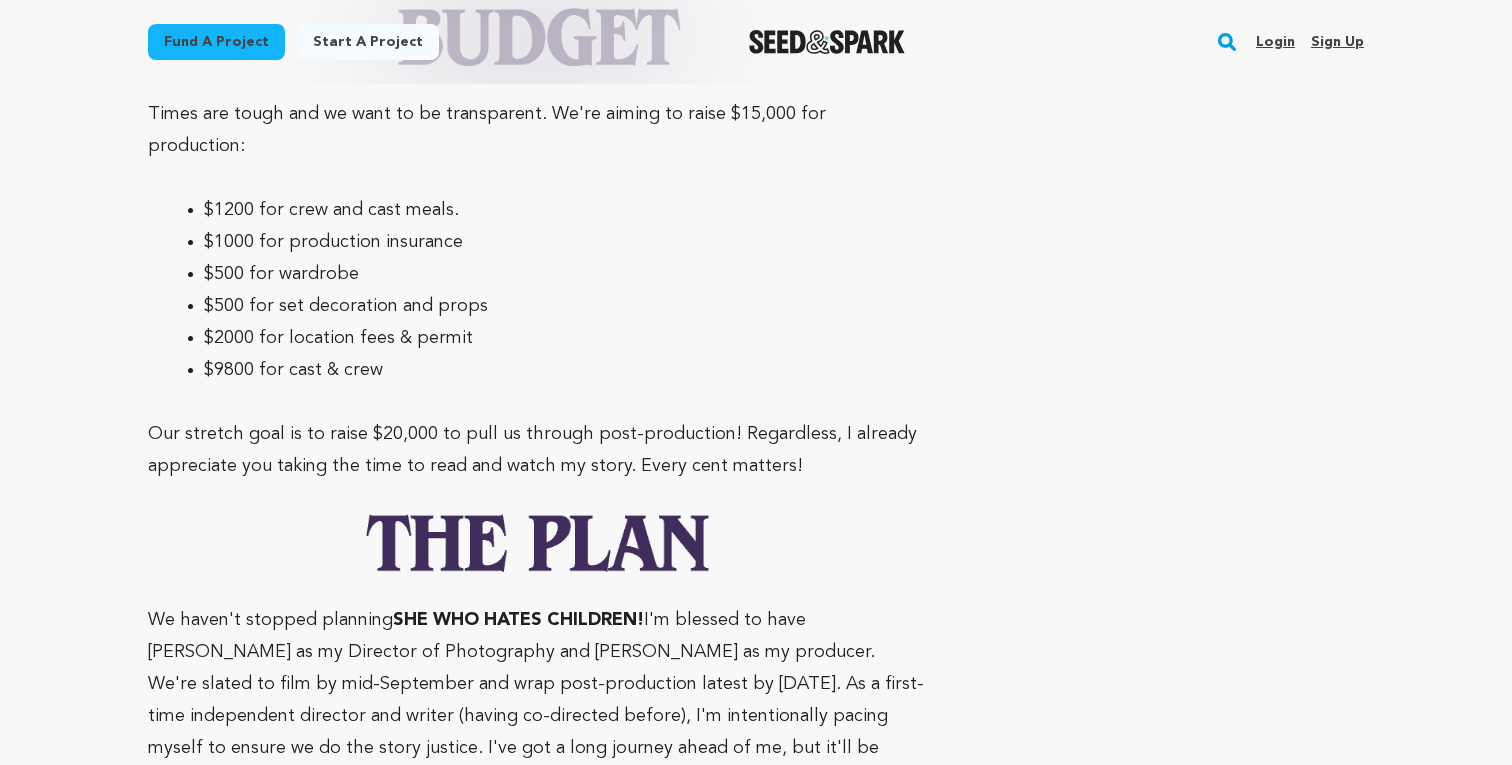 drag, startPoint x: 960, startPoint y: 428, endPoint x: 1002, endPoint y: 275, distance: 158.66002 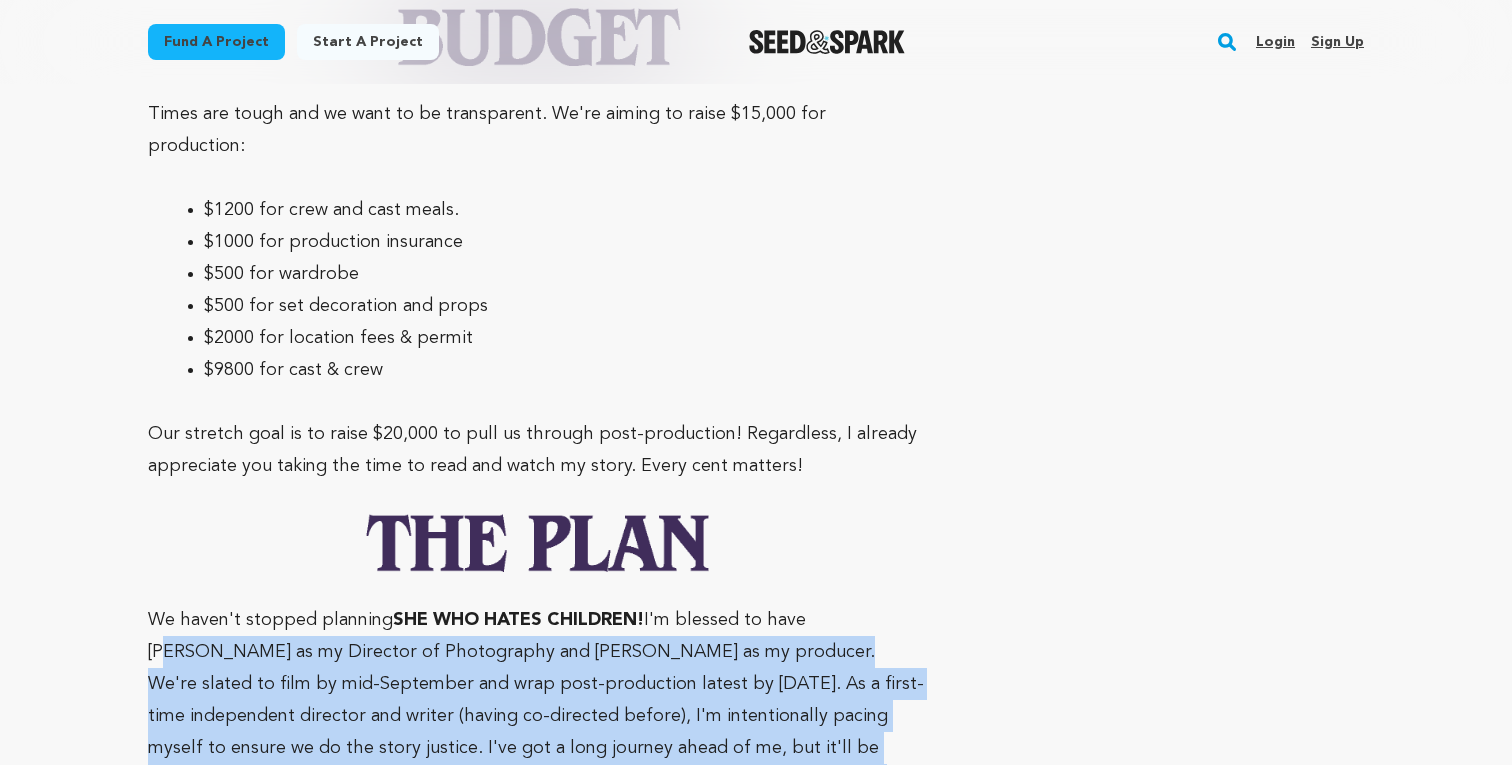 drag, startPoint x: 828, startPoint y: 295, endPoint x: 863, endPoint y: 448, distance: 156.95222 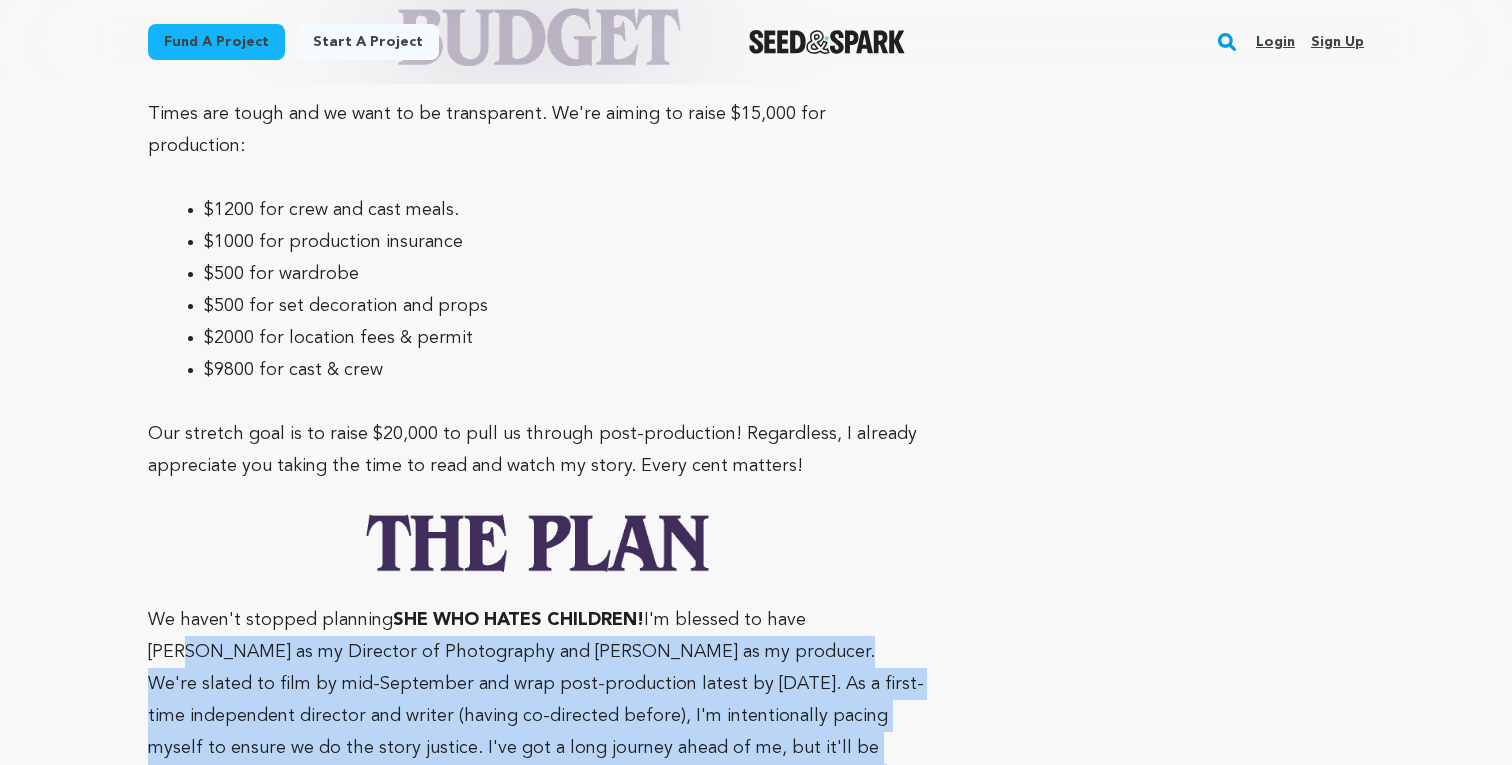 drag, startPoint x: 871, startPoint y: 452, endPoint x: 844, endPoint y: 301, distance: 153.39491 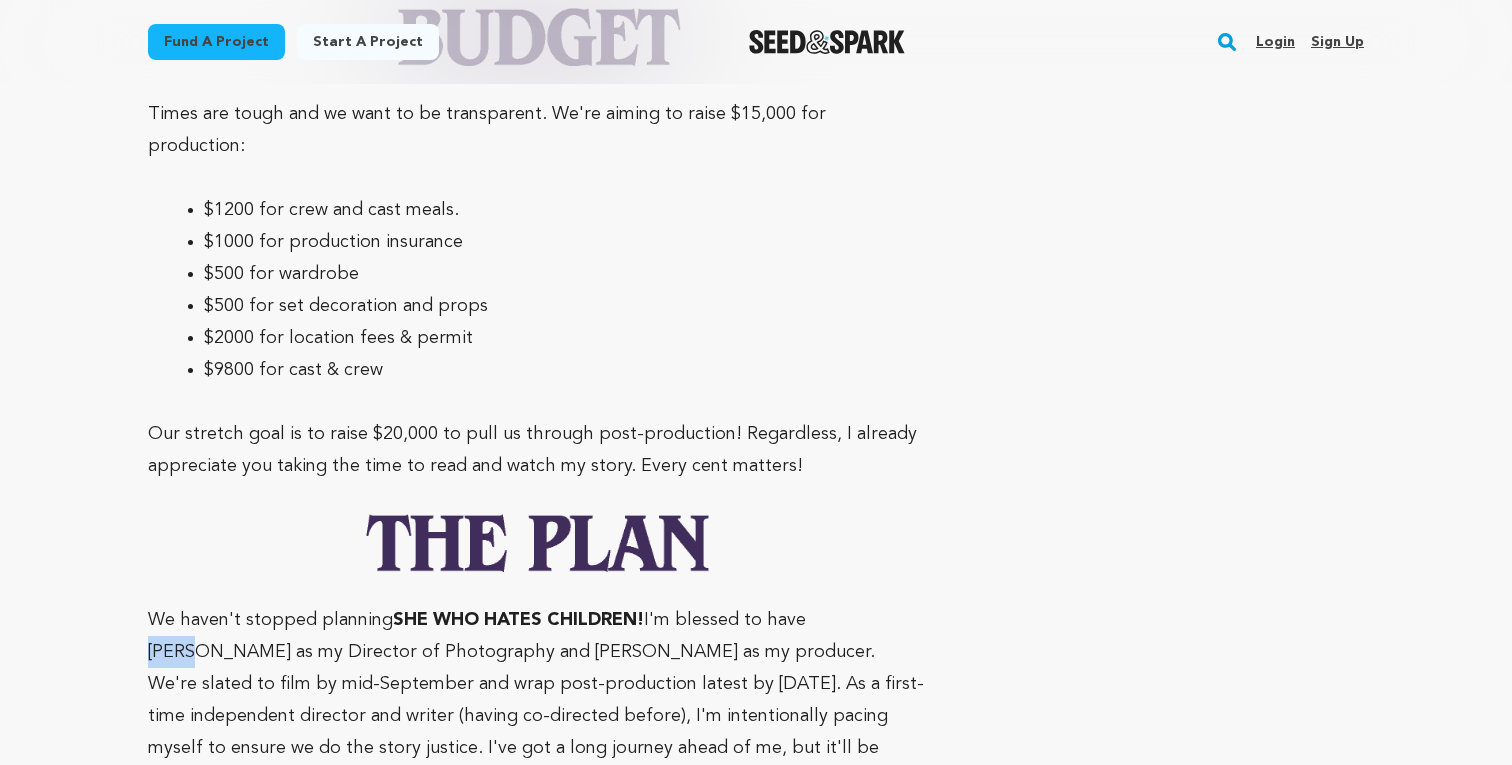 click on "We haven't stopped planning  SHE WHO HATES CHILDREN!  I'm blessed to have [PERSON_NAME] as my Director of Photography and [PERSON_NAME] as my producer.   We're slated to film by mid-September and wrap post-production latest by [DATE]. As a first-time independent director and writer (having co-directed before), I'm intentionally pacing myself to ensure we do the story justice. I've got a long journey ahead of me, but it'll be worth it! After all, who doesn't love a slice-of-life drama with an [DEMOGRAPHIC_DATA] vampire?" at bounding box center (537, 716) 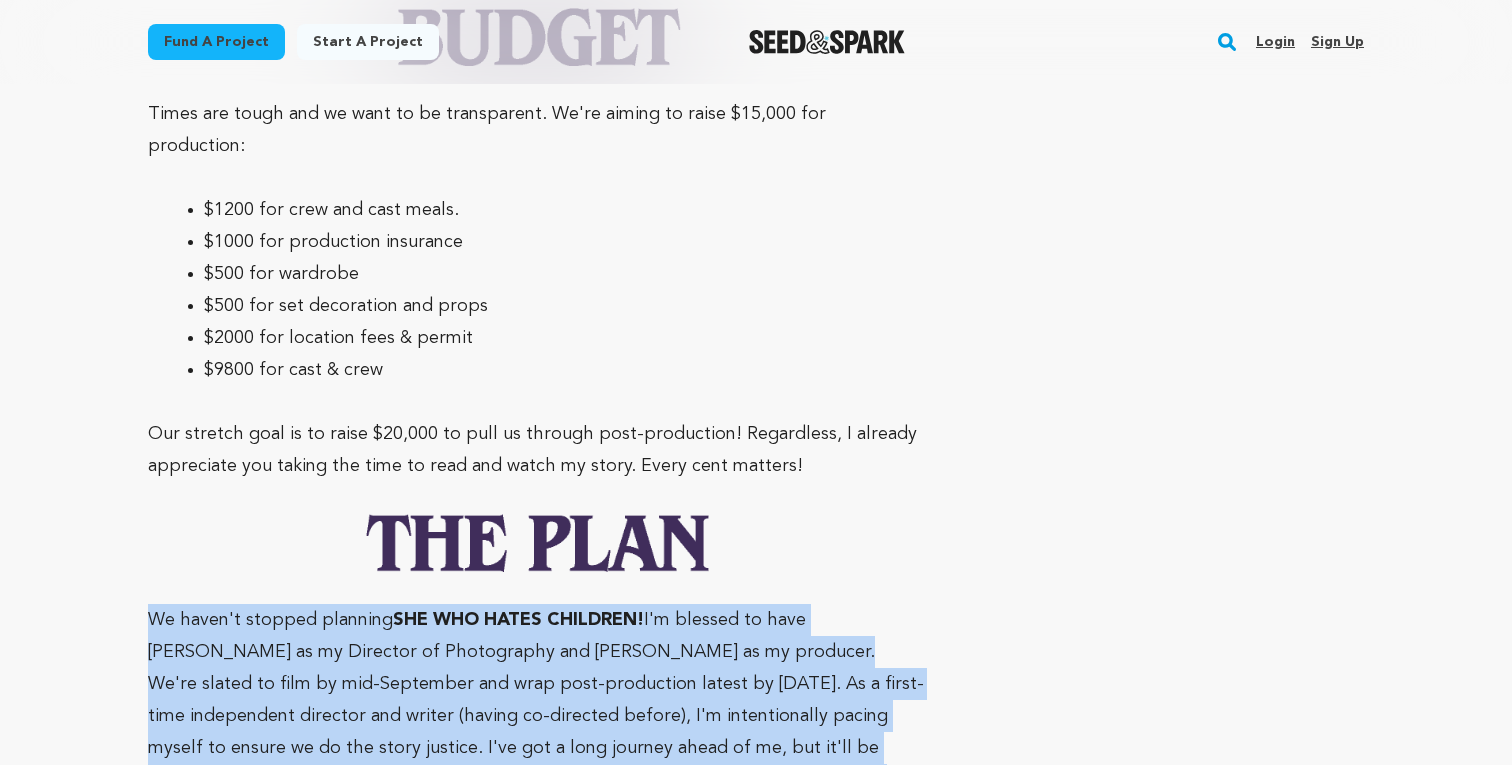 click on "We haven't stopped planning  SHE WHO HATES CHILDREN!  I'm blessed to have [PERSON_NAME] as my Director of Photography and [PERSON_NAME] as my producer.   We're slated to film by mid-September and wrap post-production latest by [DATE]. As a first-time independent director and writer (having co-directed before), I'm intentionally pacing myself to ensure we do the story justice. I've got a long journey ahead of me, but it'll be worth it! After all, who doesn't love a slice-of-life drama with an [DEMOGRAPHIC_DATA] vampire?" at bounding box center (537, 716) 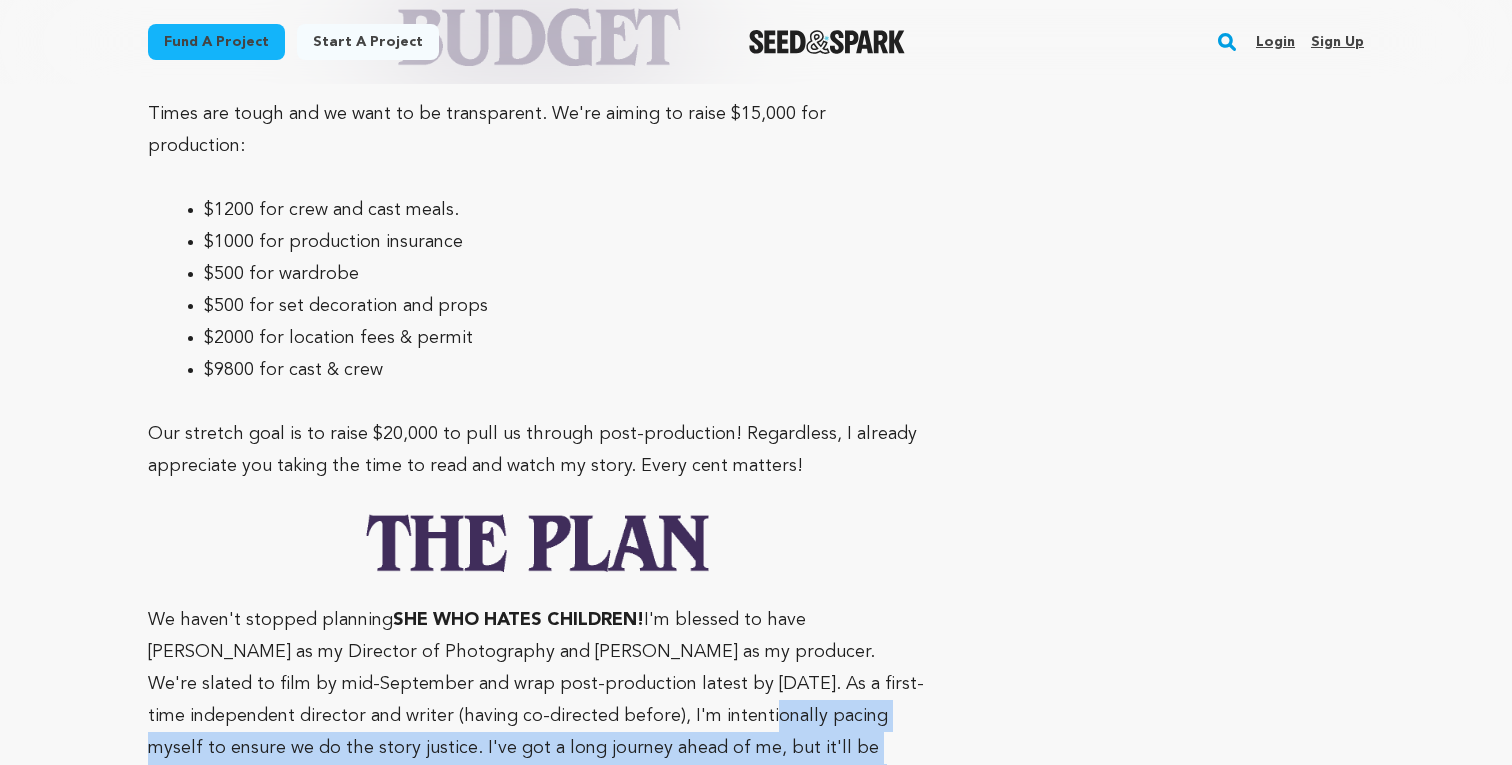 drag, startPoint x: 539, startPoint y: 451, endPoint x: 538, endPoint y: 391, distance: 60.00833 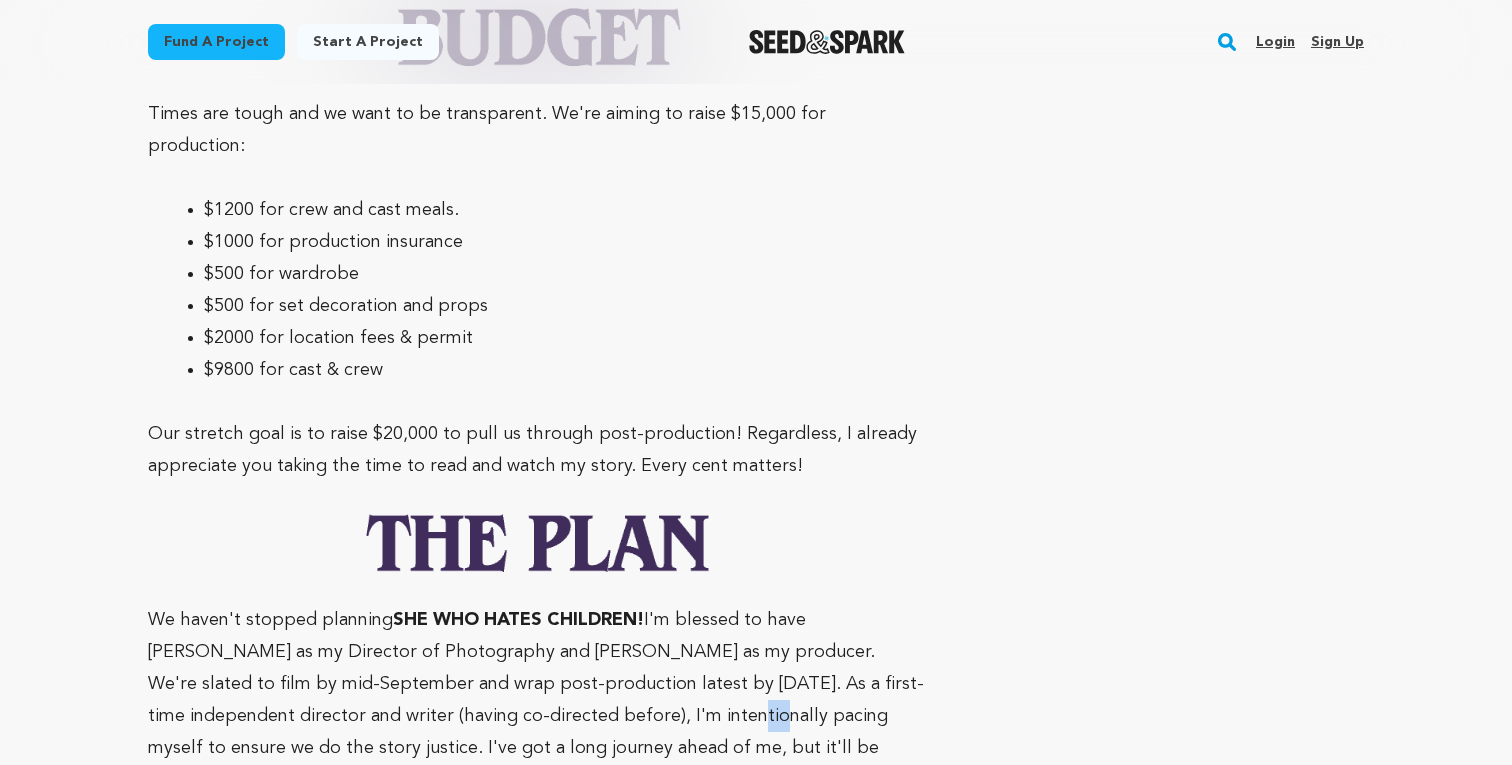 click on "We haven't stopped planning  SHE WHO HATES CHILDREN!  I'm blessed to have [PERSON_NAME] as my Director of Photography and [PERSON_NAME] as my producer.   We're slated to film by mid-September and wrap post-production latest by [DATE]. As a first-time independent director and writer (having co-directed before), I'm intentionally pacing myself to ensure we do the story justice. I've got a long journey ahead of me, but it'll be worth it! After all, who doesn't love a slice-of-life drama with an [DEMOGRAPHIC_DATA] vampire?" at bounding box center [537, 716] 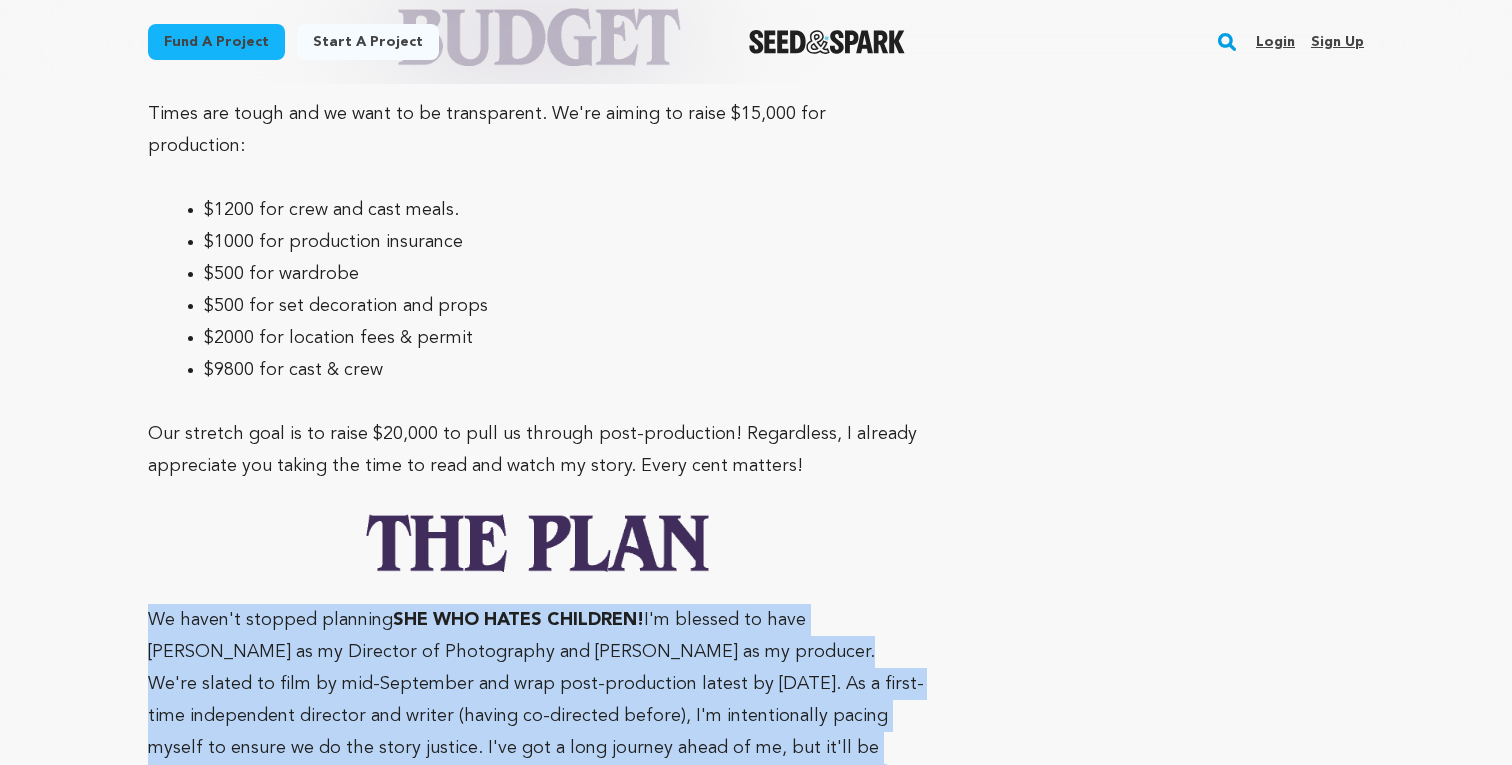 click on "We haven't stopped planning  SHE WHO HATES CHILDREN!  I'm blessed to have [PERSON_NAME] as my Director of Photography and [PERSON_NAME] as my producer.   We're slated to film by mid-September and wrap post-production latest by [DATE]. As a first-time independent director and writer (having co-directed before), I'm intentionally pacing myself to ensure we do the story justice. I've got a long journey ahead of me, but it'll be worth it! After all, who doesn't love a slice-of-life drama with an [DEMOGRAPHIC_DATA] vampire?" at bounding box center [537, 716] 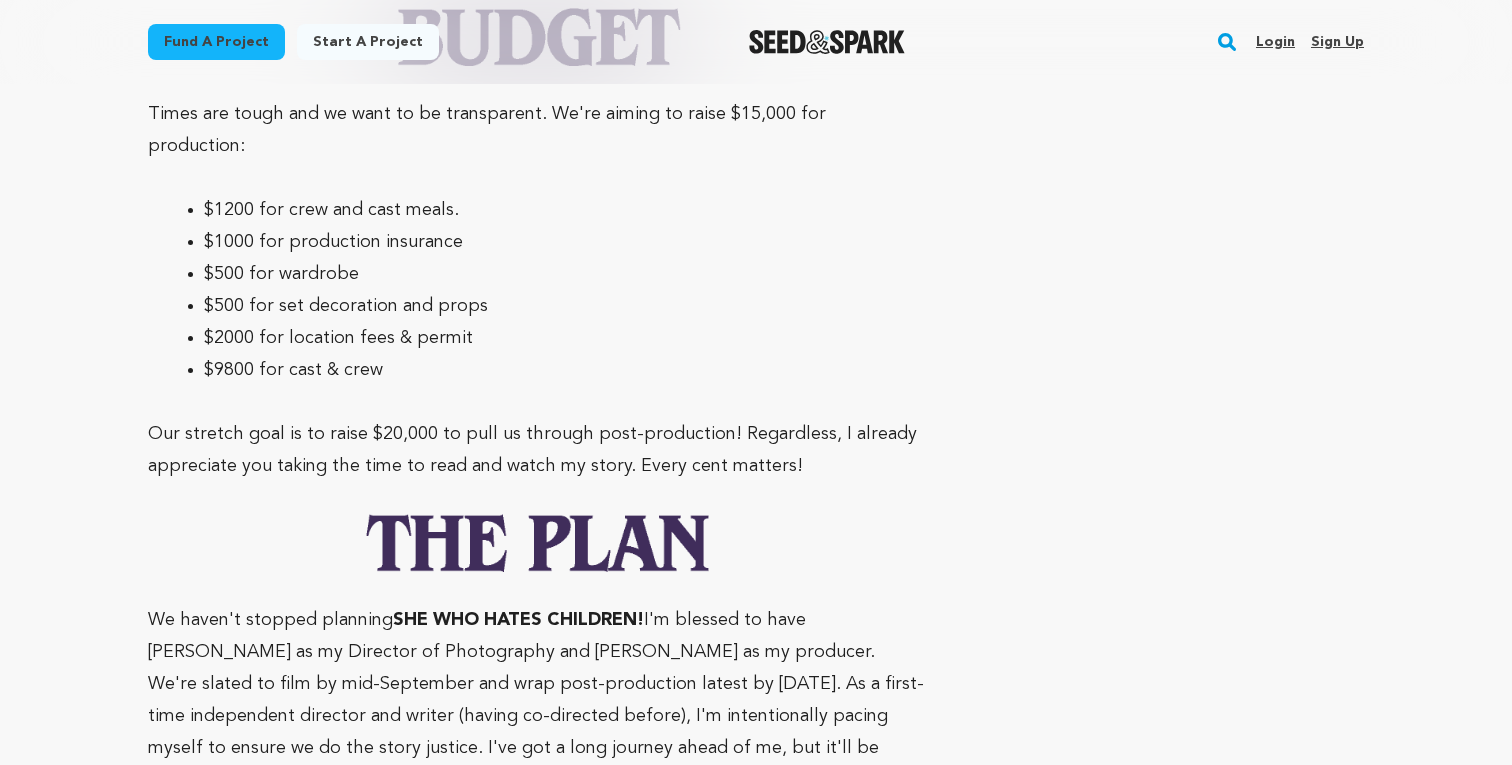 click on "We haven't stopped planning  SHE WHO HATES CHILDREN!  I'm blessed to have [PERSON_NAME] as my Director of Photography and [PERSON_NAME] as my producer.   We're slated to film by mid-September and wrap post-production latest by [DATE]. As a first-time independent director and writer (having co-directed before), I'm intentionally pacing myself to ensure we do the story justice. I've got a long journey ahead of me, but it'll be worth it! After all, who doesn't love a slice-of-life drama with an [DEMOGRAPHIC_DATA] vampire?" at bounding box center (537, 716) 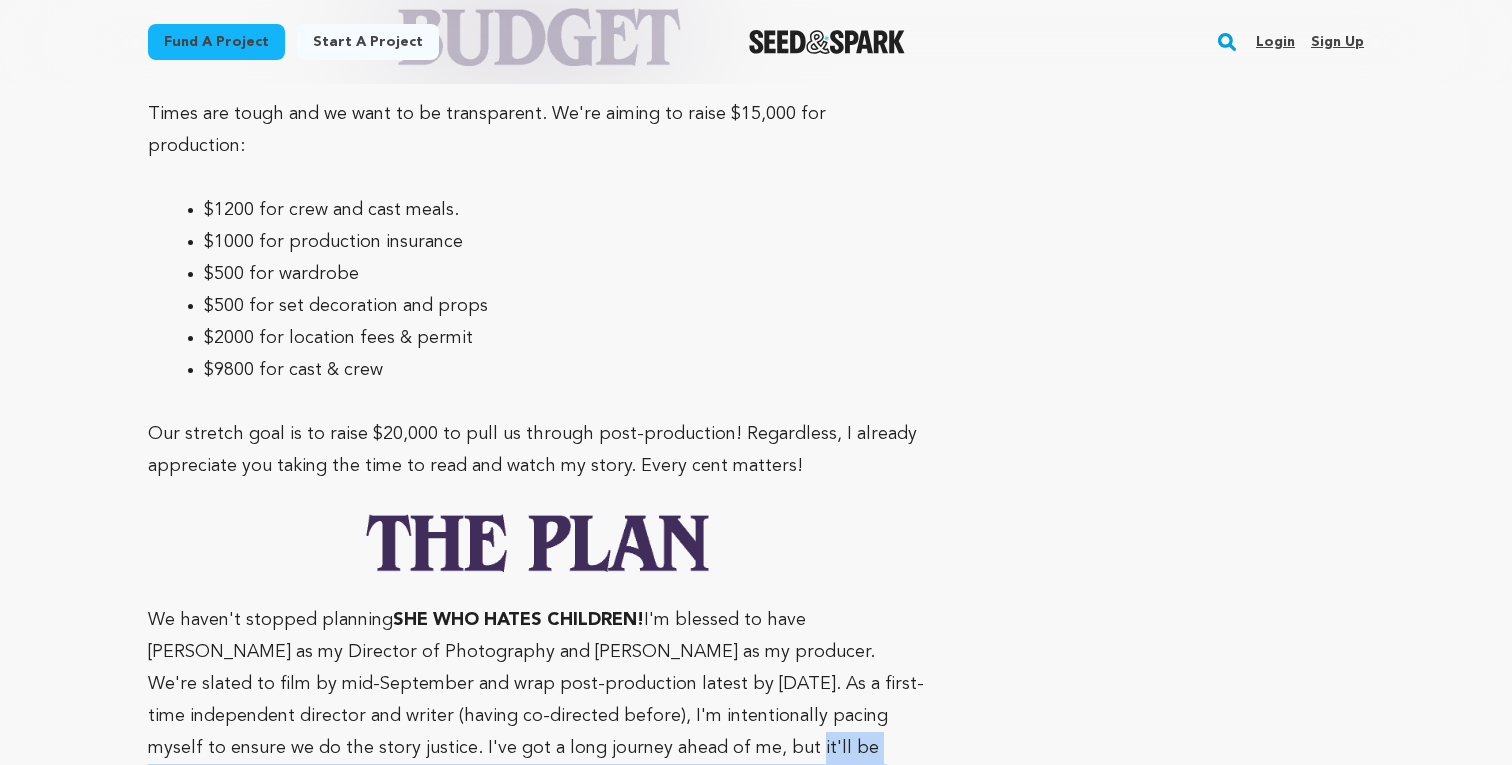 drag, startPoint x: 544, startPoint y: 456, endPoint x: 542, endPoint y: 435, distance: 21.095022 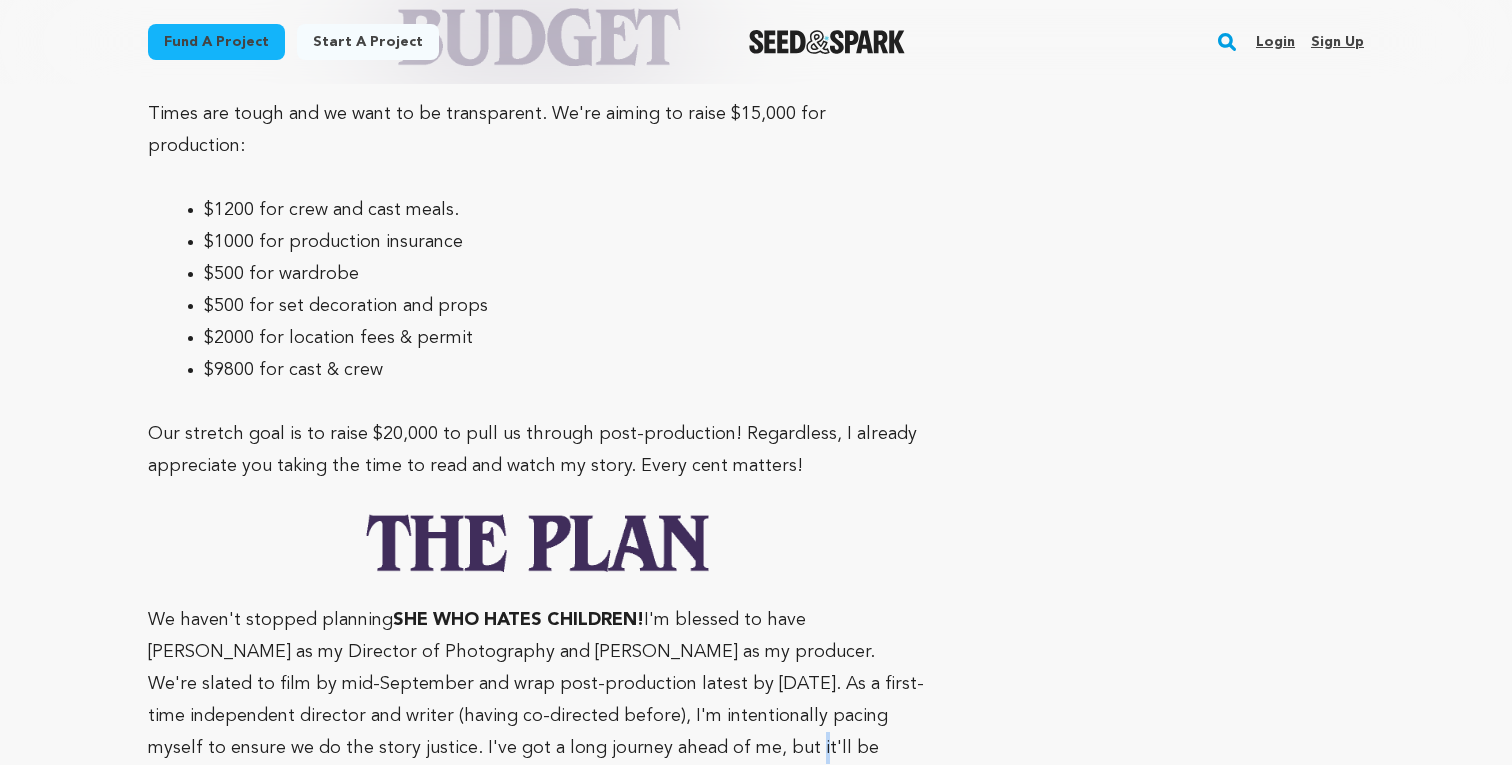 click on "We haven't stopped planning  SHE WHO HATES CHILDREN!  I'm blessed to have [PERSON_NAME] as my Director of Photography and [PERSON_NAME] as my producer.   We're slated to film by mid-September and wrap post-production latest by [DATE]. As a first-time independent director and writer (having co-directed before), I'm intentionally pacing myself to ensure we do the story justice. I've got a long journey ahead of me, but it'll be worth it! After all, who doesn't love a slice-of-life drama with an [DEMOGRAPHIC_DATA] vampire?" at bounding box center [537, 716] 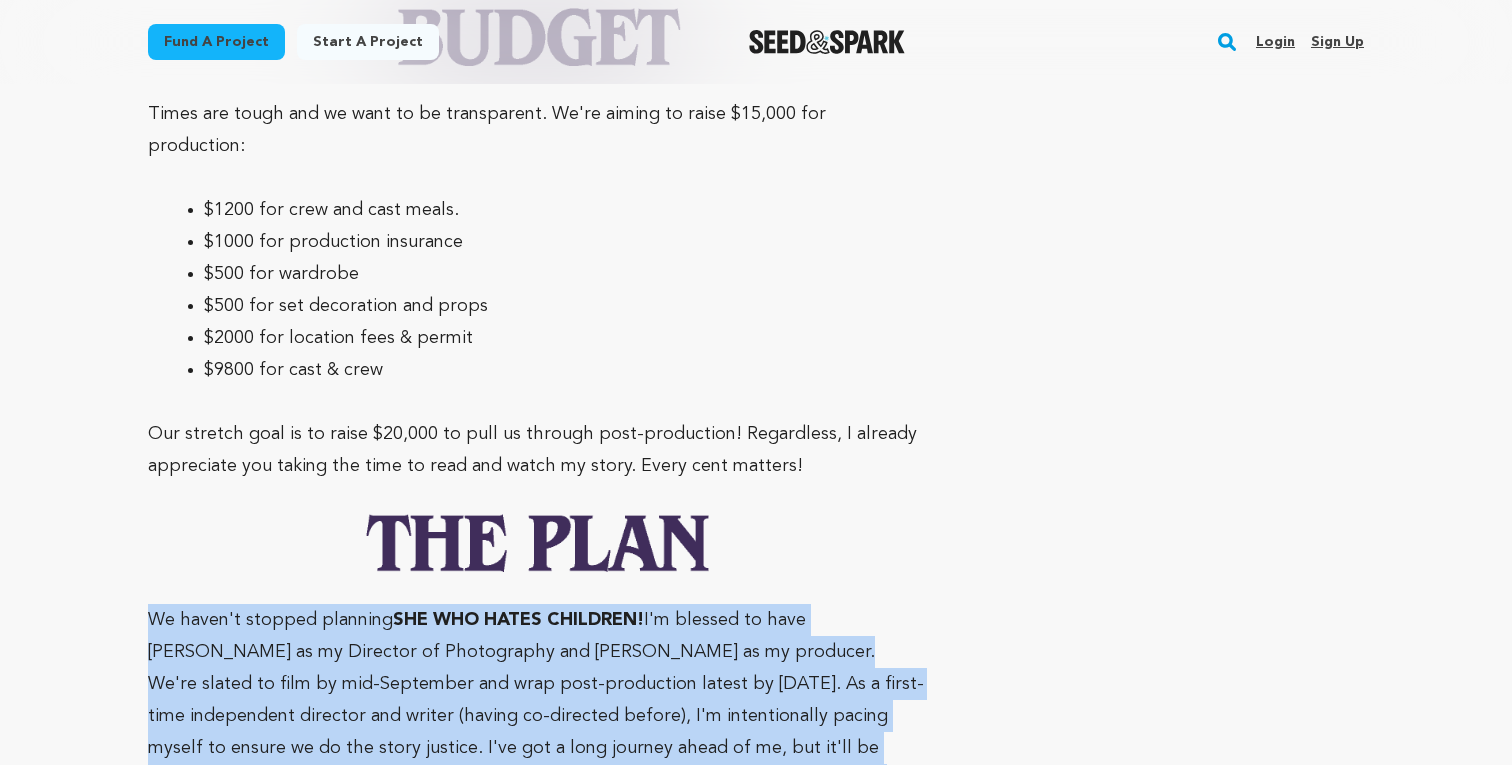 click on "We haven't stopped planning  SHE WHO HATES CHILDREN!  I'm blessed to have [PERSON_NAME] as my Director of Photography and [PERSON_NAME] as my producer.   We're slated to film by mid-September and wrap post-production latest by [DATE]. As a first-time independent director and writer (having co-directed before), I'm intentionally pacing myself to ensure we do the story justice. I've got a long journey ahead of me, but it'll be worth it! After all, who doesn't love a slice-of-life drama with an [DEMOGRAPHIC_DATA] vampire?" at bounding box center (537, 716) 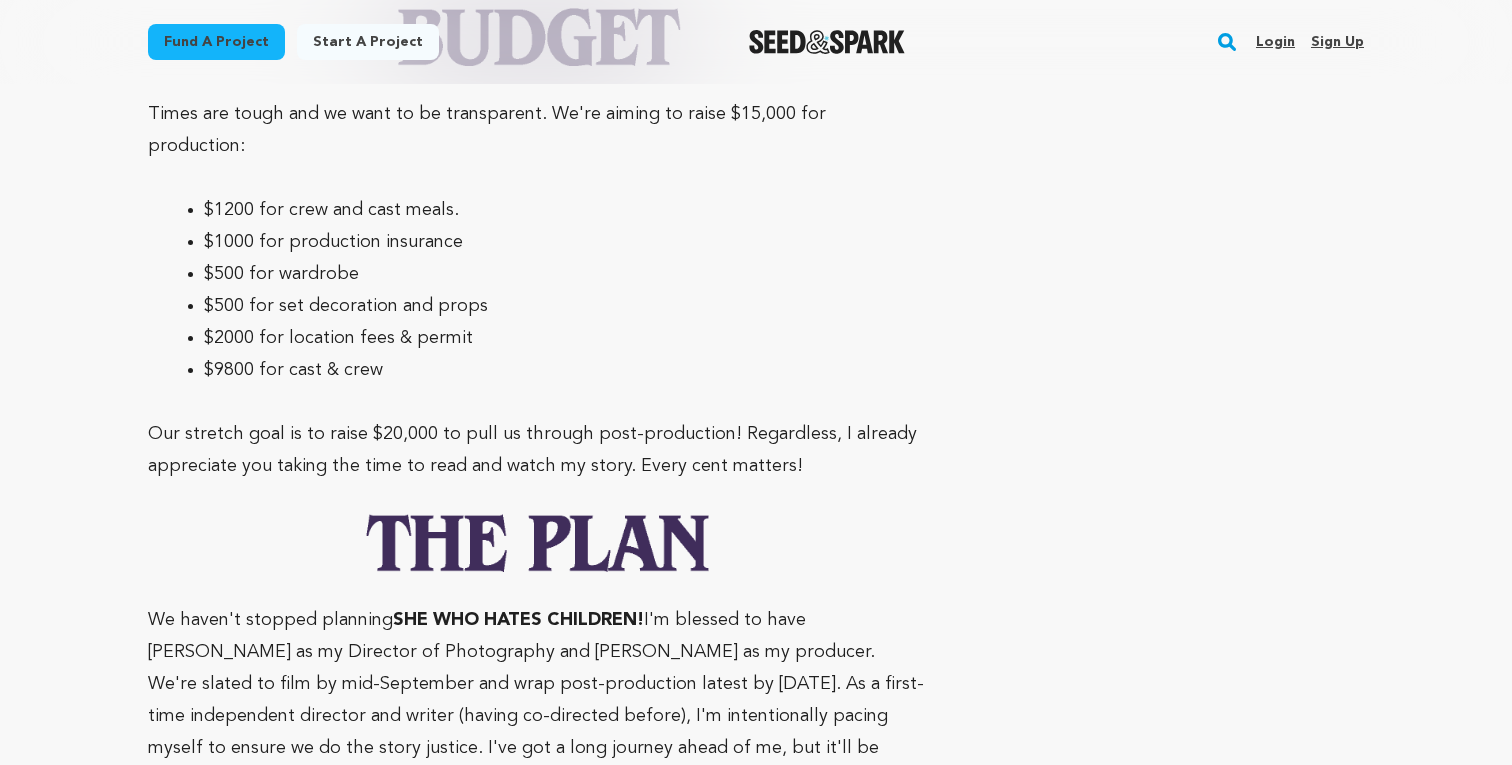 click on "@shewhohateschildren" at bounding box center (590, 876) 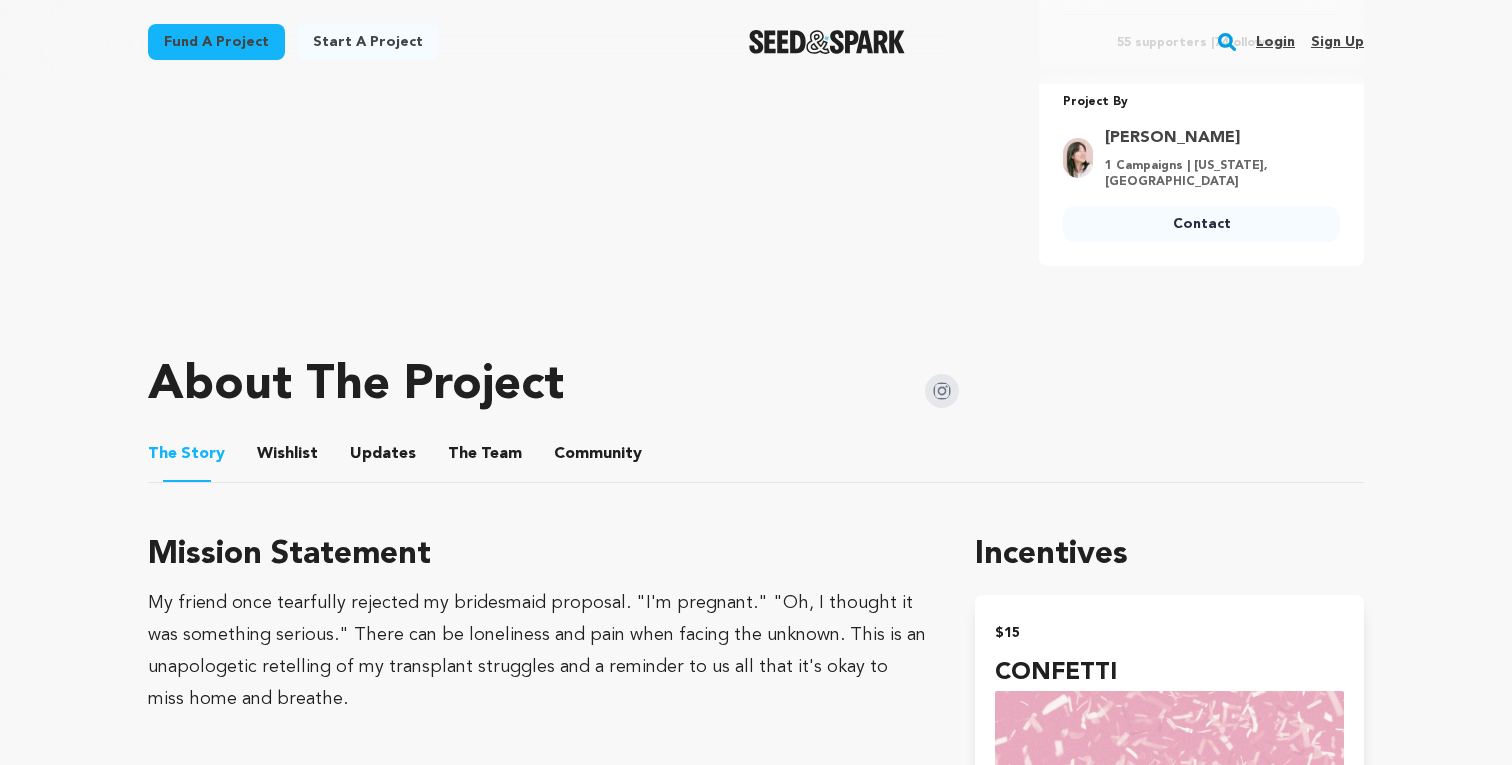 scroll, scrollTop: 0, scrollLeft: 0, axis: both 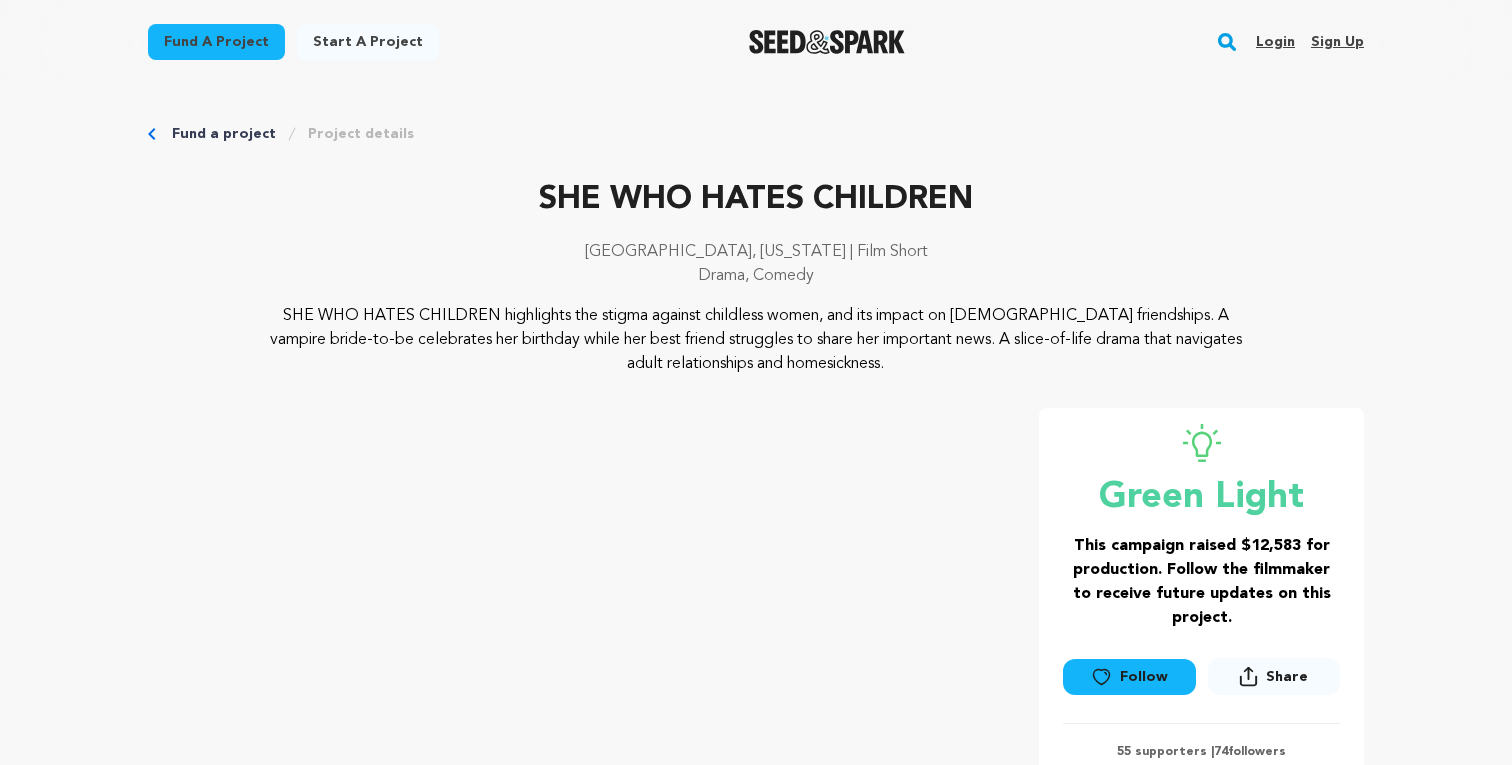 click at bounding box center (827, 42) 